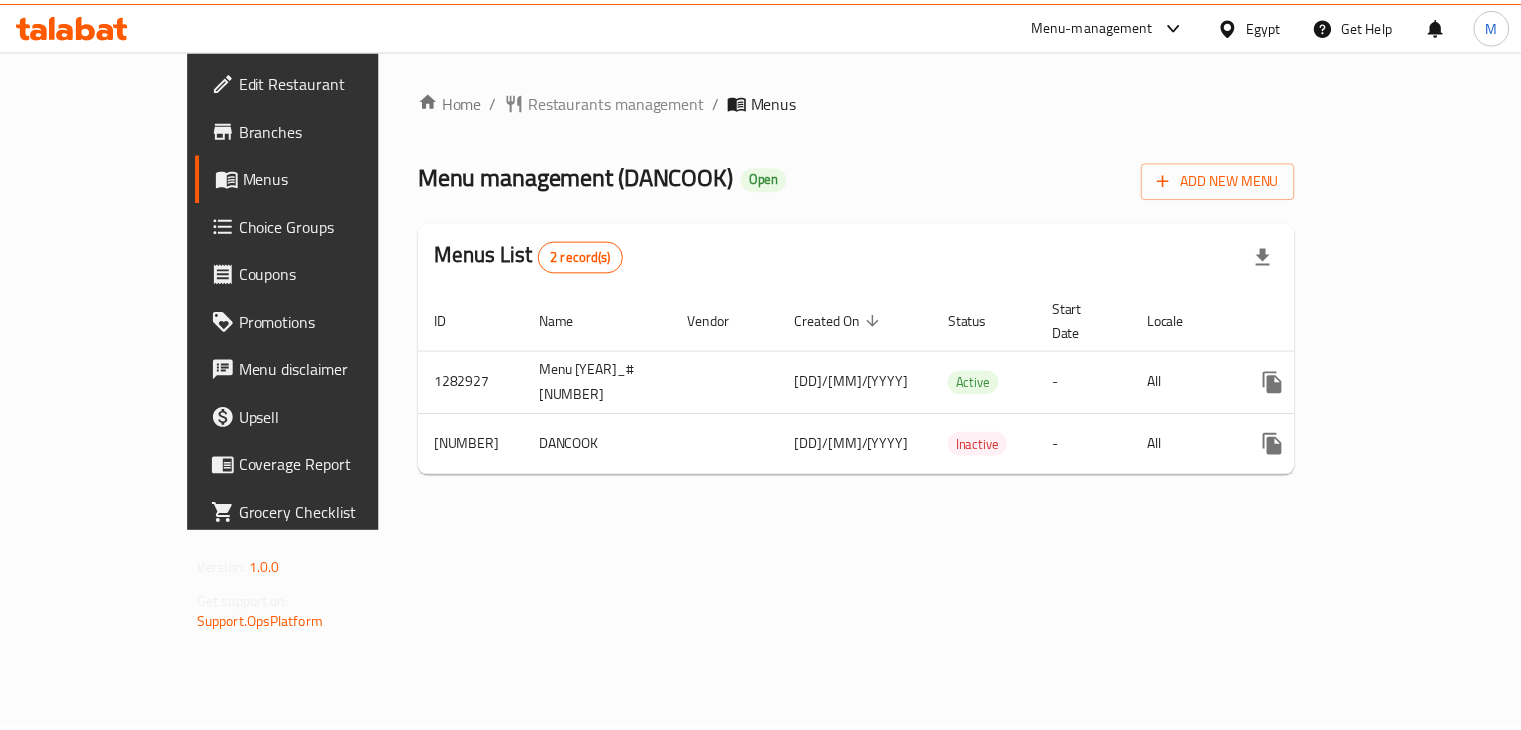 scroll, scrollTop: 0, scrollLeft: 0, axis: both 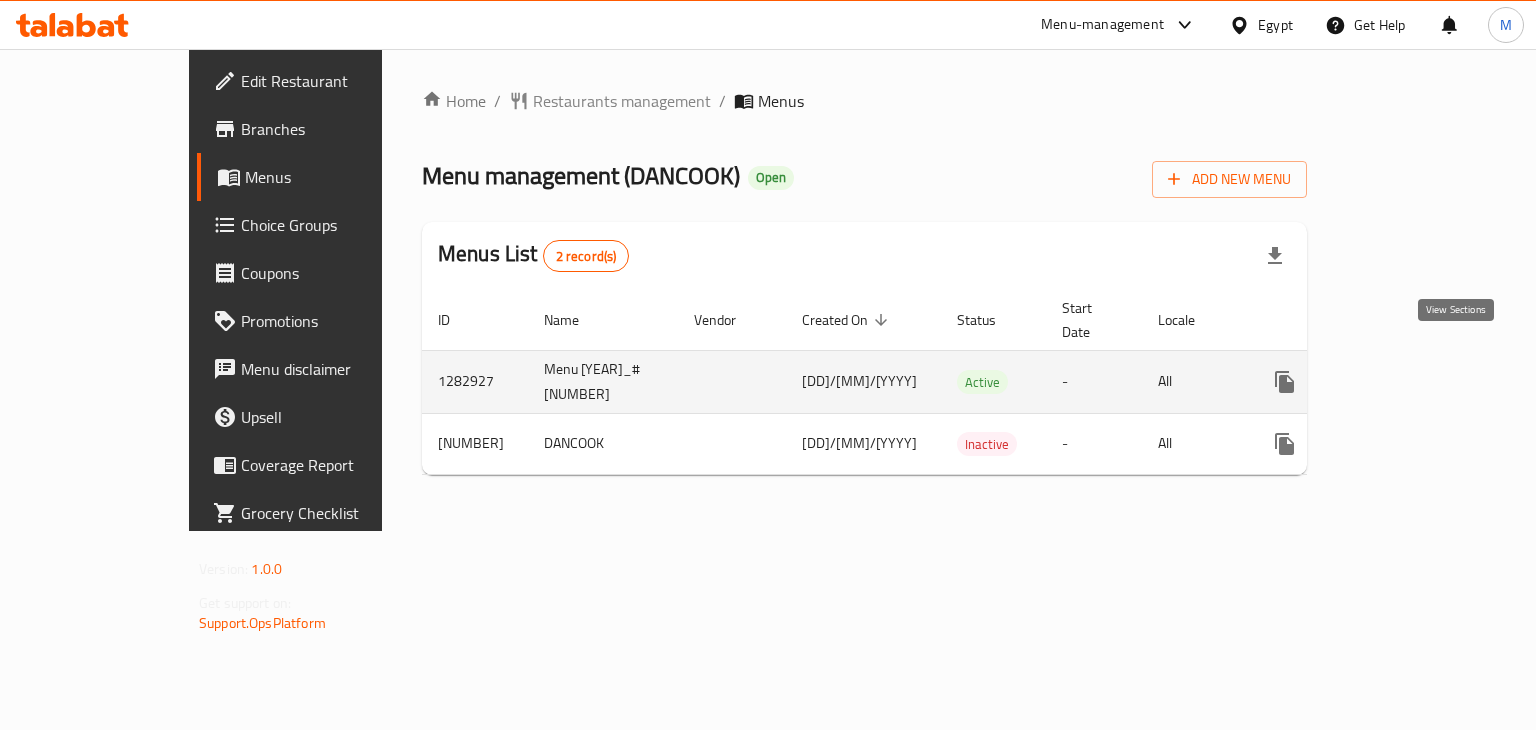 click 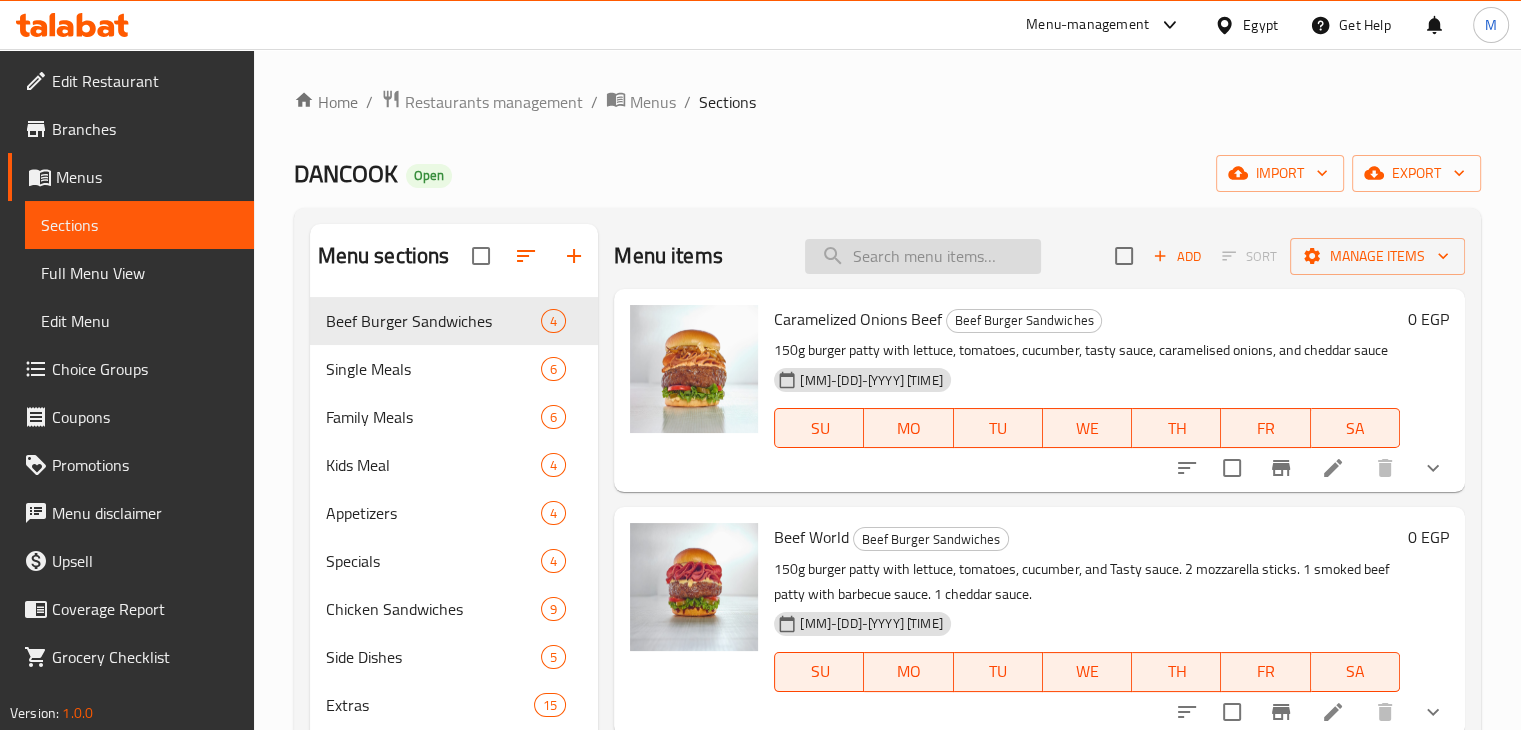 click at bounding box center [923, 256] 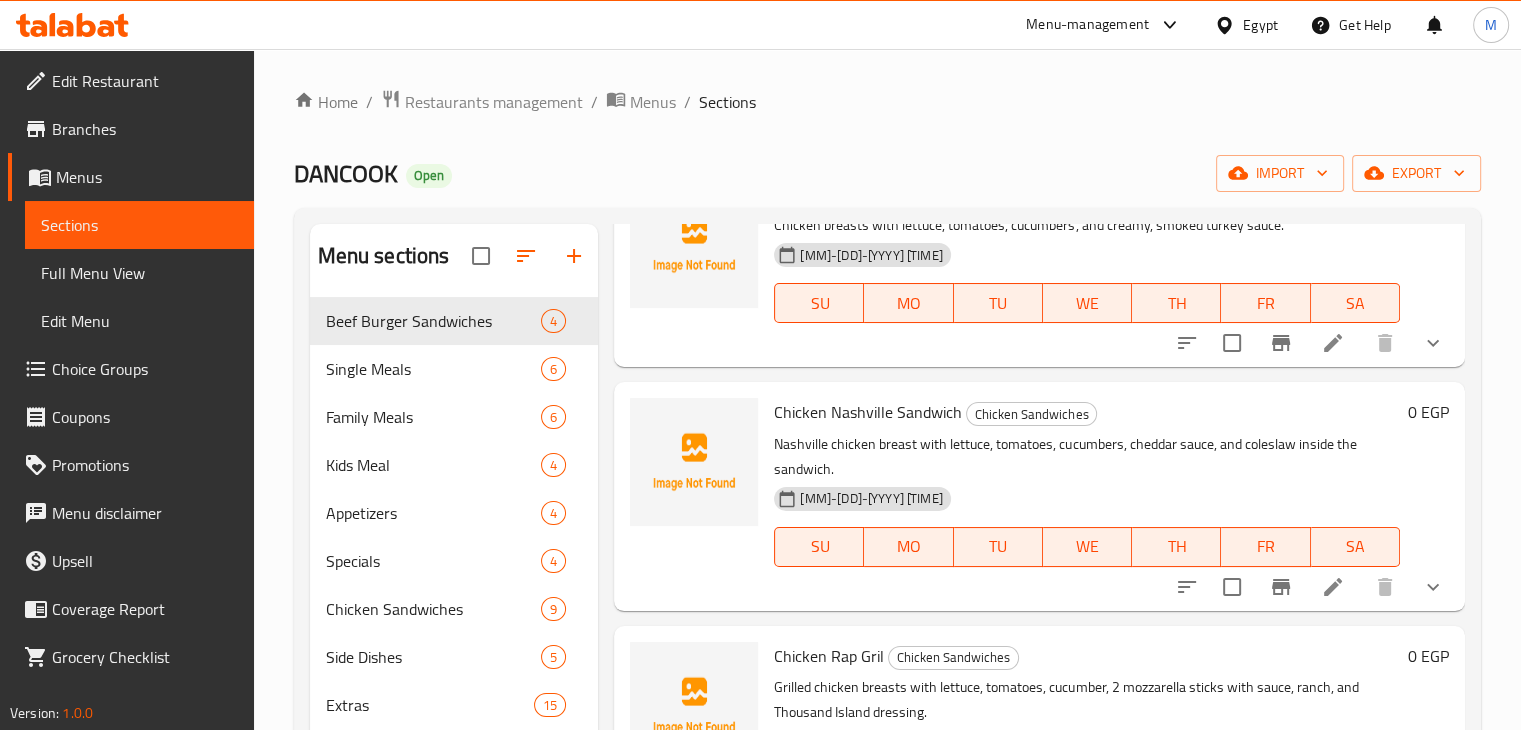 scroll, scrollTop: 4813, scrollLeft: 0, axis: vertical 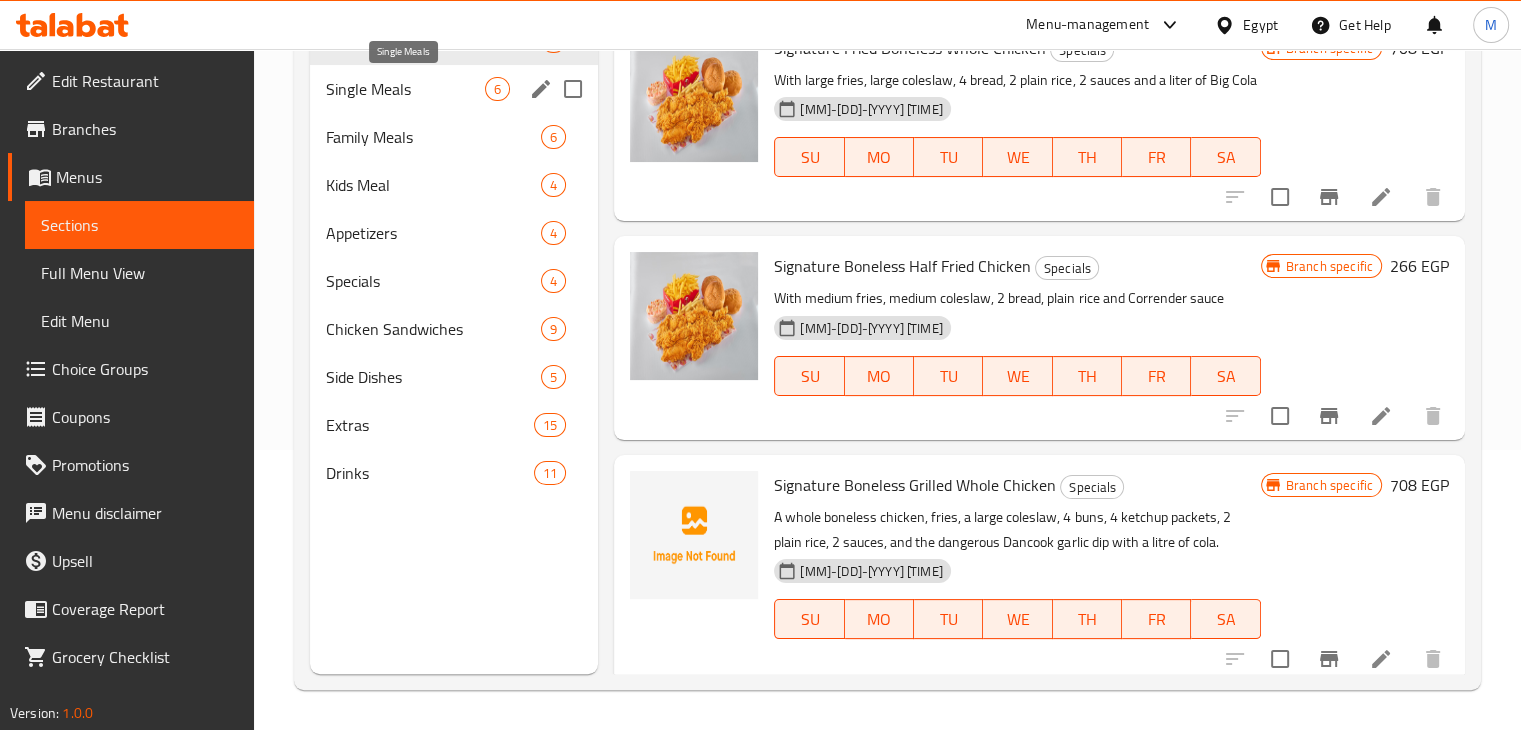 click on "Single Meals" at bounding box center [406, 89] 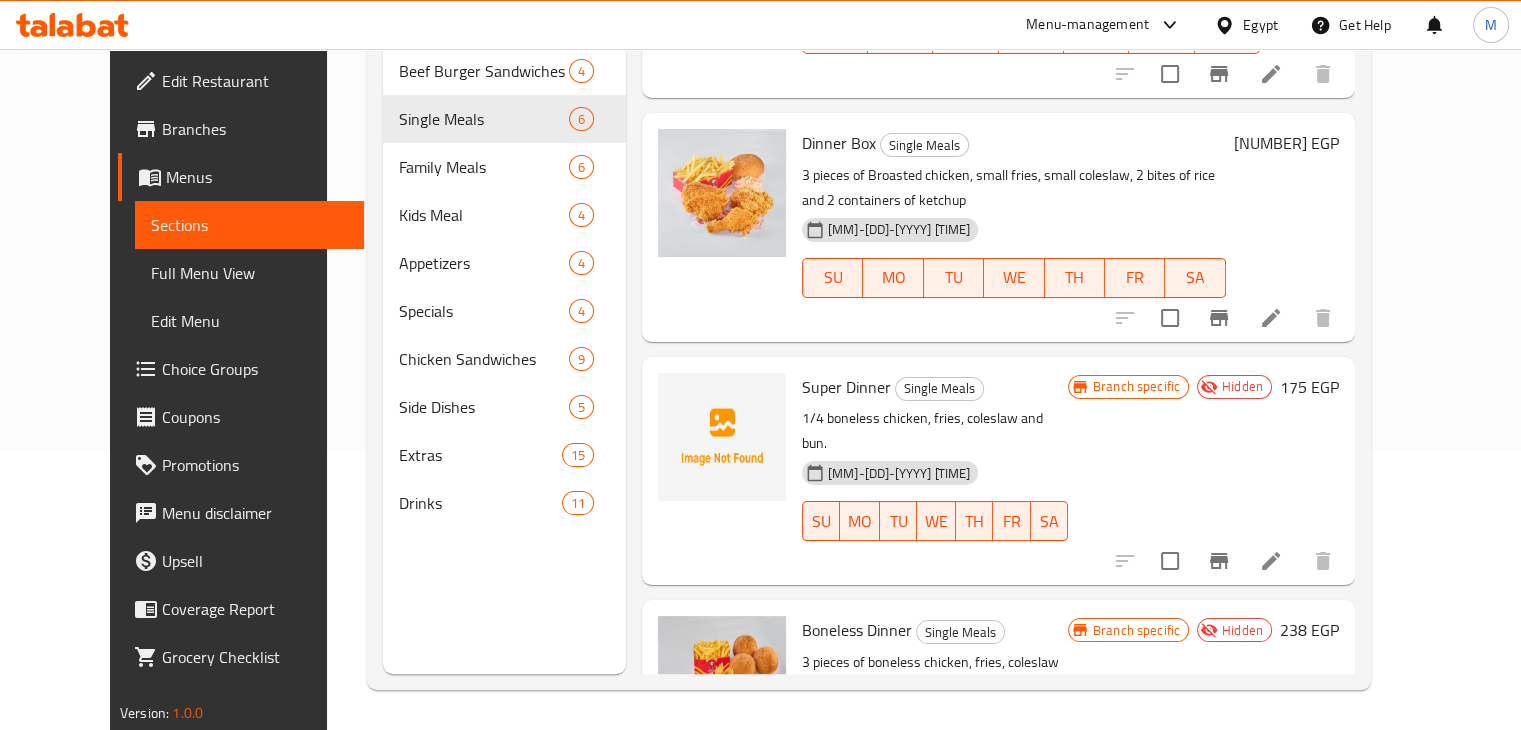 scroll, scrollTop: 0, scrollLeft: 0, axis: both 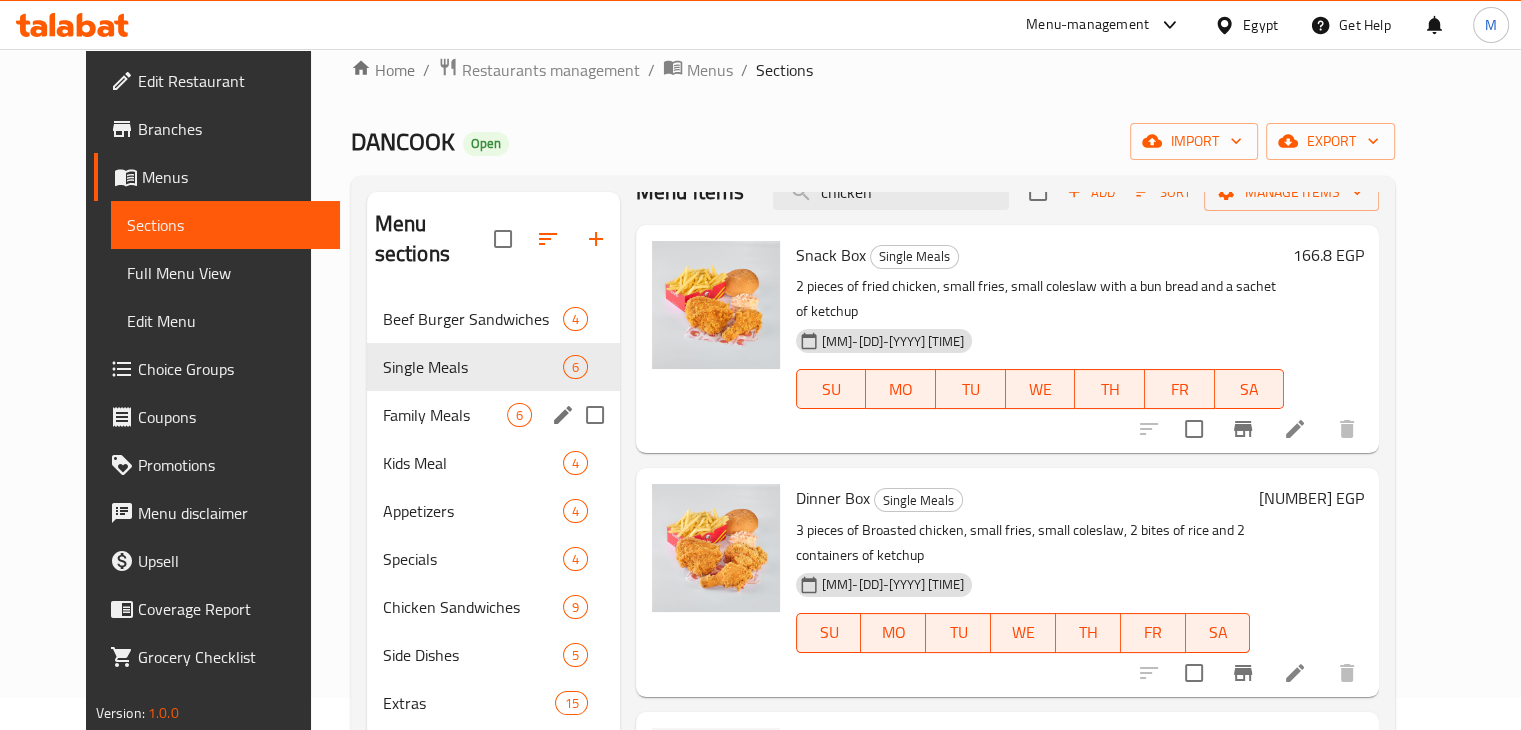 click on "Family Meals" at bounding box center [445, 415] 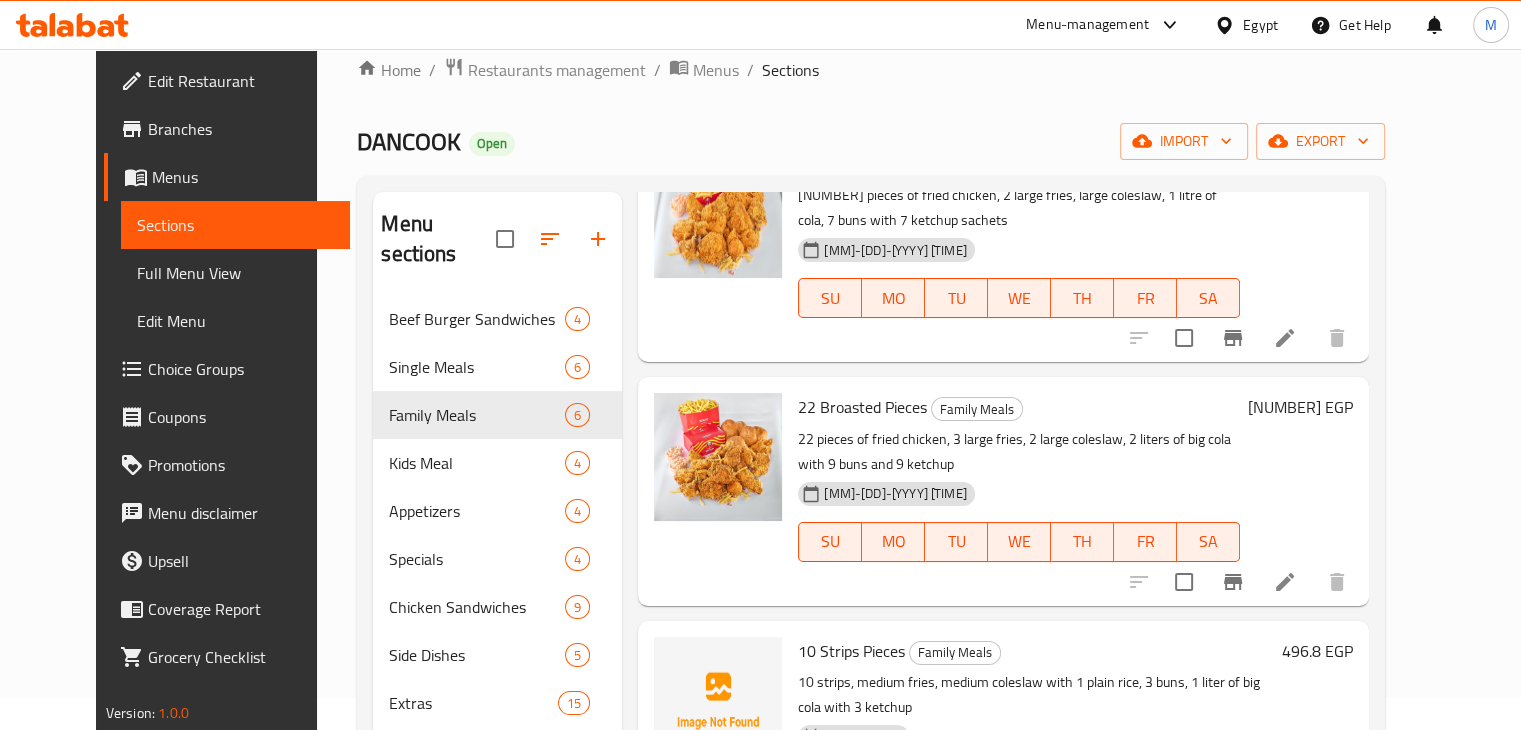 scroll, scrollTop: 656, scrollLeft: 0, axis: vertical 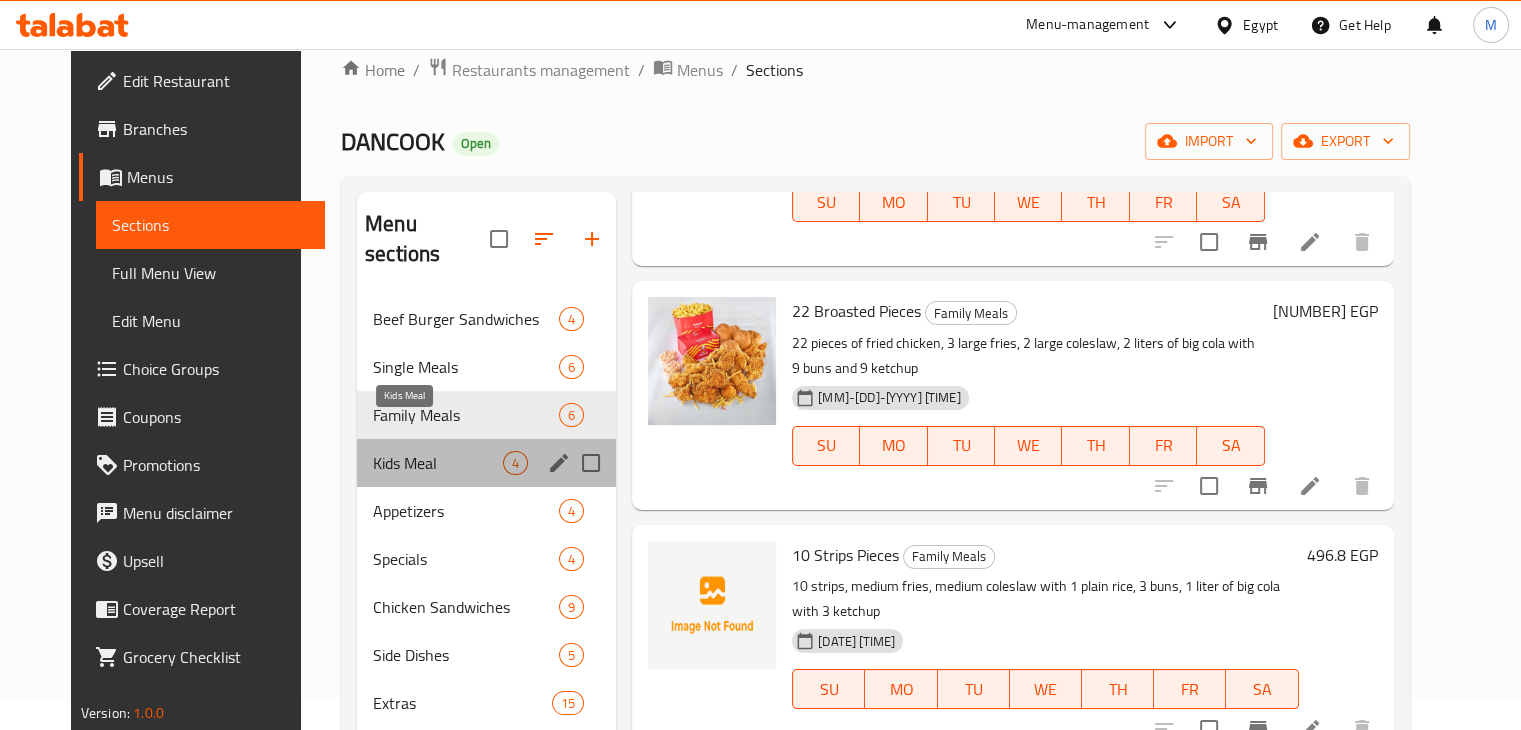 click on "Kids Meal" at bounding box center [438, 463] 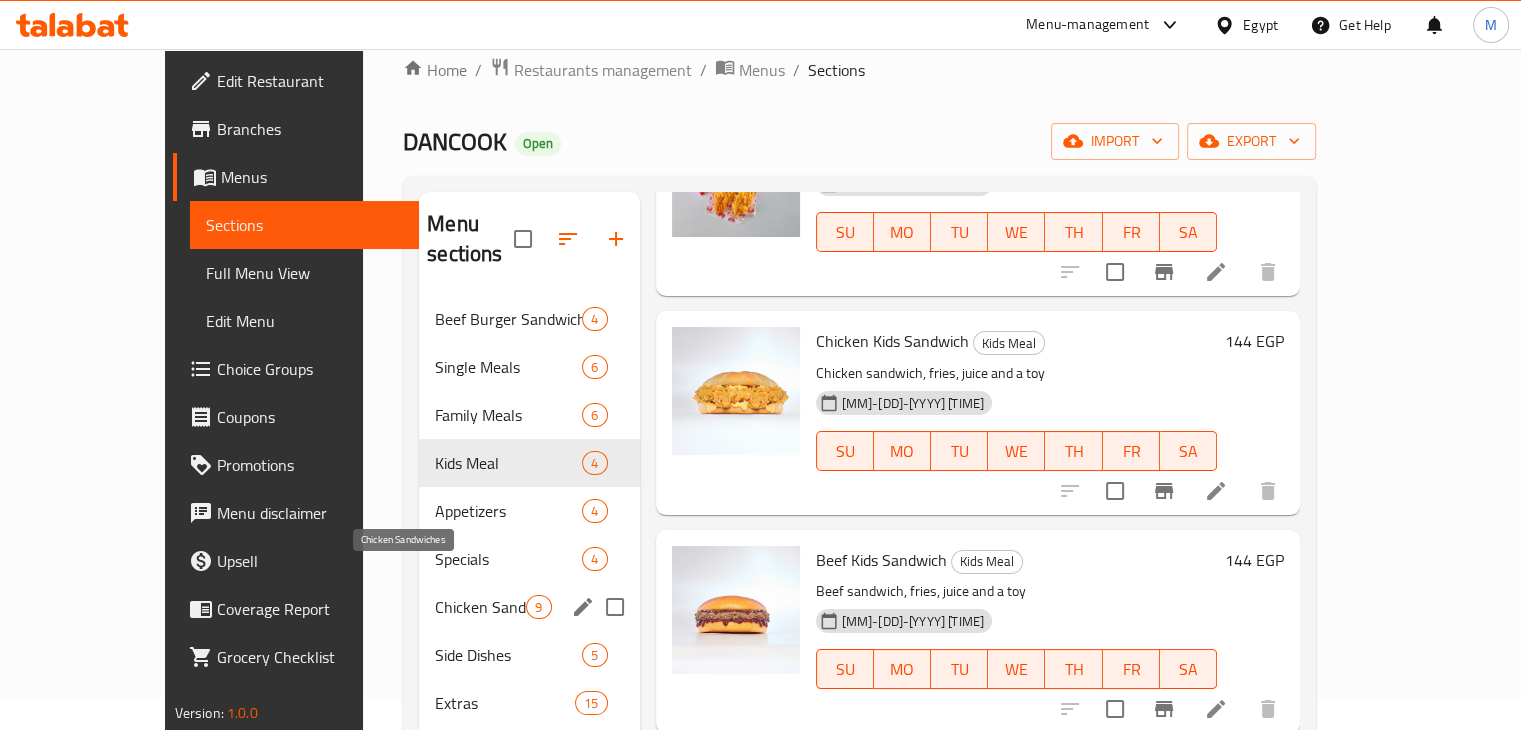 click on "Chicken Sandwiches" at bounding box center [480, 607] 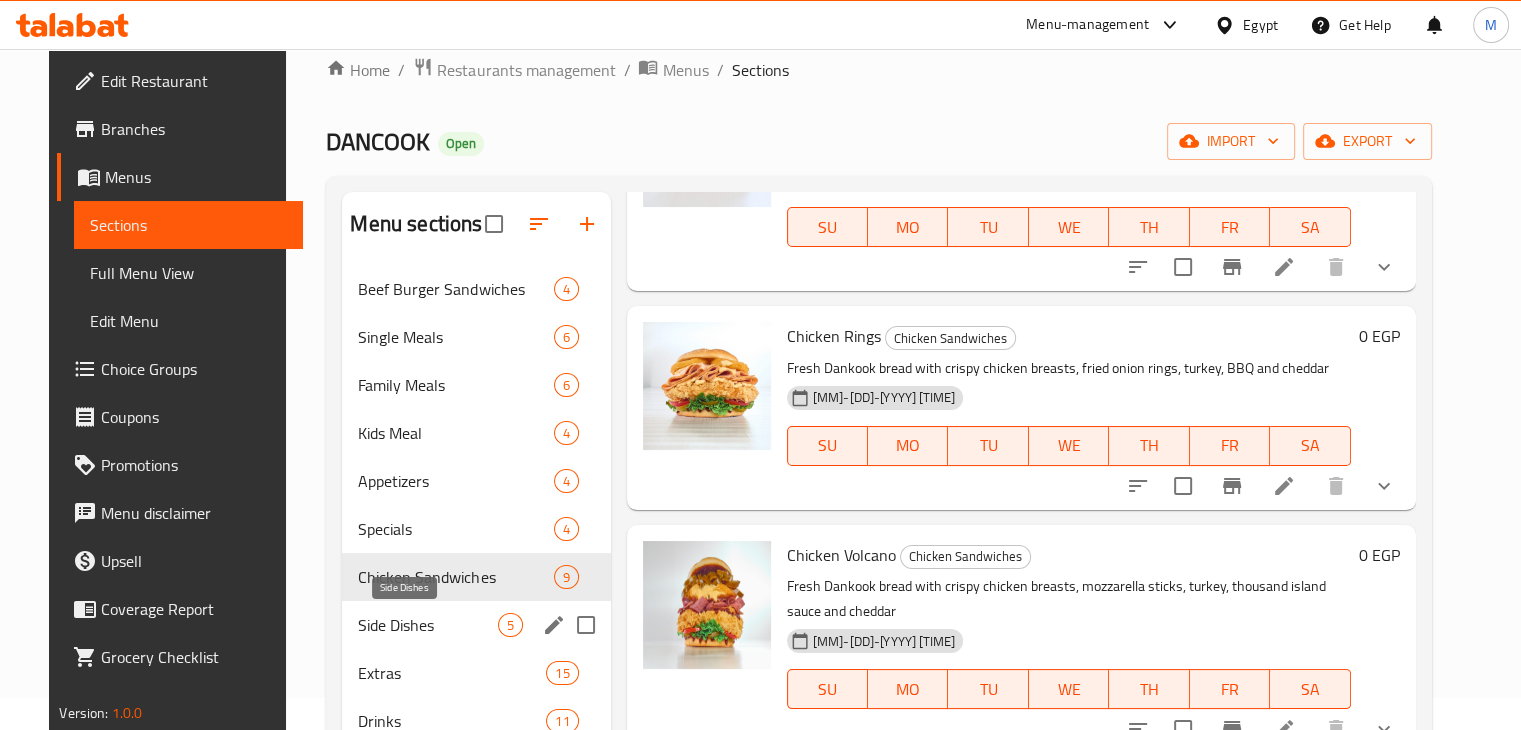 click on "Side Dishes" at bounding box center [427, 625] 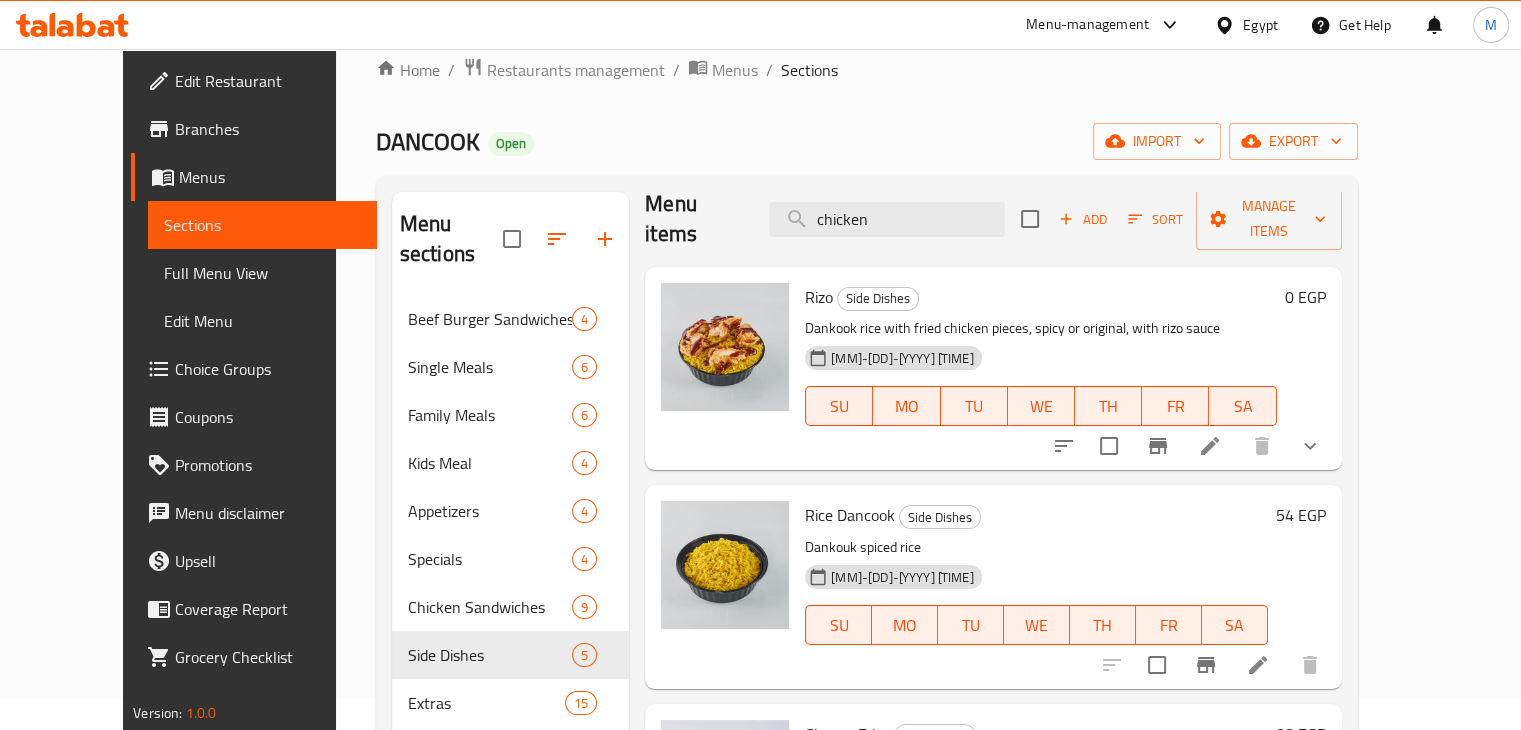 scroll, scrollTop: 0, scrollLeft: 0, axis: both 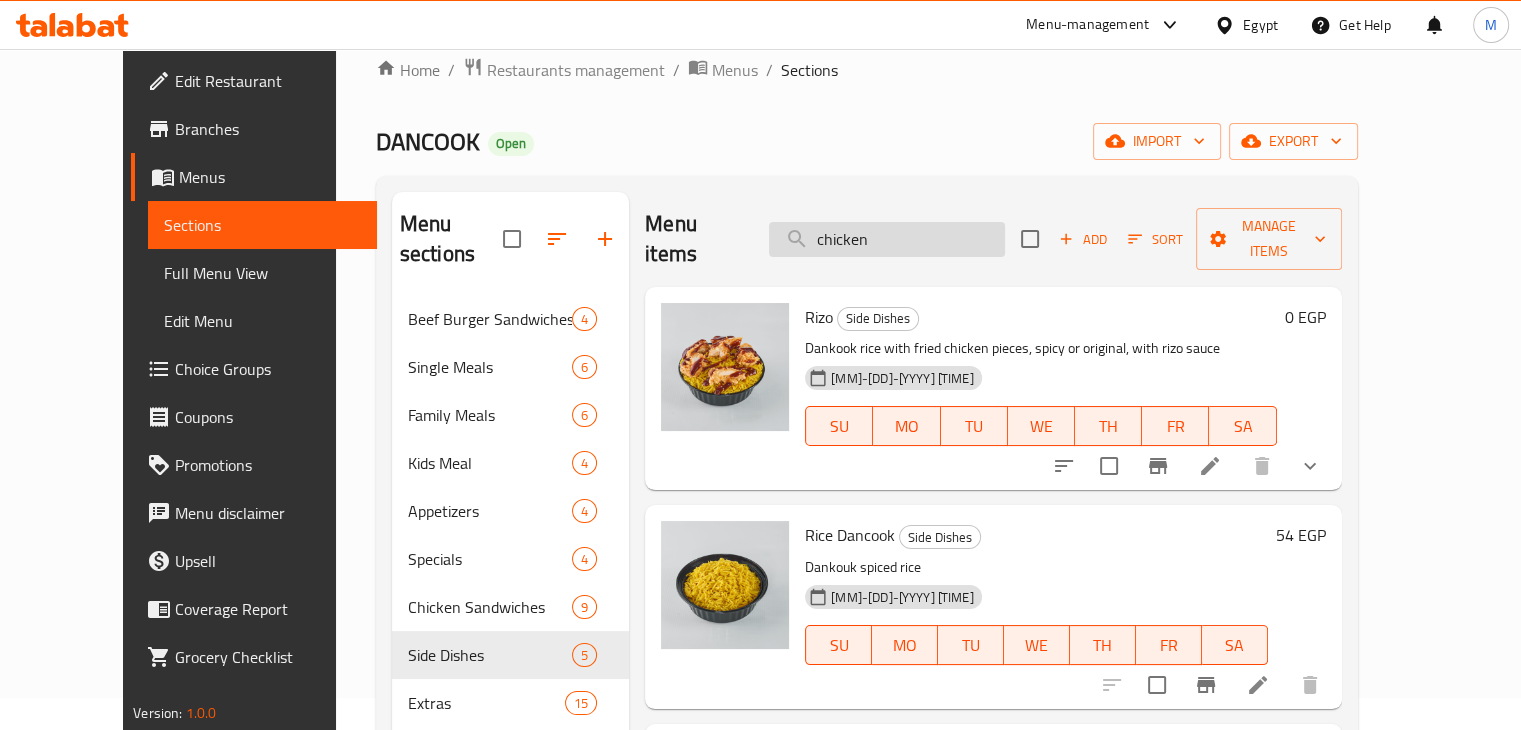 click on "chicken" at bounding box center [887, 239] 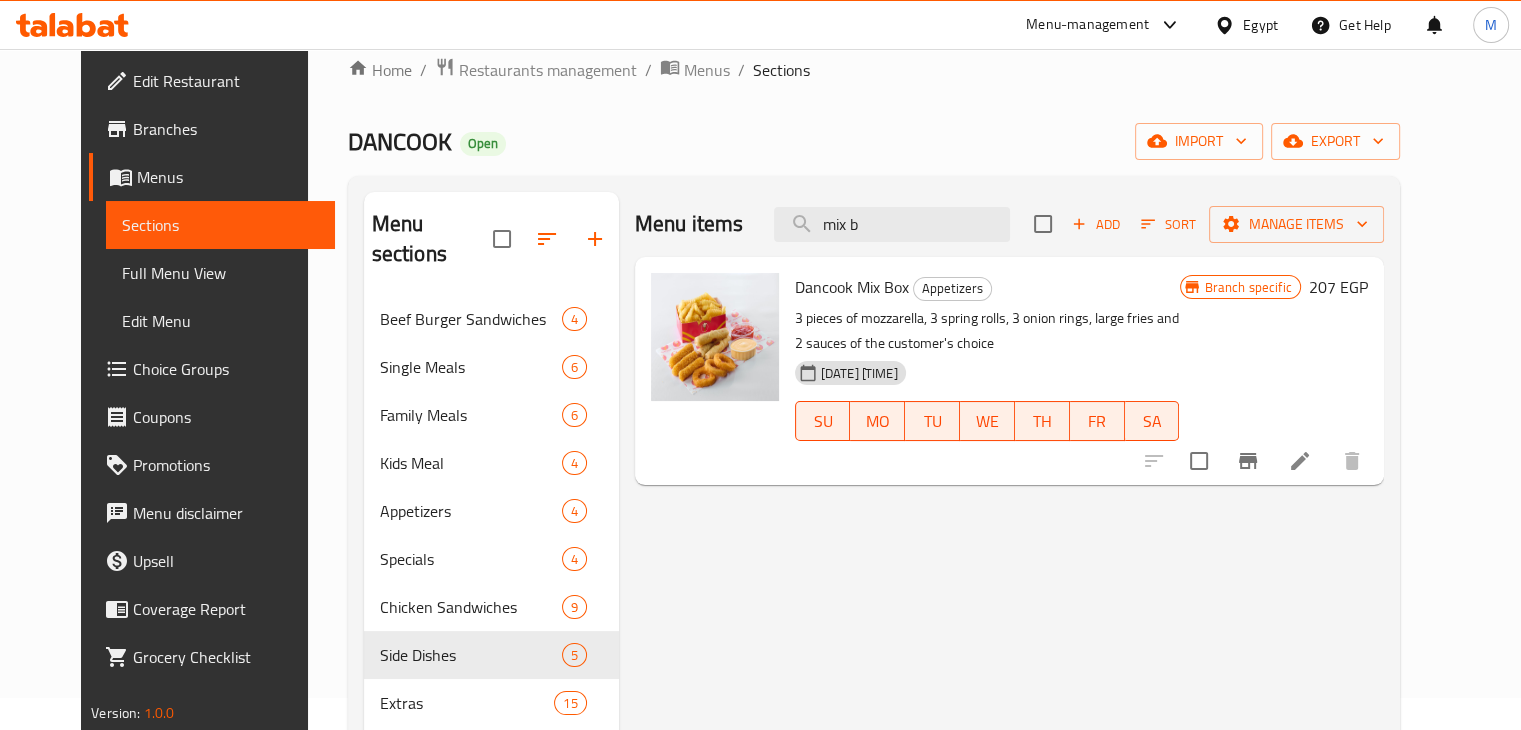click at bounding box center [1248, 461] 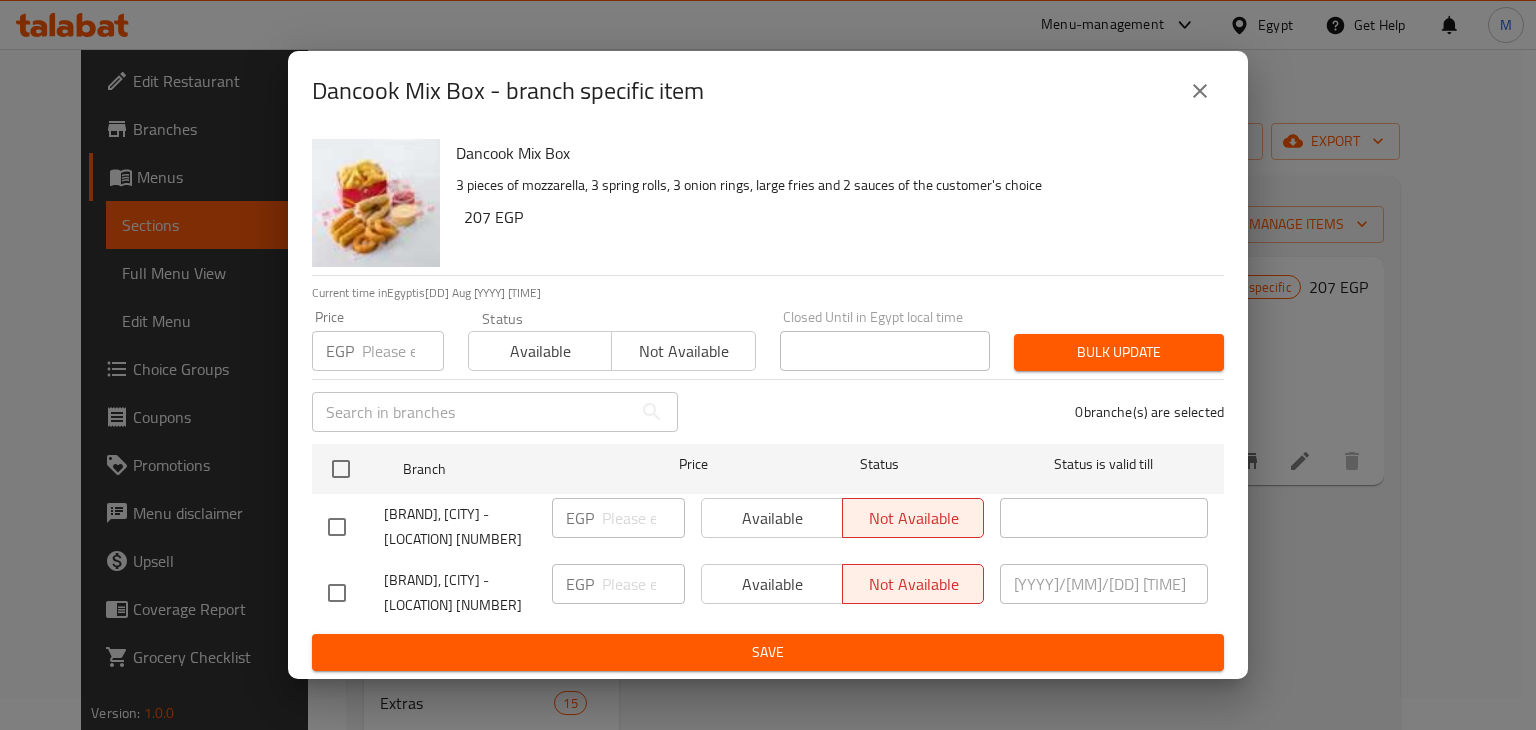 click 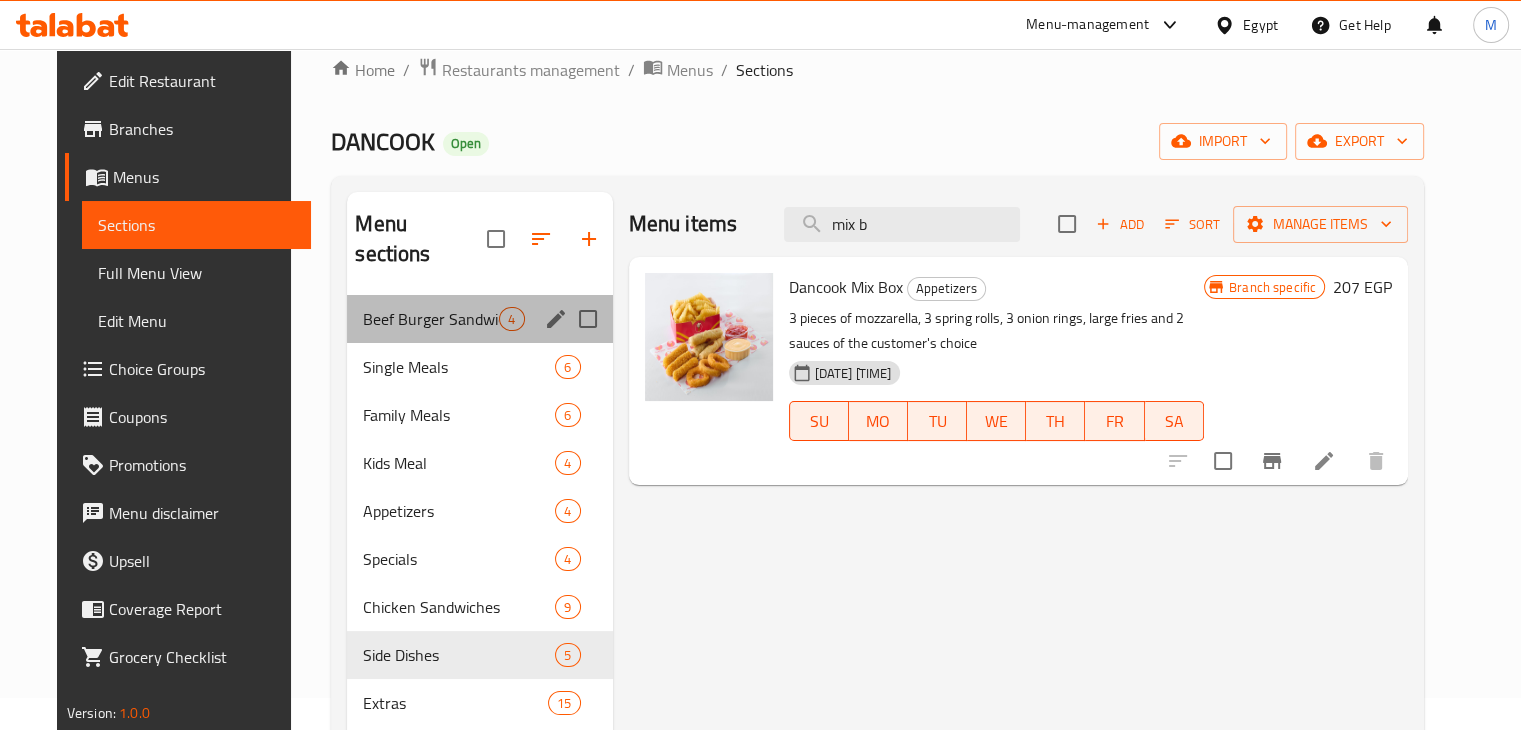 click on "Beef Burger Sandwiches 4" at bounding box center (479, 319) 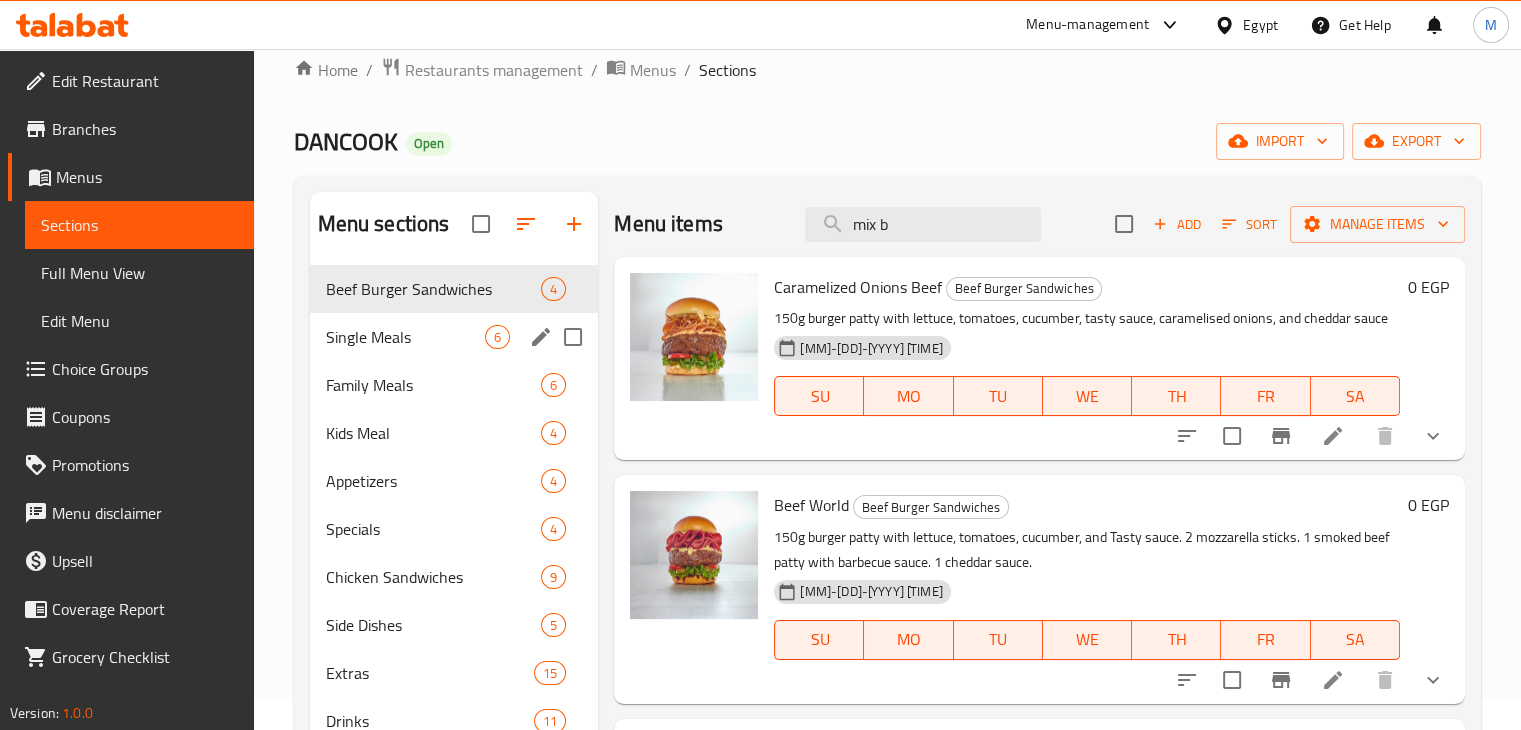 click on "Single Meals" at bounding box center (406, 337) 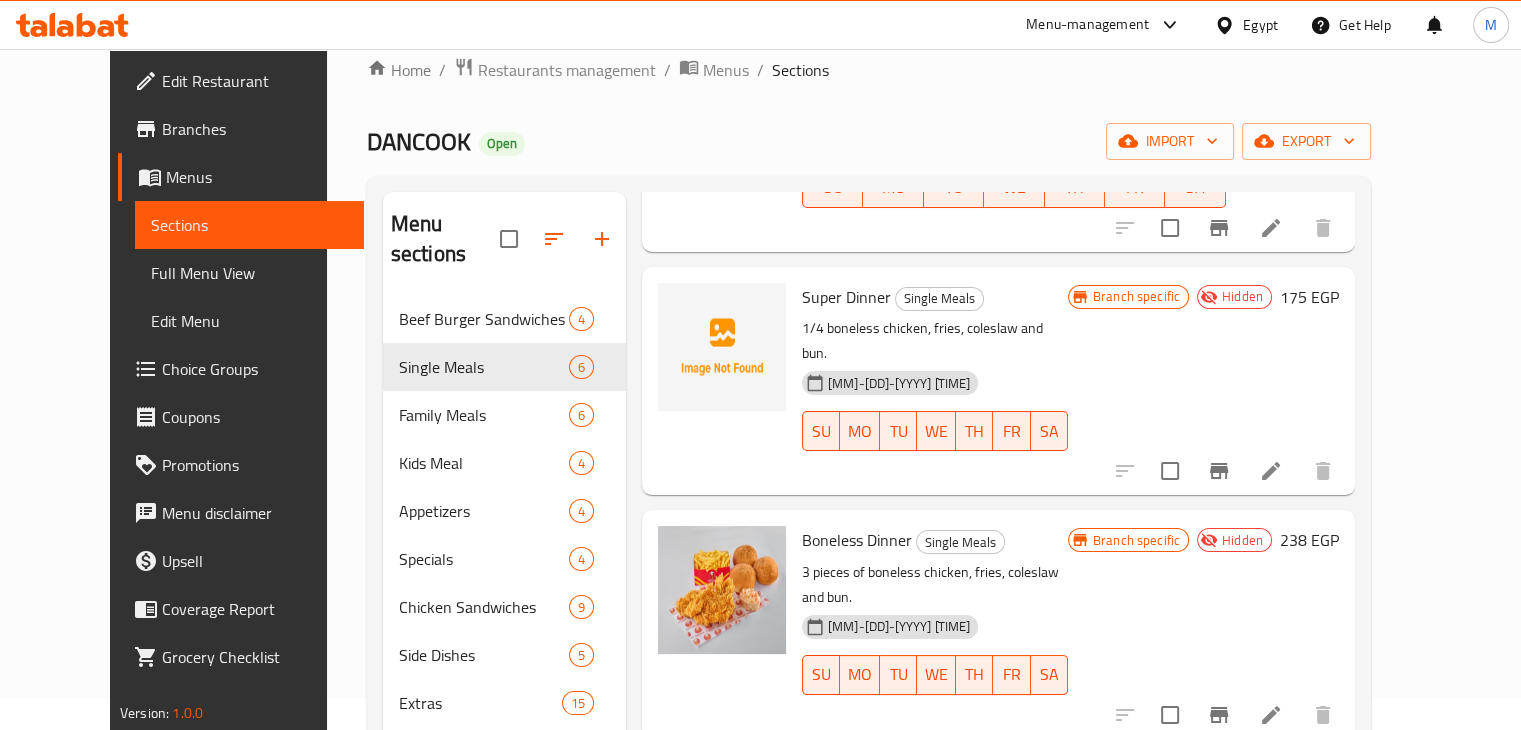 scroll, scrollTop: 631, scrollLeft: 0, axis: vertical 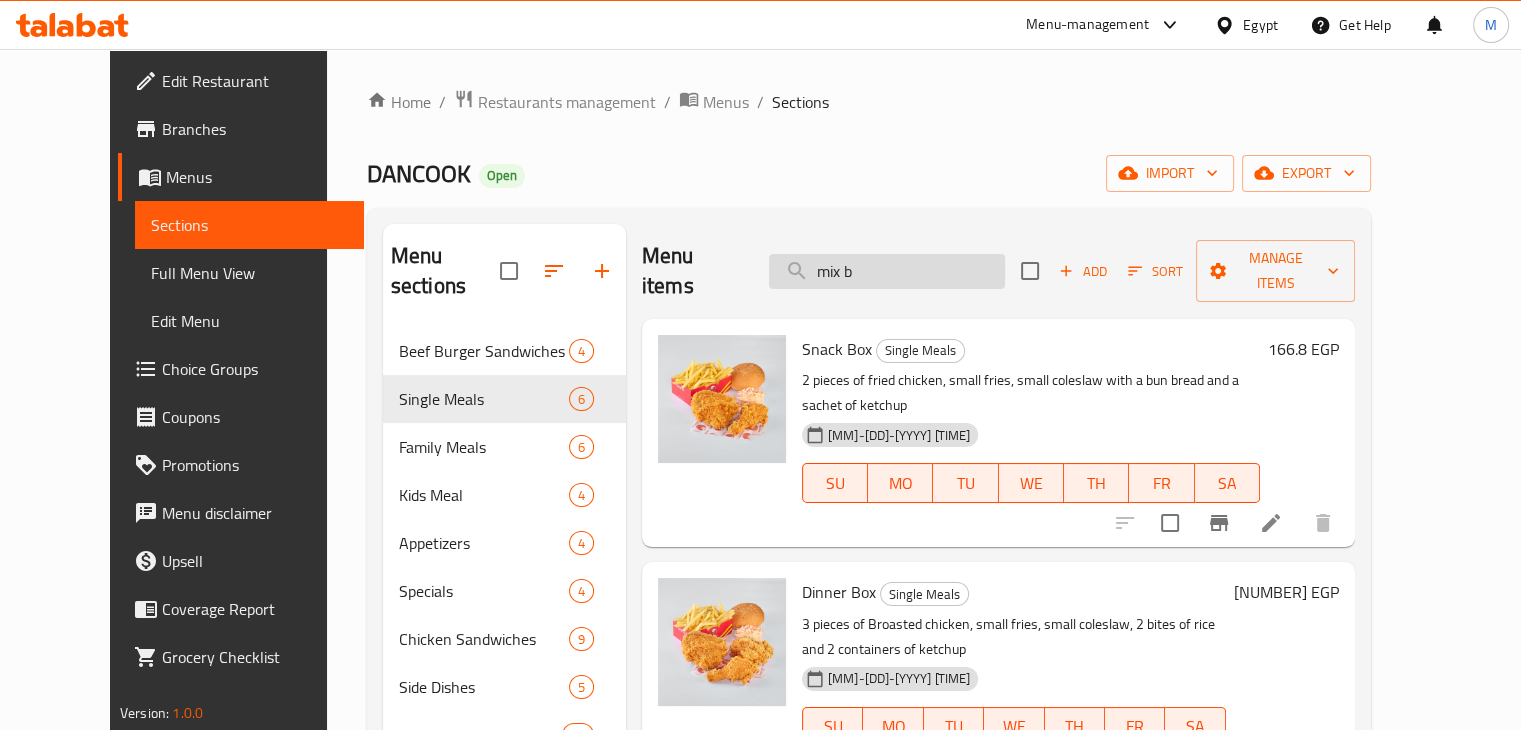 click on "mix b" at bounding box center (887, 271) 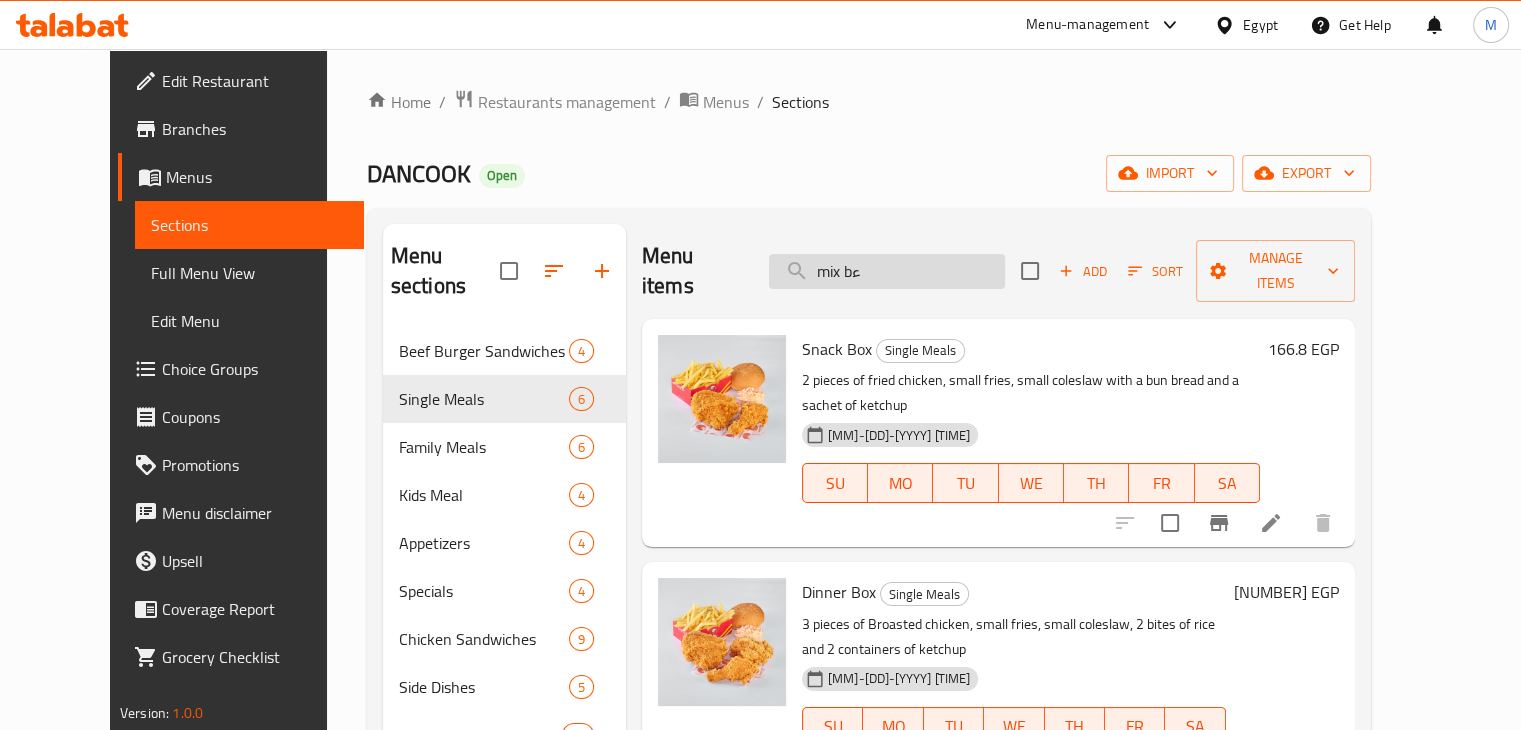 type on "mix b" 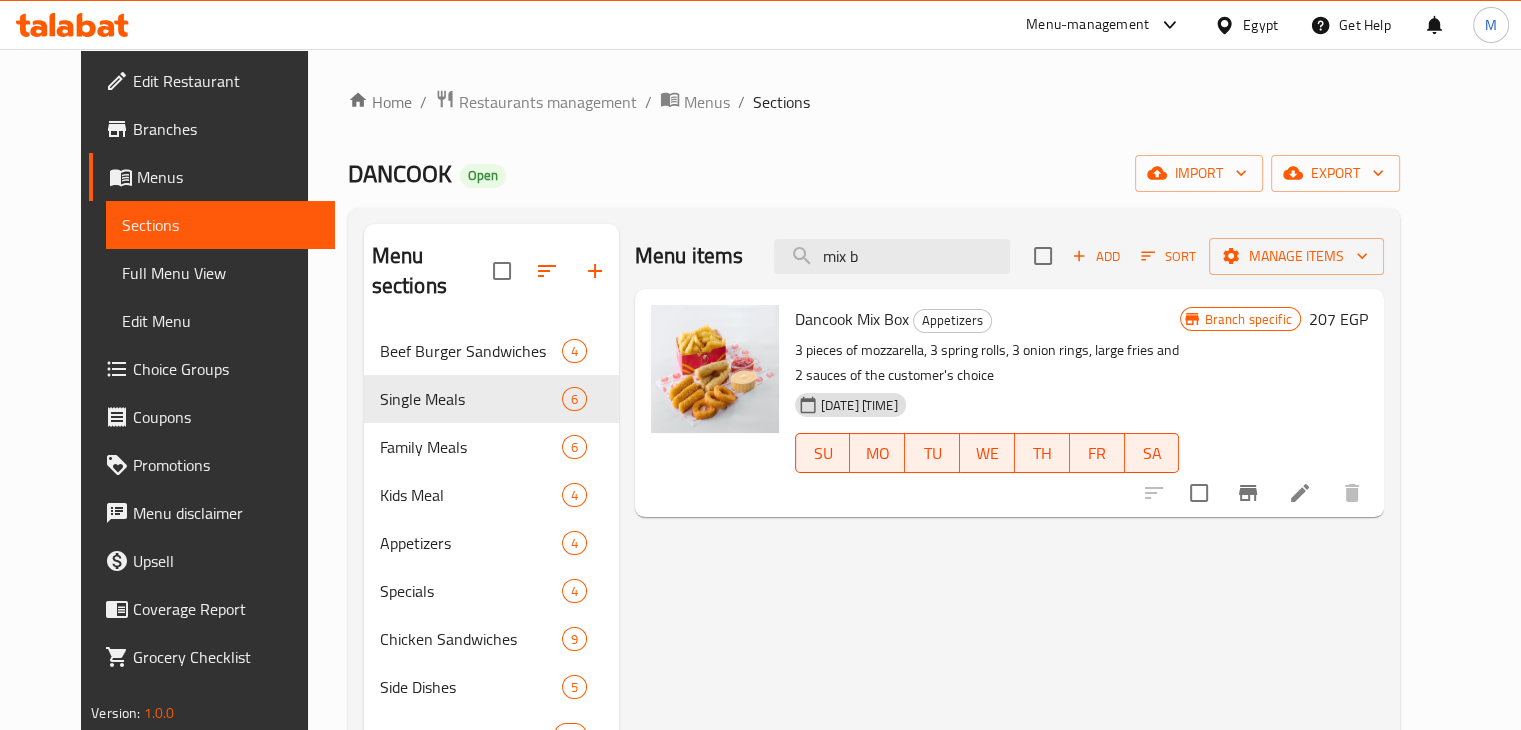 click at bounding box center (1300, 493) 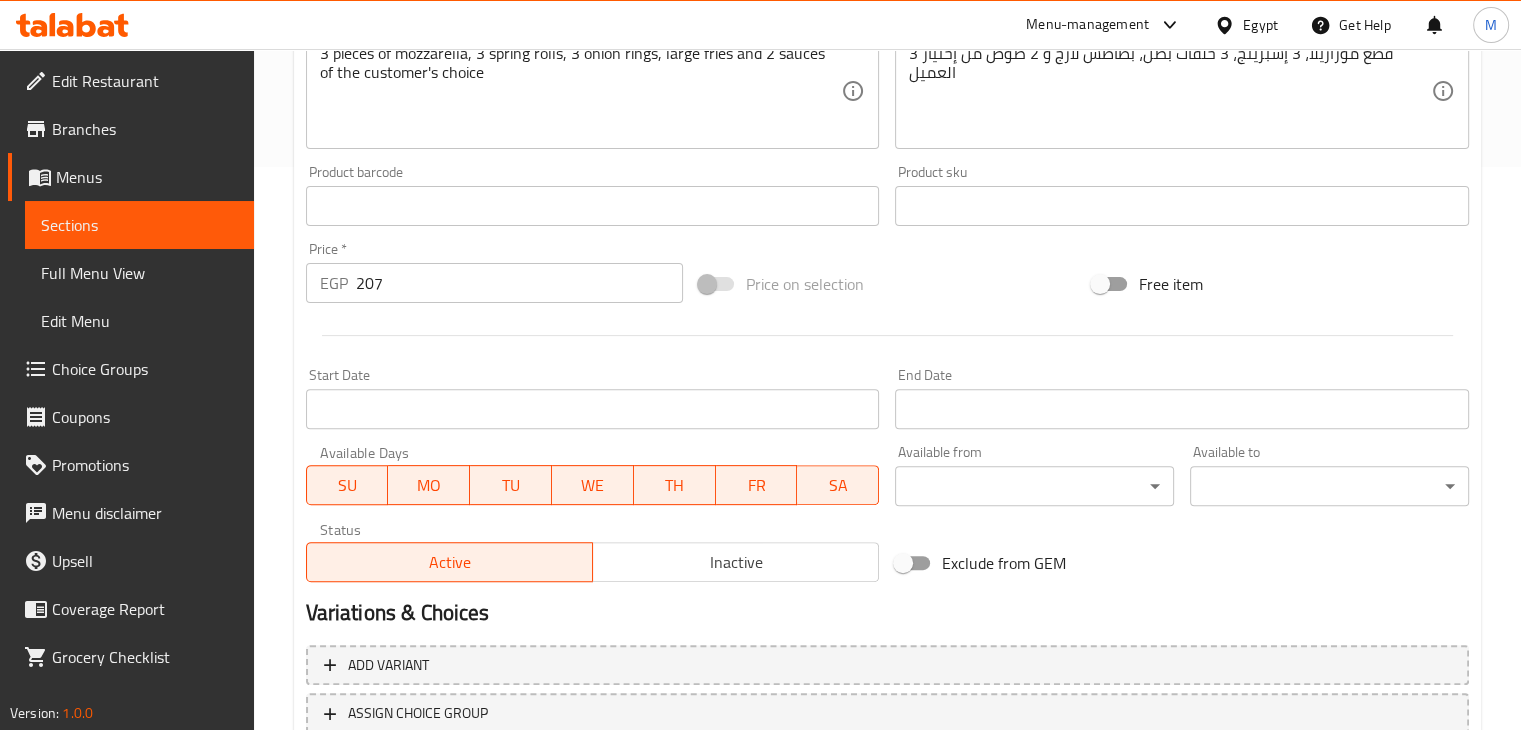 scroll, scrollTop: 711, scrollLeft: 0, axis: vertical 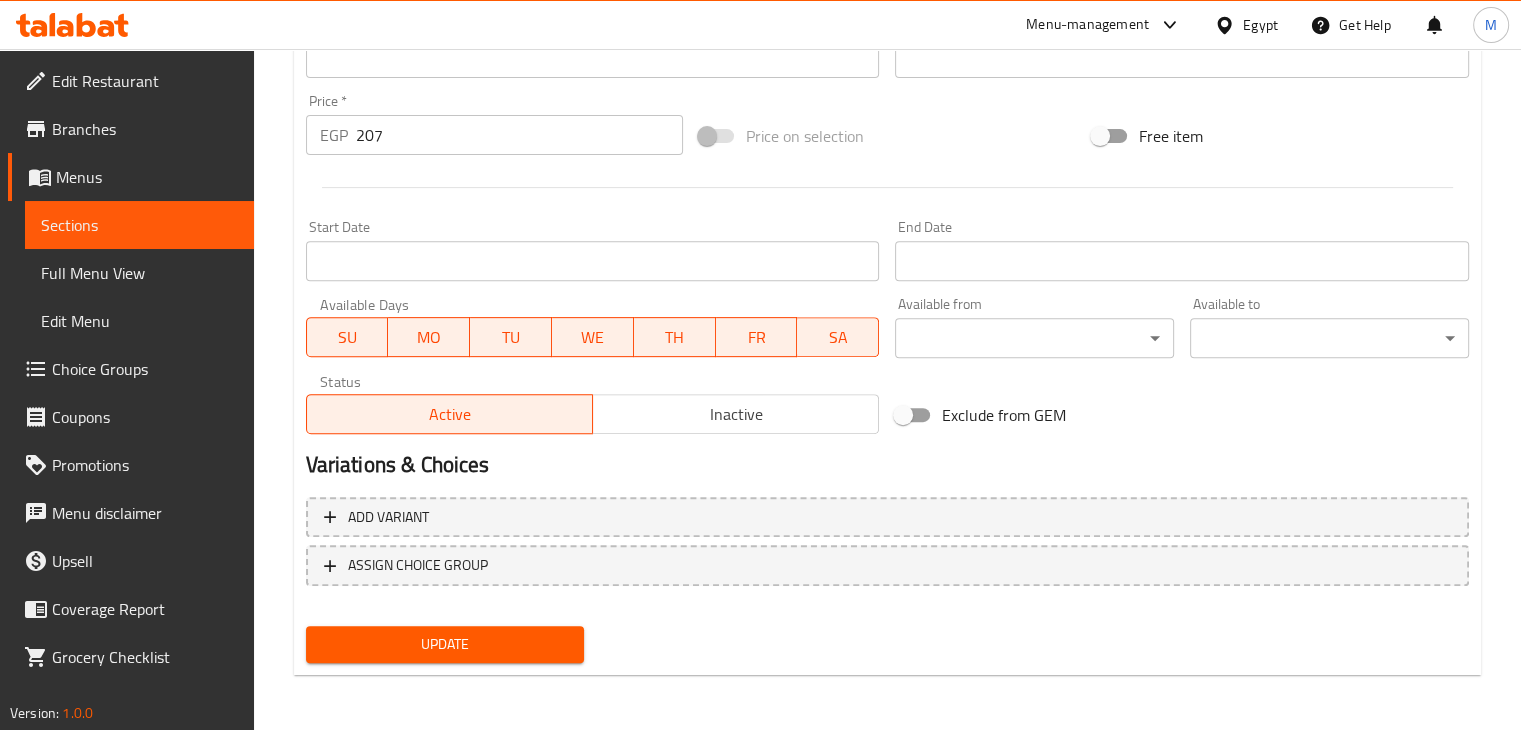 click on "Inactive" at bounding box center (736, 414) 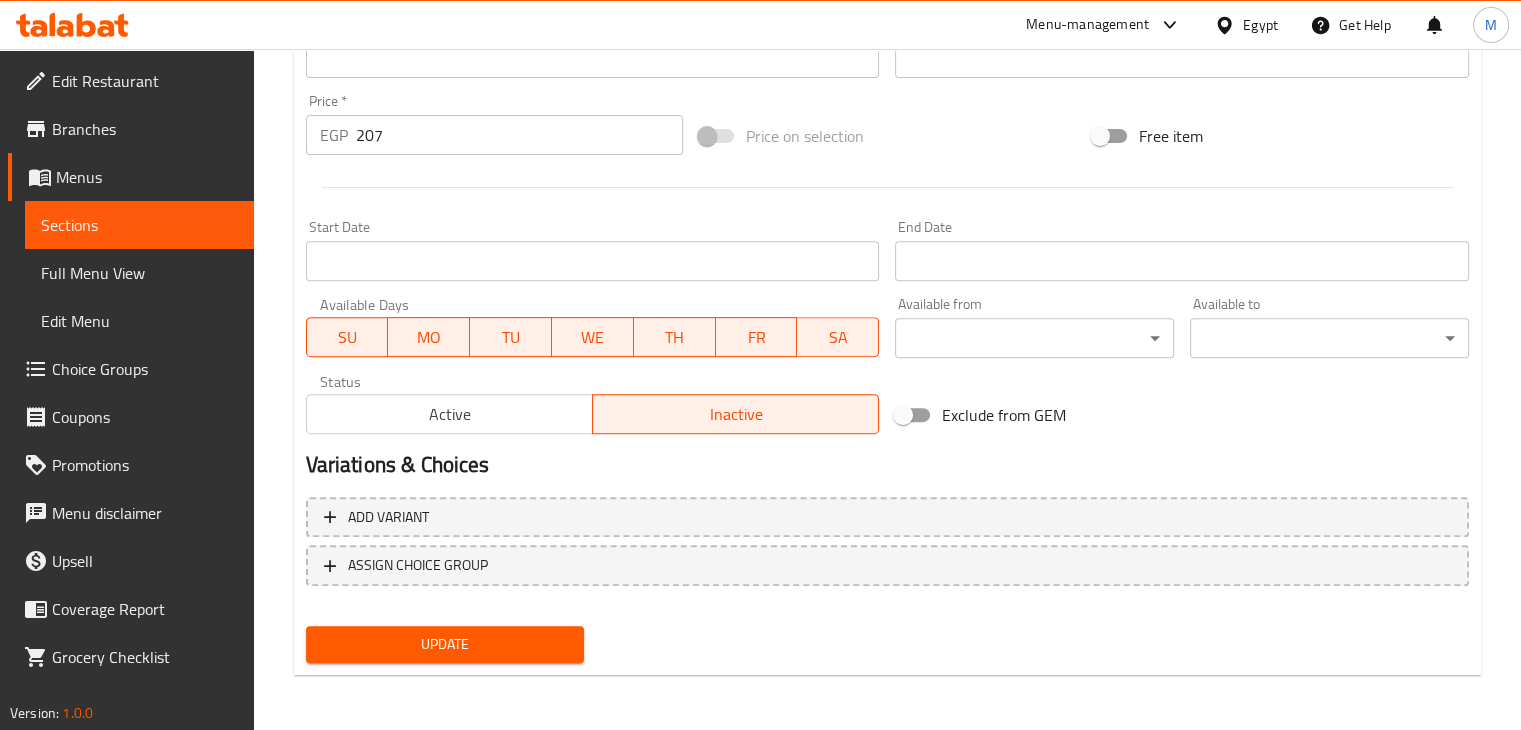click on "Update" at bounding box center [445, 644] 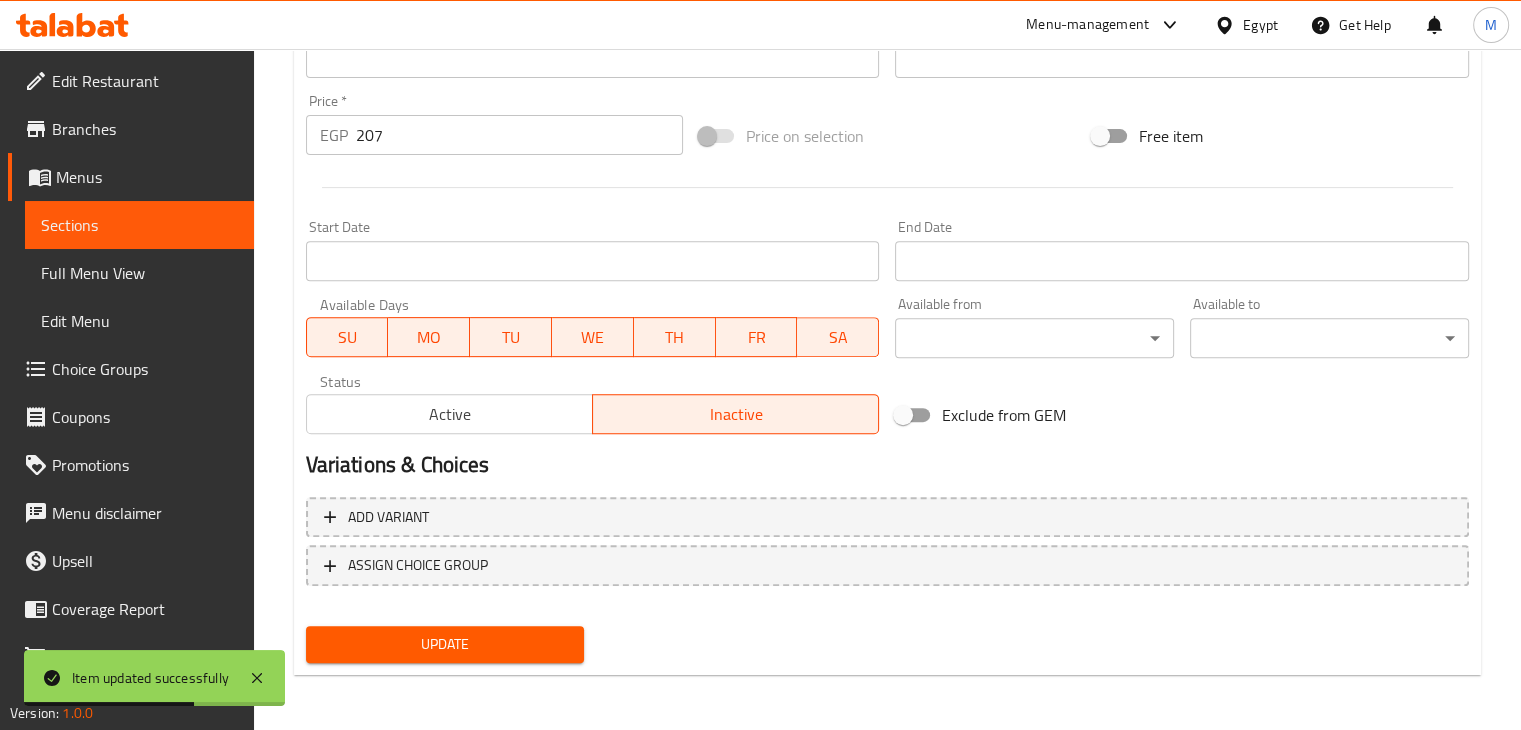 scroll, scrollTop: 0, scrollLeft: 0, axis: both 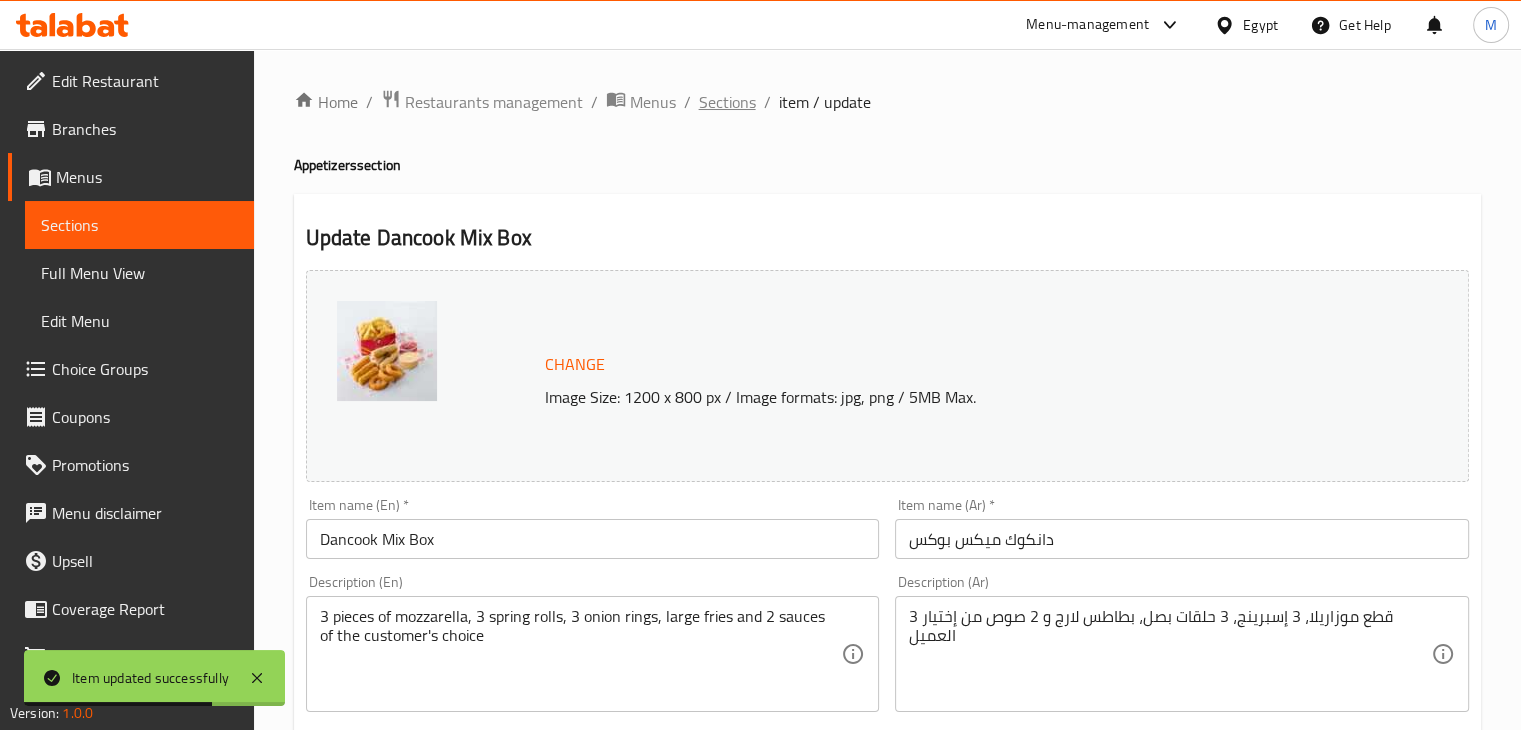 click on "Sections" at bounding box center [727, 102] 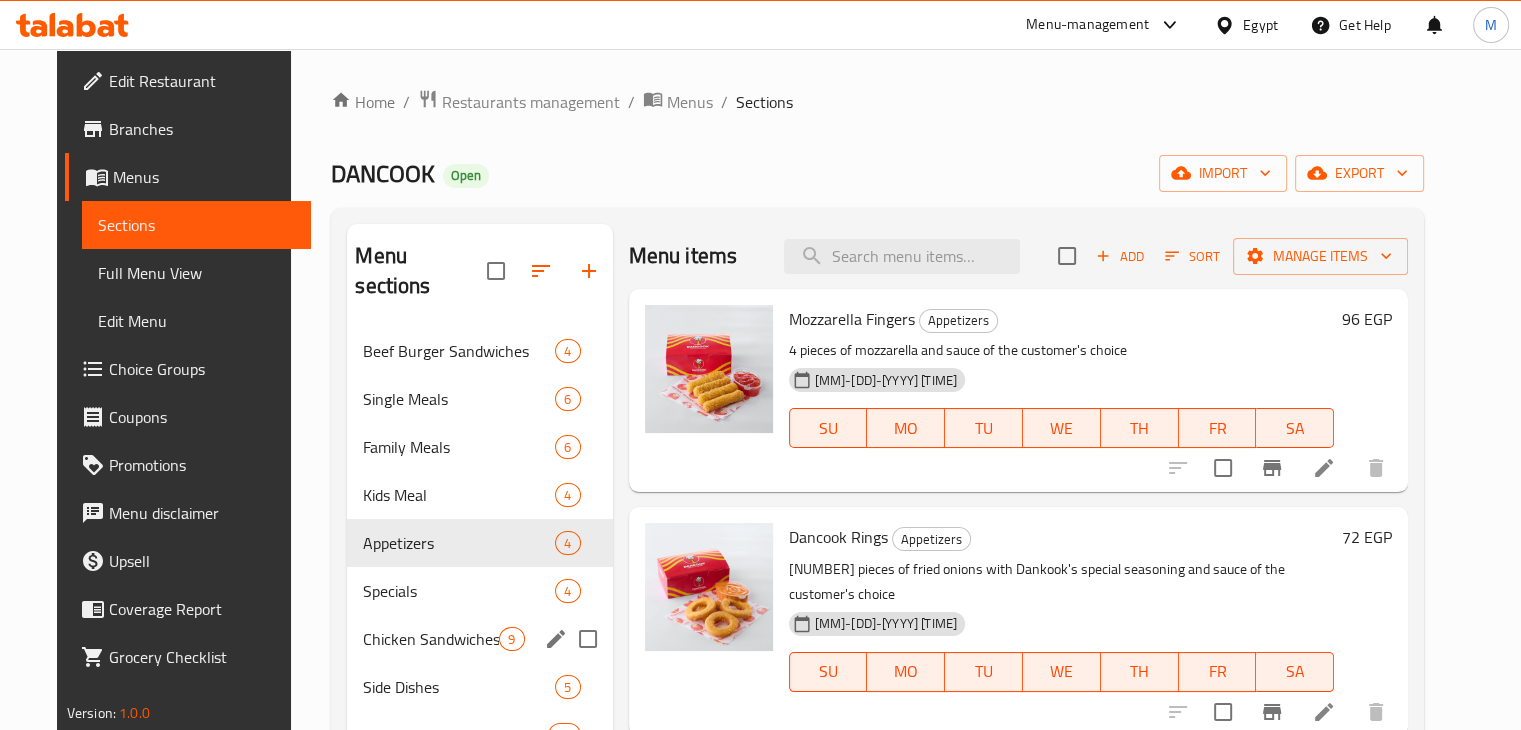 click on "Chicken Sandwiches" at bounding box center (431, 639) 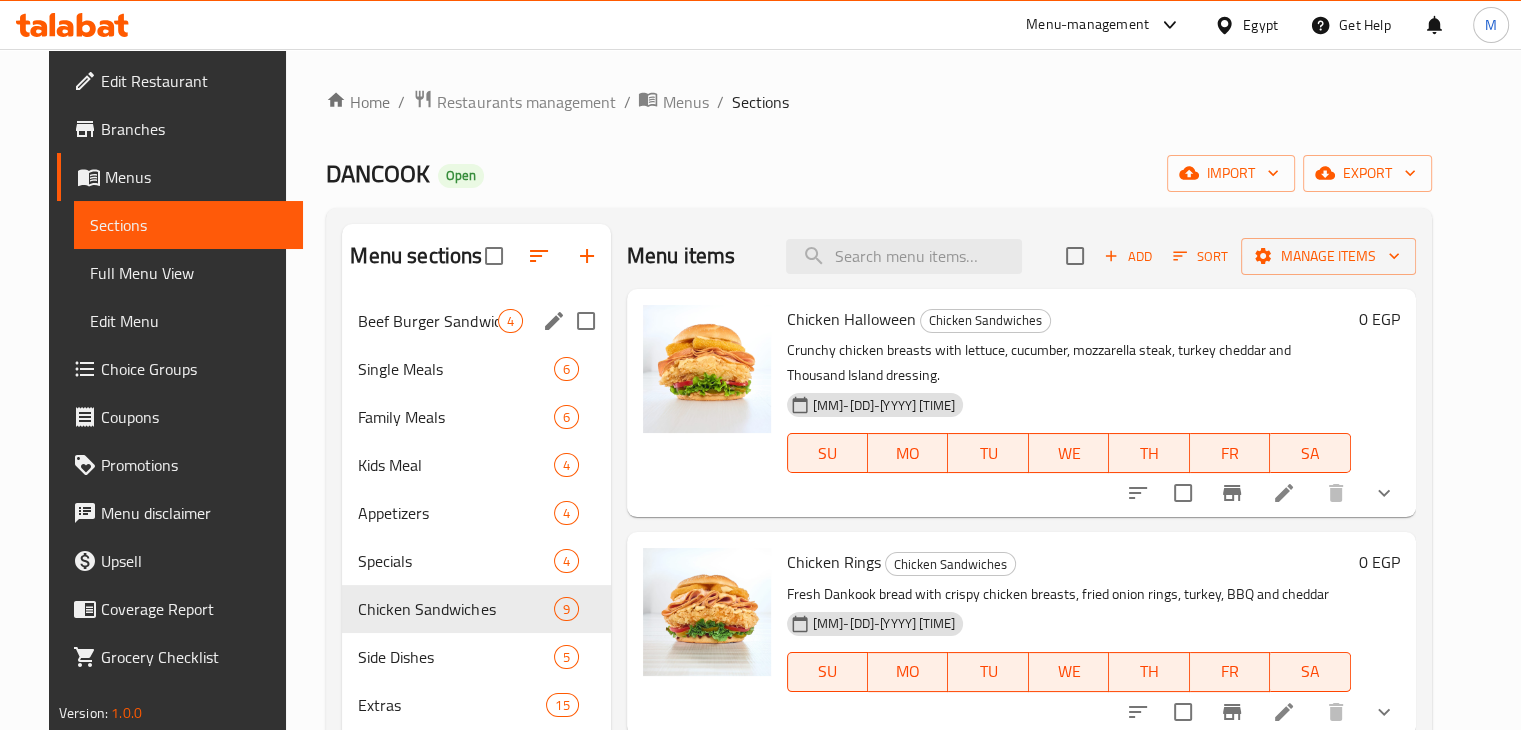 click on "Beef Burger Sandwiches" at bounding box center [427, 321] 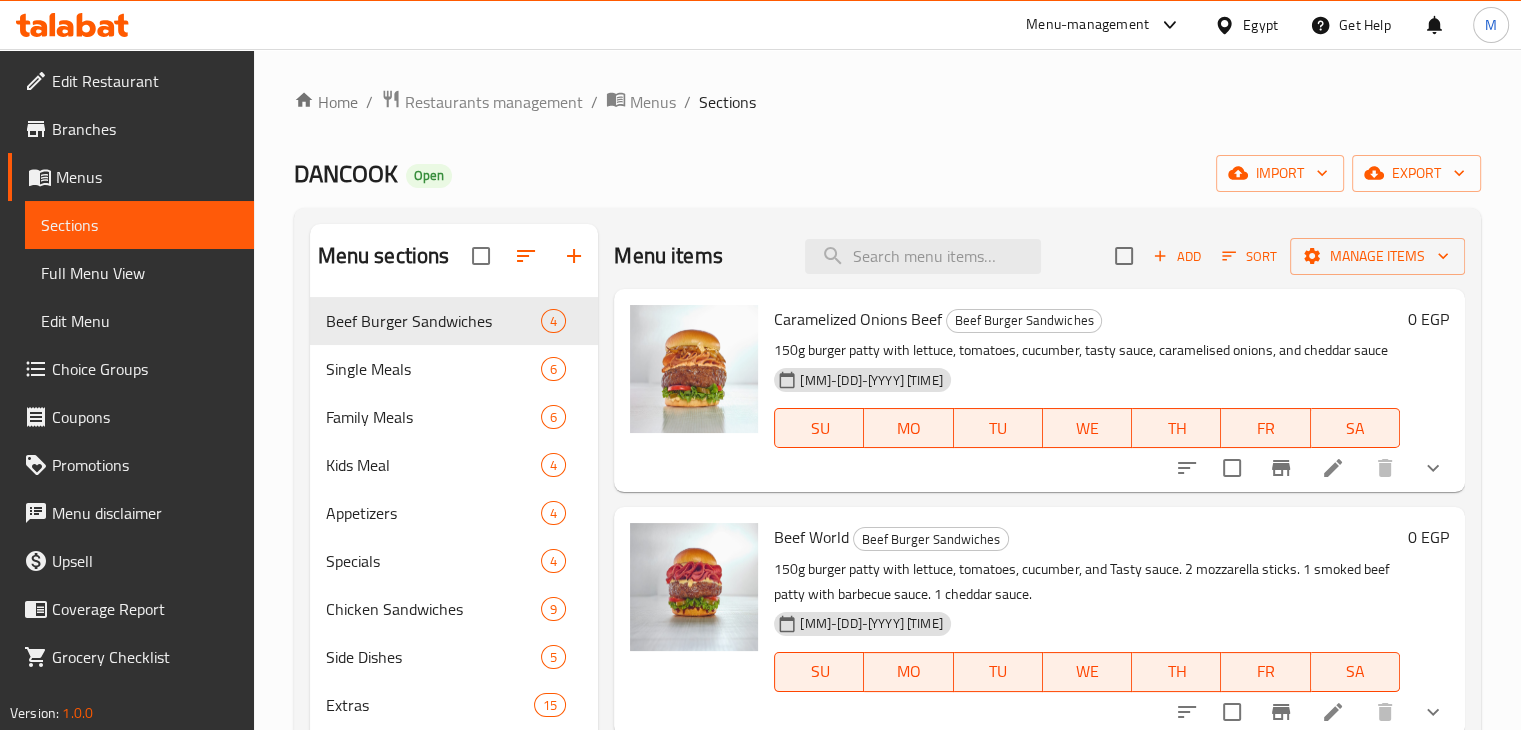 click 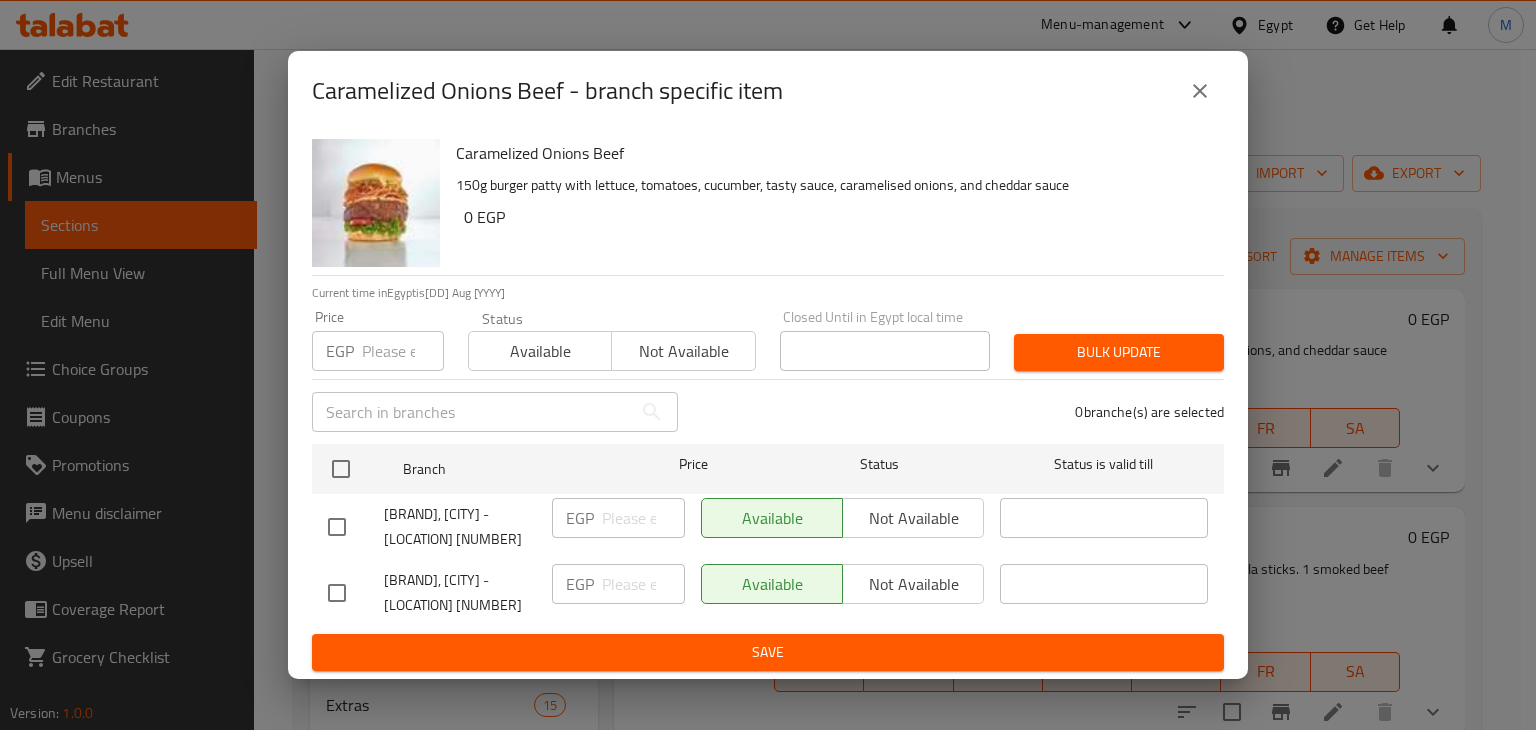 click on "Caramelized Onions Beef - branch specific item Caramelized Onions Beef 150g burger patty with lettuce, tomatoes, cucumber, tasty sauce, caramelised onions, and cheddar sauce
0   EGP Current time in  Egypt  is  02 Aug 2025   Price EGP Price Status Available Not available Closed Until in Egypt local time Closed Until in Egypt local time Bulk update ​ 0  branche(s) are selected Branch Price Status Status is valid till DANCOOK, Nasr City - Hay 8 EGP ​ Available Not available ​ DANCOOK, Heliopolis - Merryland 2 EGP ​ Available Not available ​ Save" at bounding box center (768, 365) 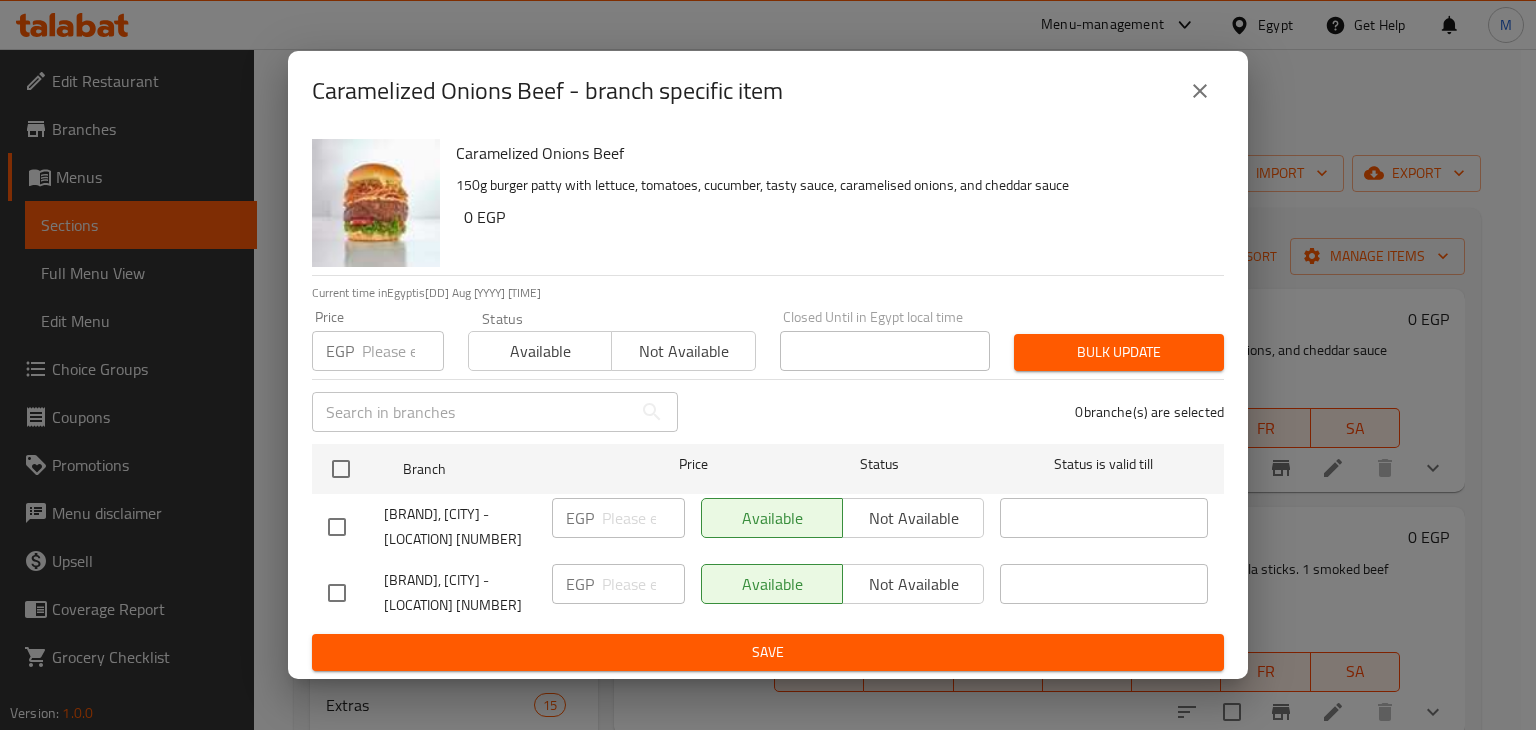 click at bounding box center (1200, 91) 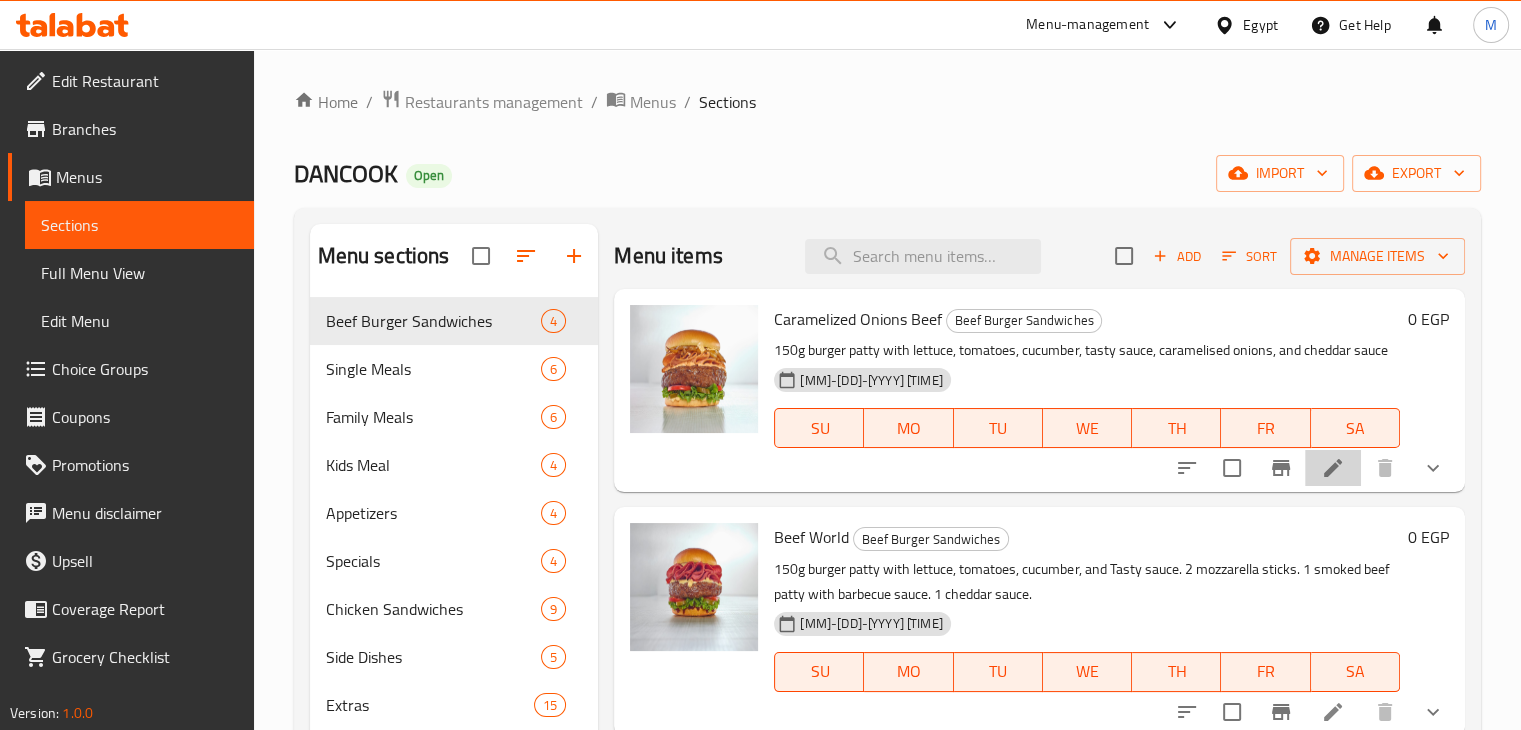 click 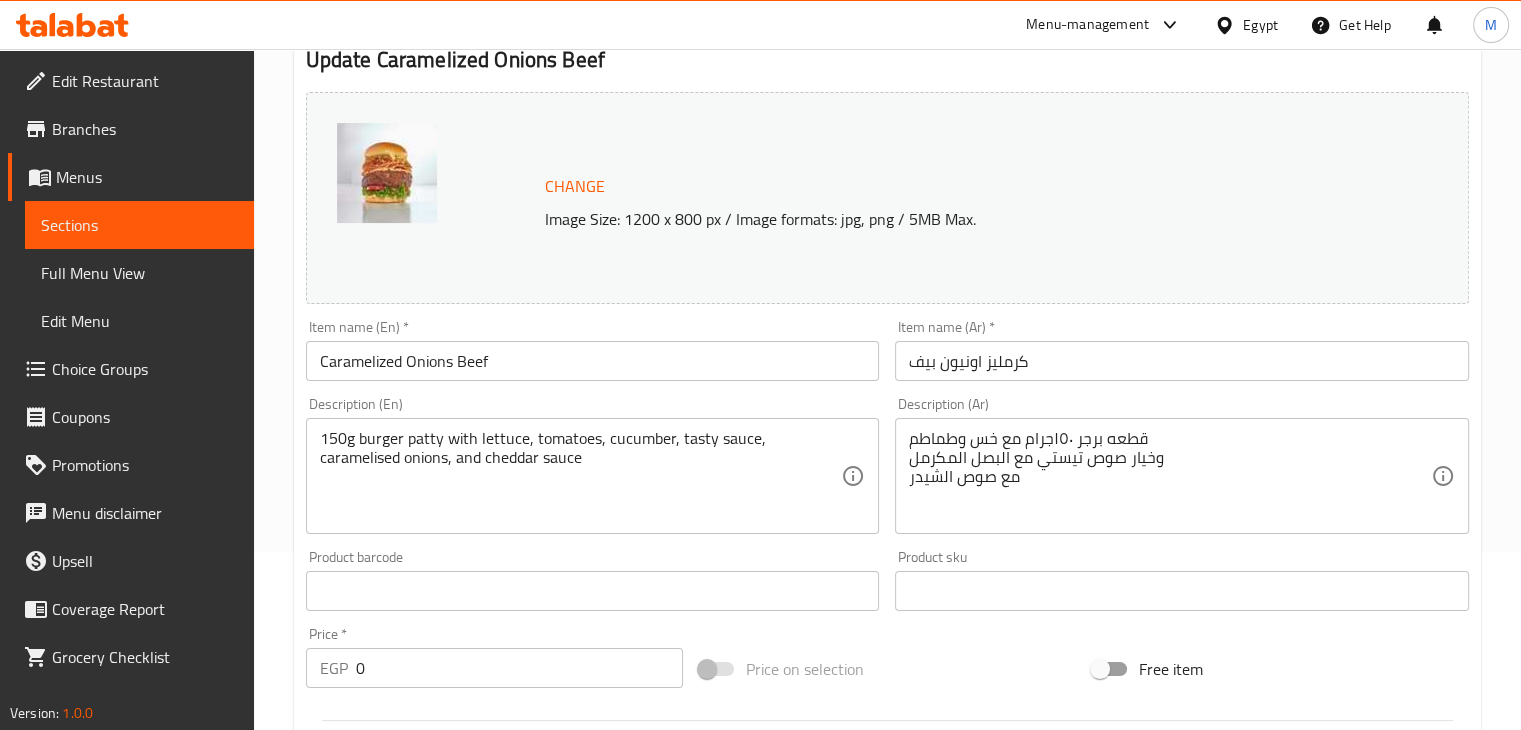 scroll, scrollTop: 0, scrollLeft: 0, axis: both 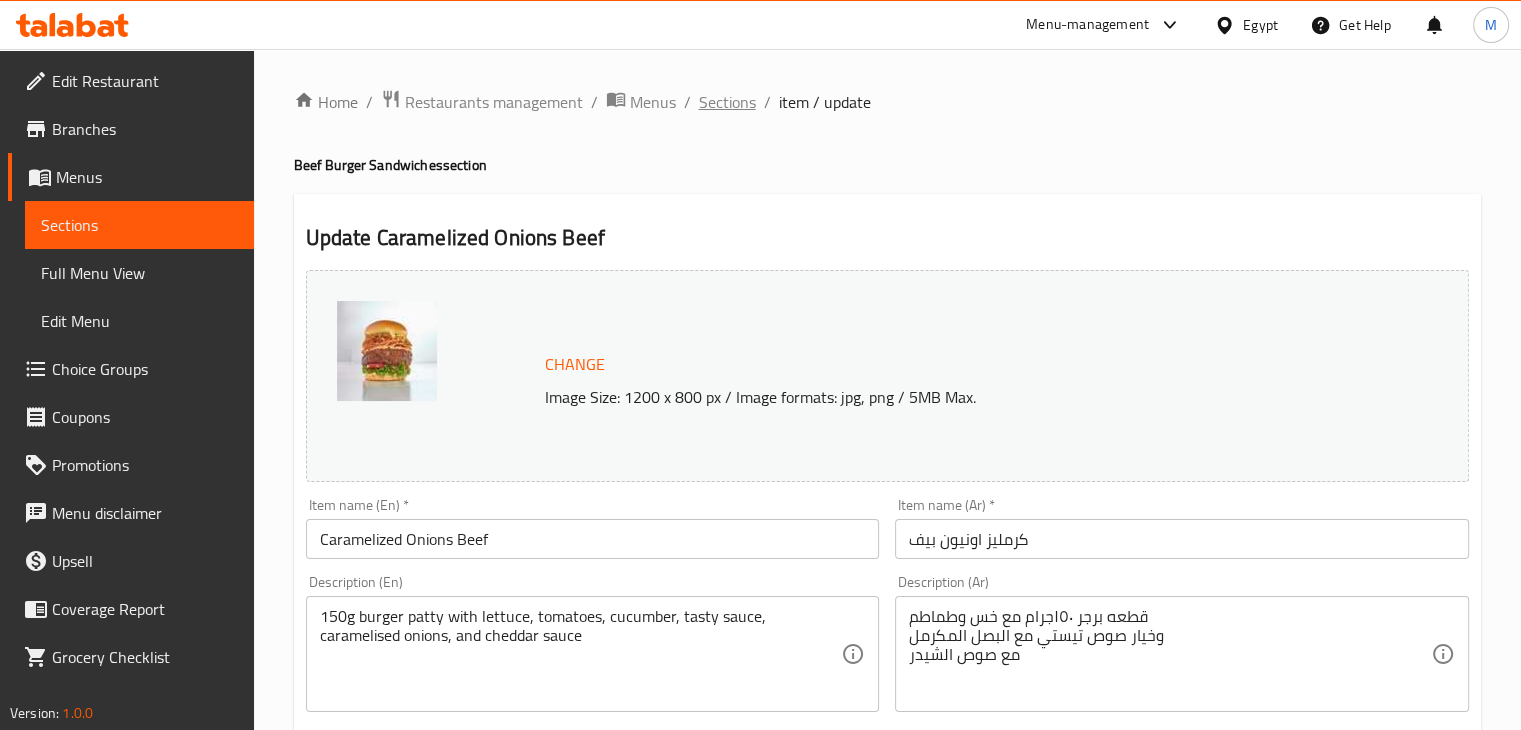click on "Sections" at bounding box center [727, 102] 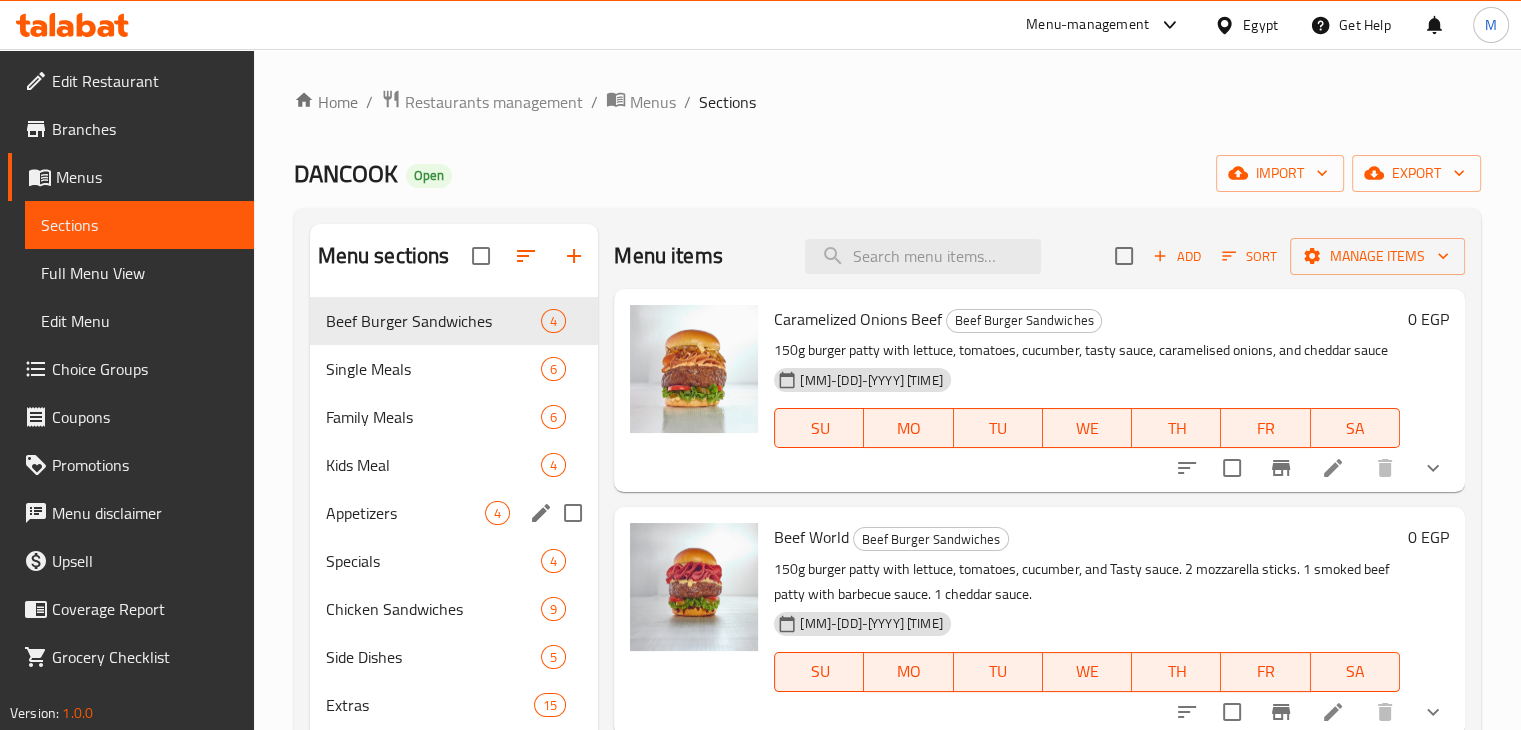 click on "Appetizers" at bounding box center [406, 513] 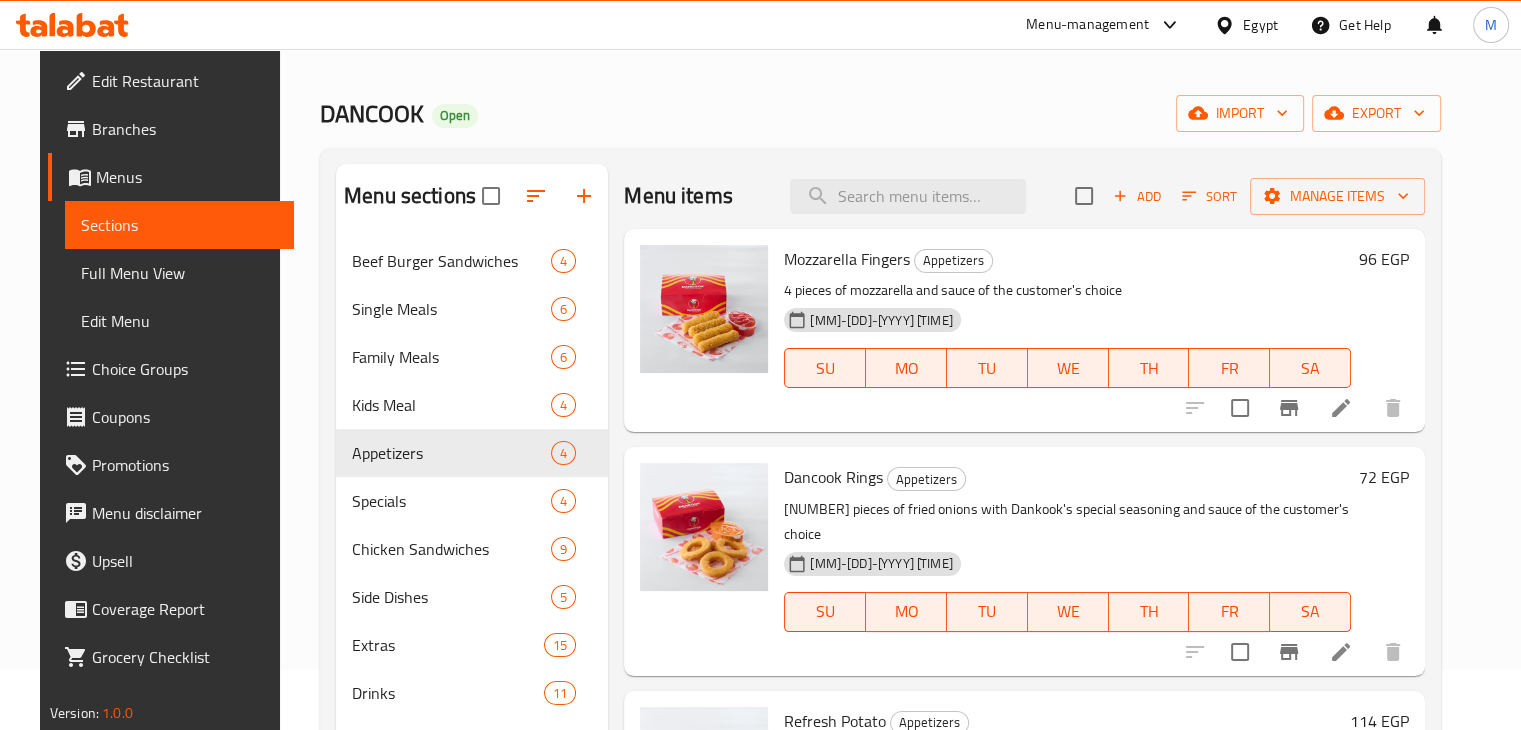 scroll, scrollTop: 60, scrollLeft: 0, axis: vertical 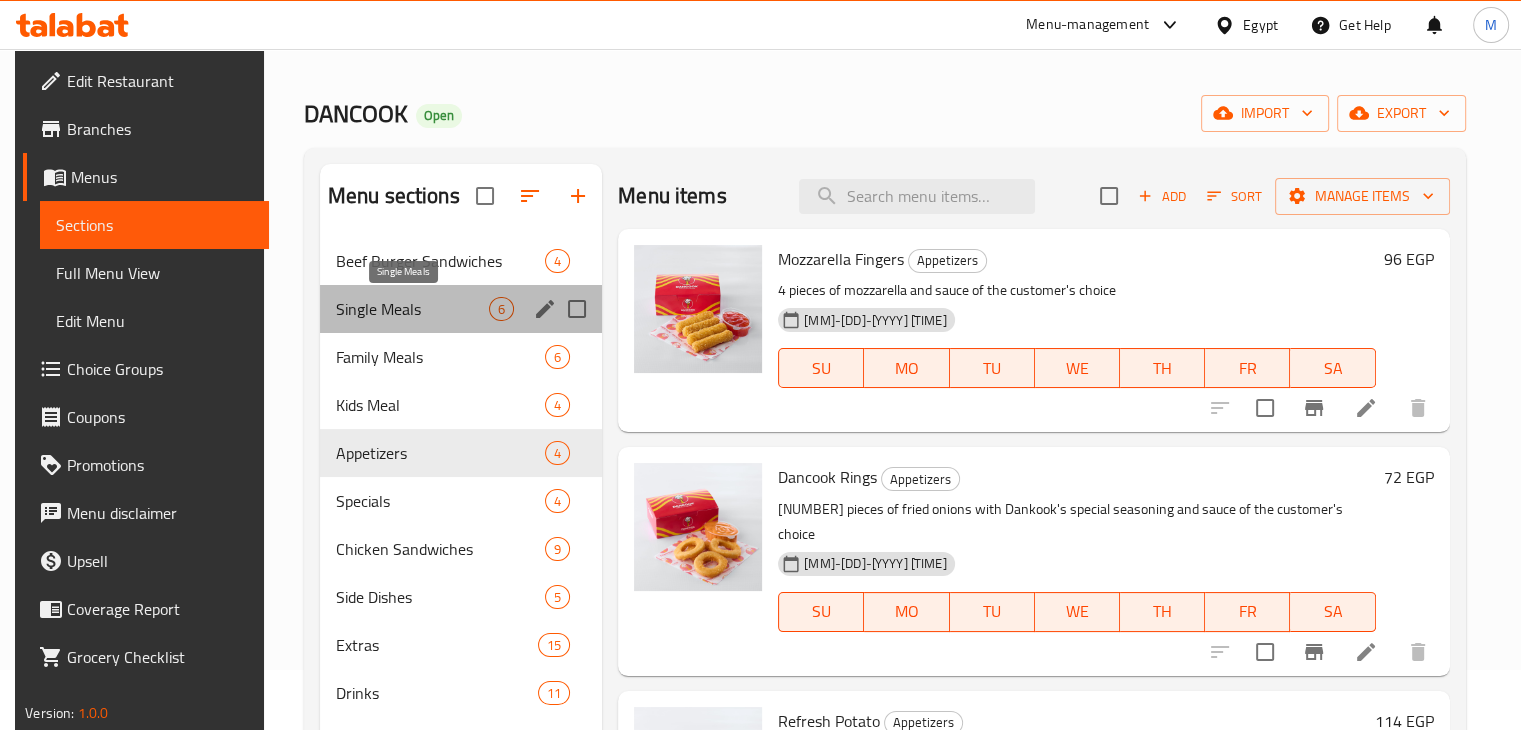 click on "Single Meals" at bounding box center [412, 309] 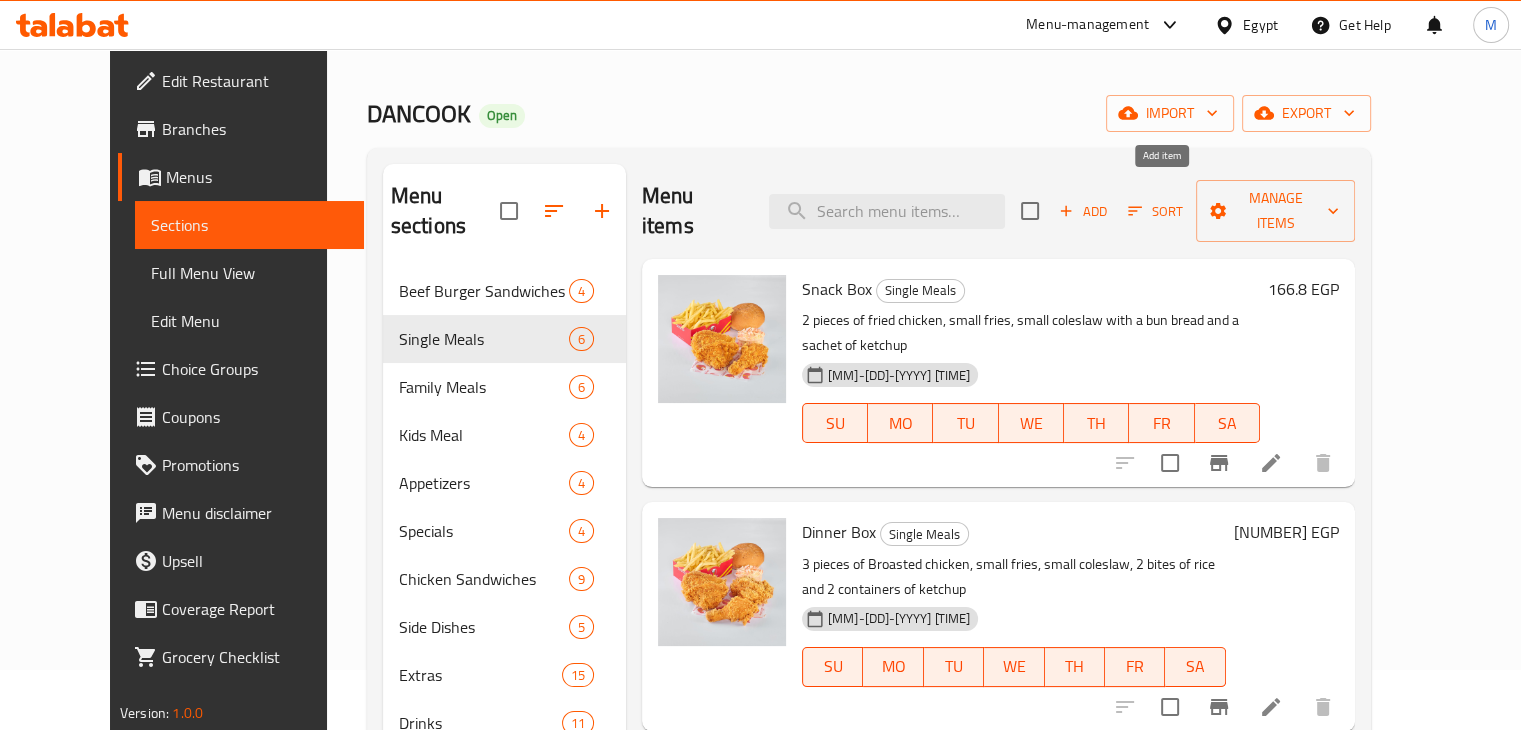 click on "Add" at bounding box center [1083, 211] 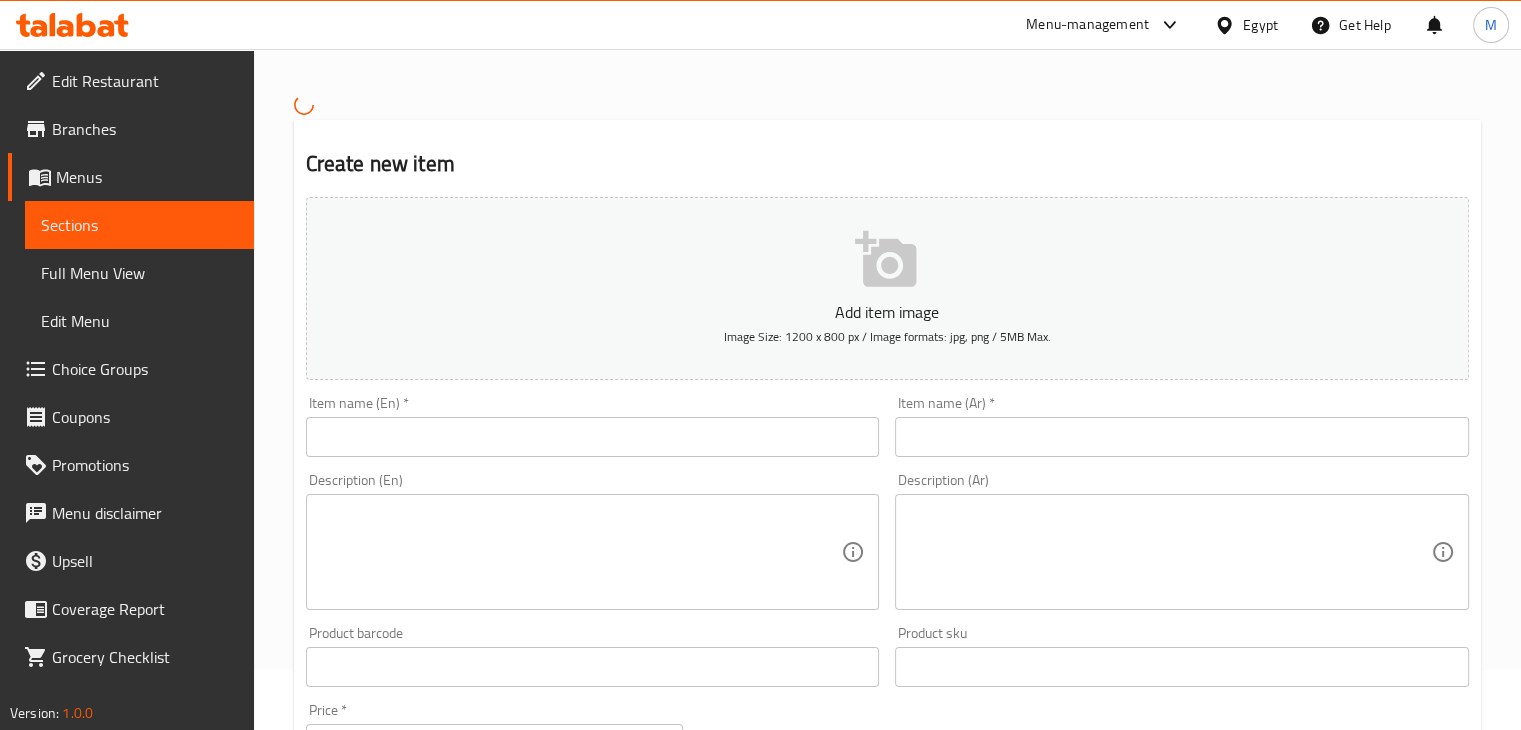 click on "Item name (Ar)   * Item name (Ar)  *" at bounding box center (1182, 426) 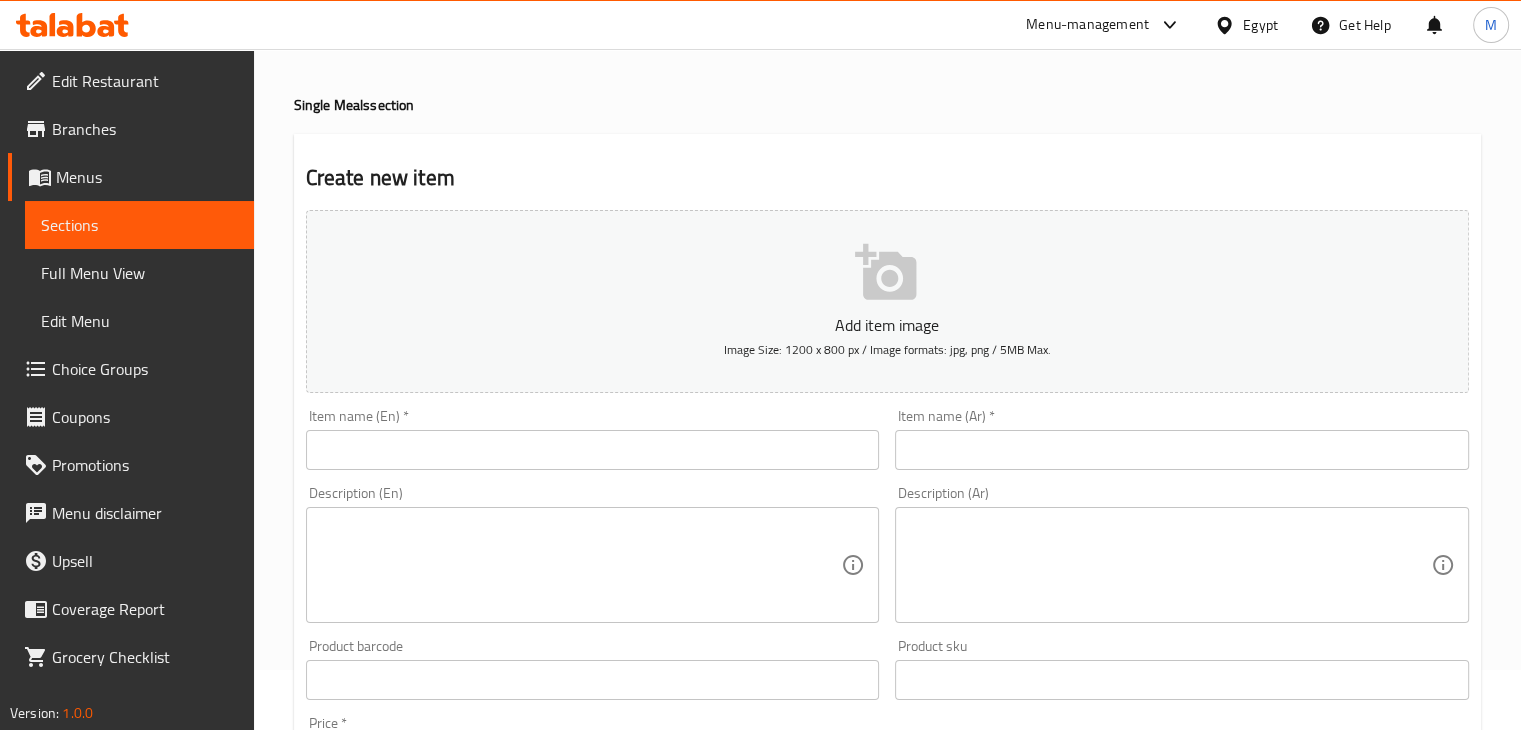 click at bounding box center (1182, 450) 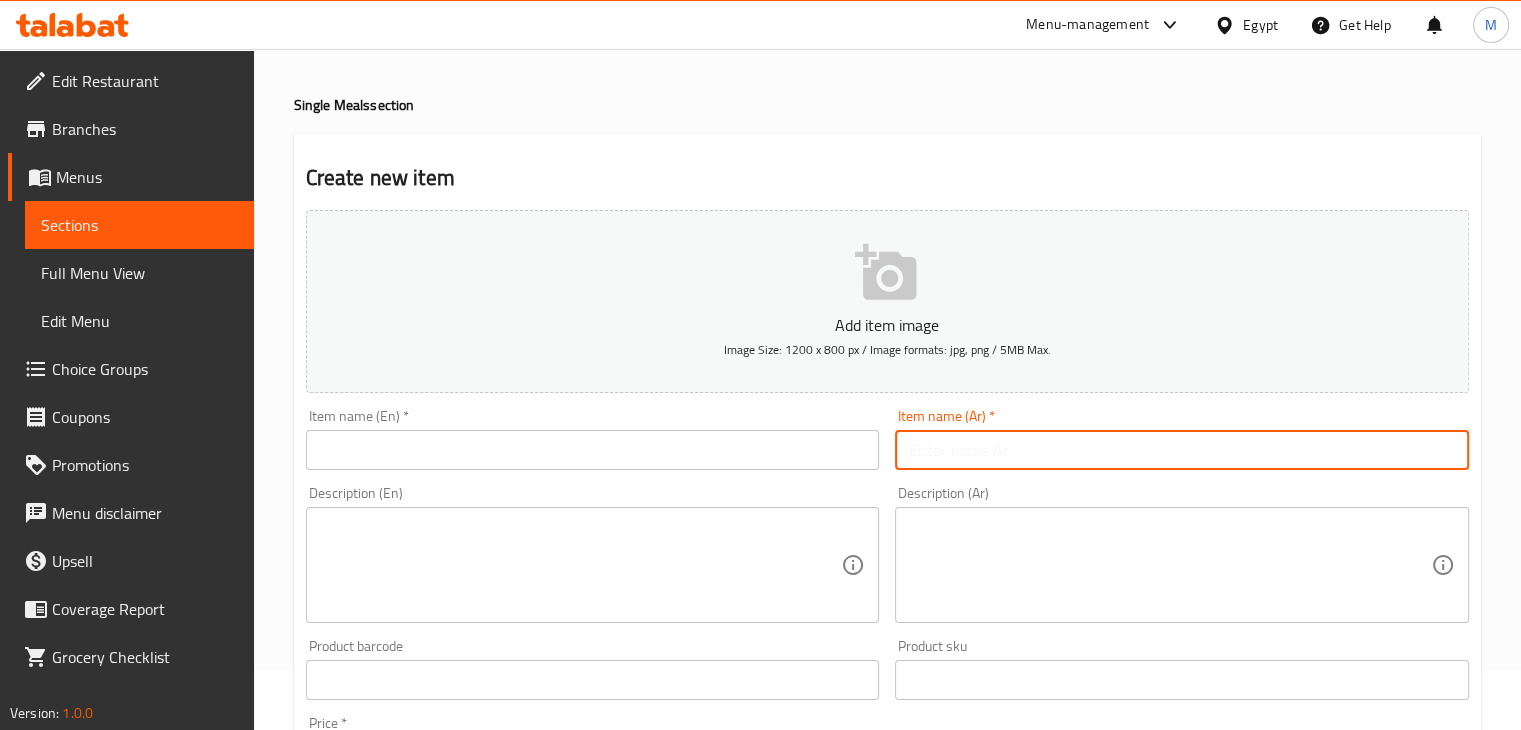 paste on "تندر تشيكن" 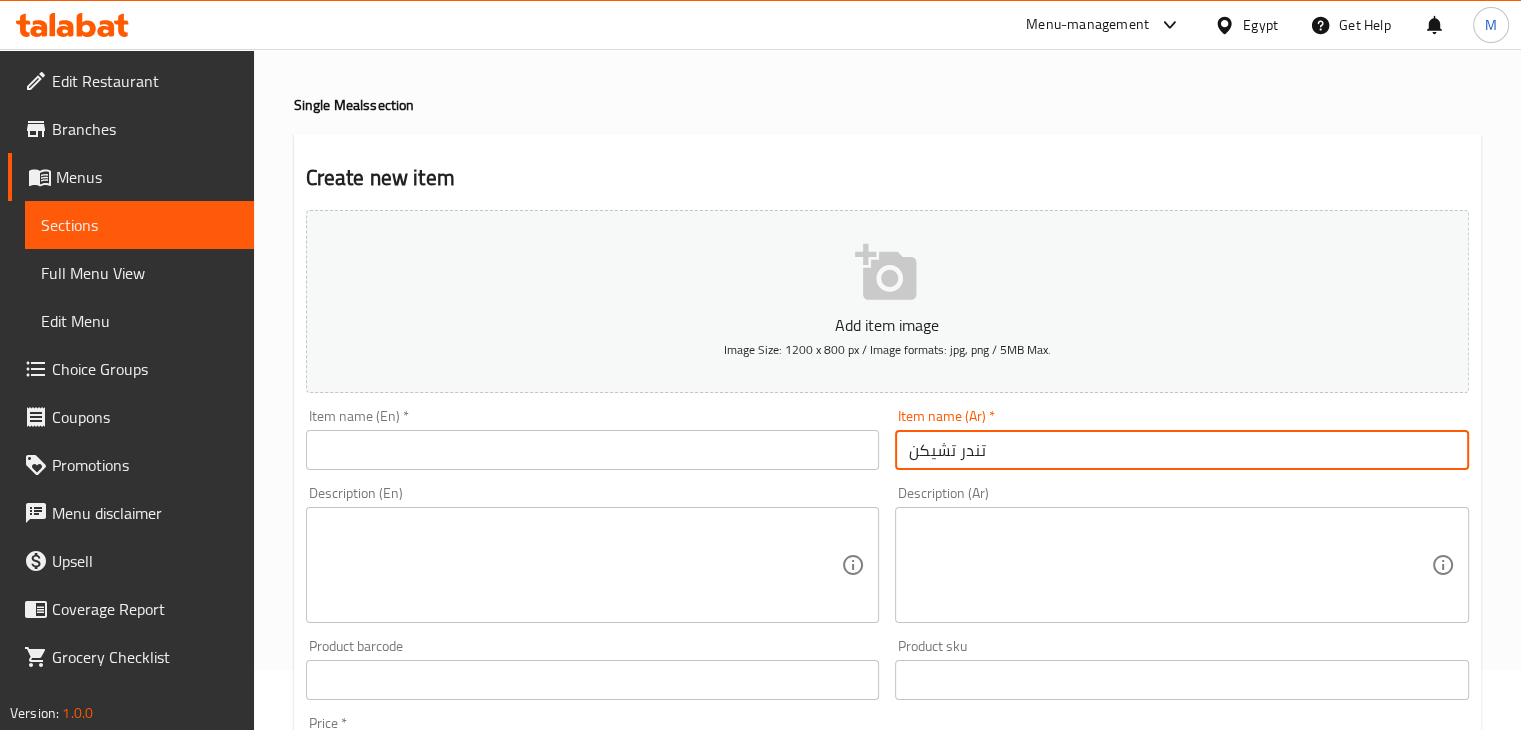 type on "تندر تشيكن" 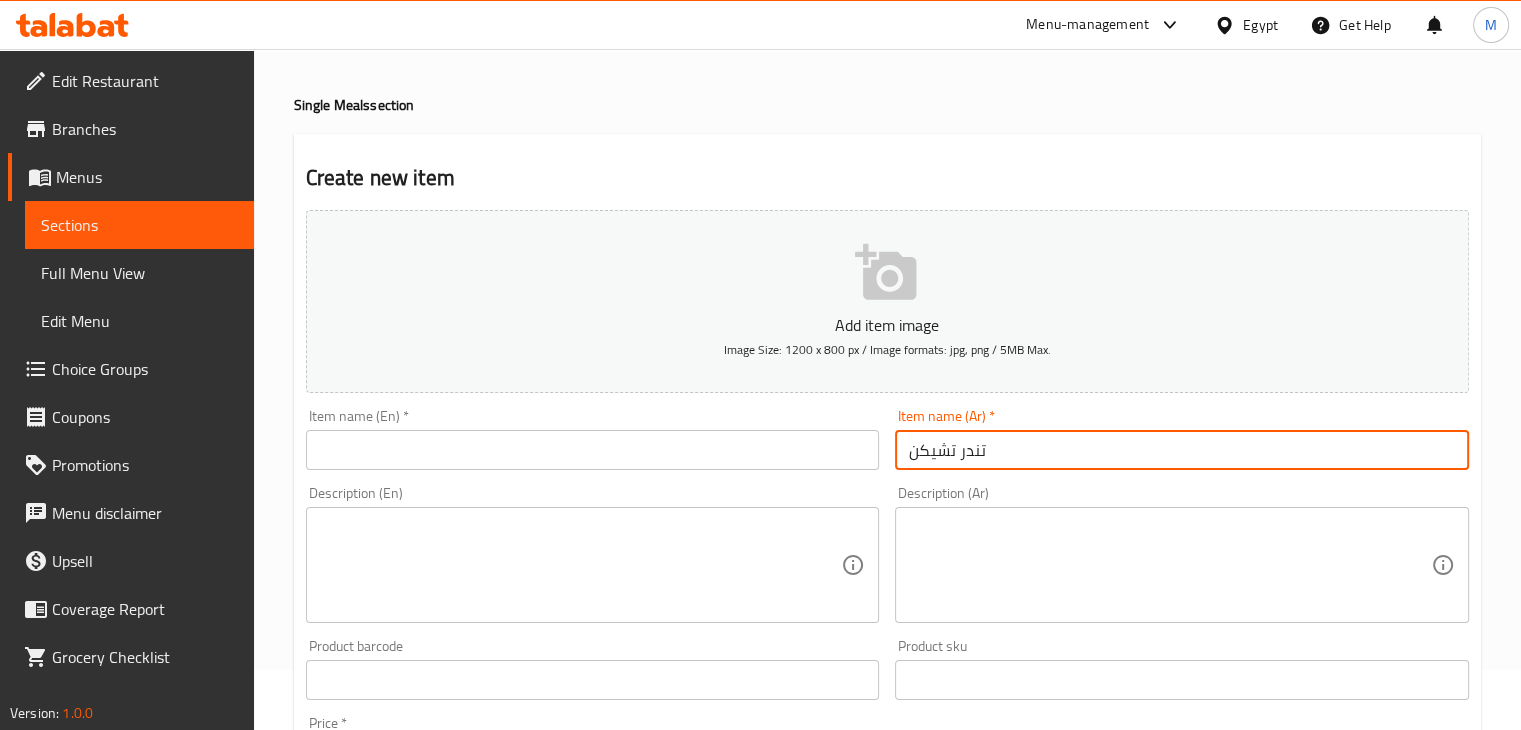 click at bounding box center (593, 450) 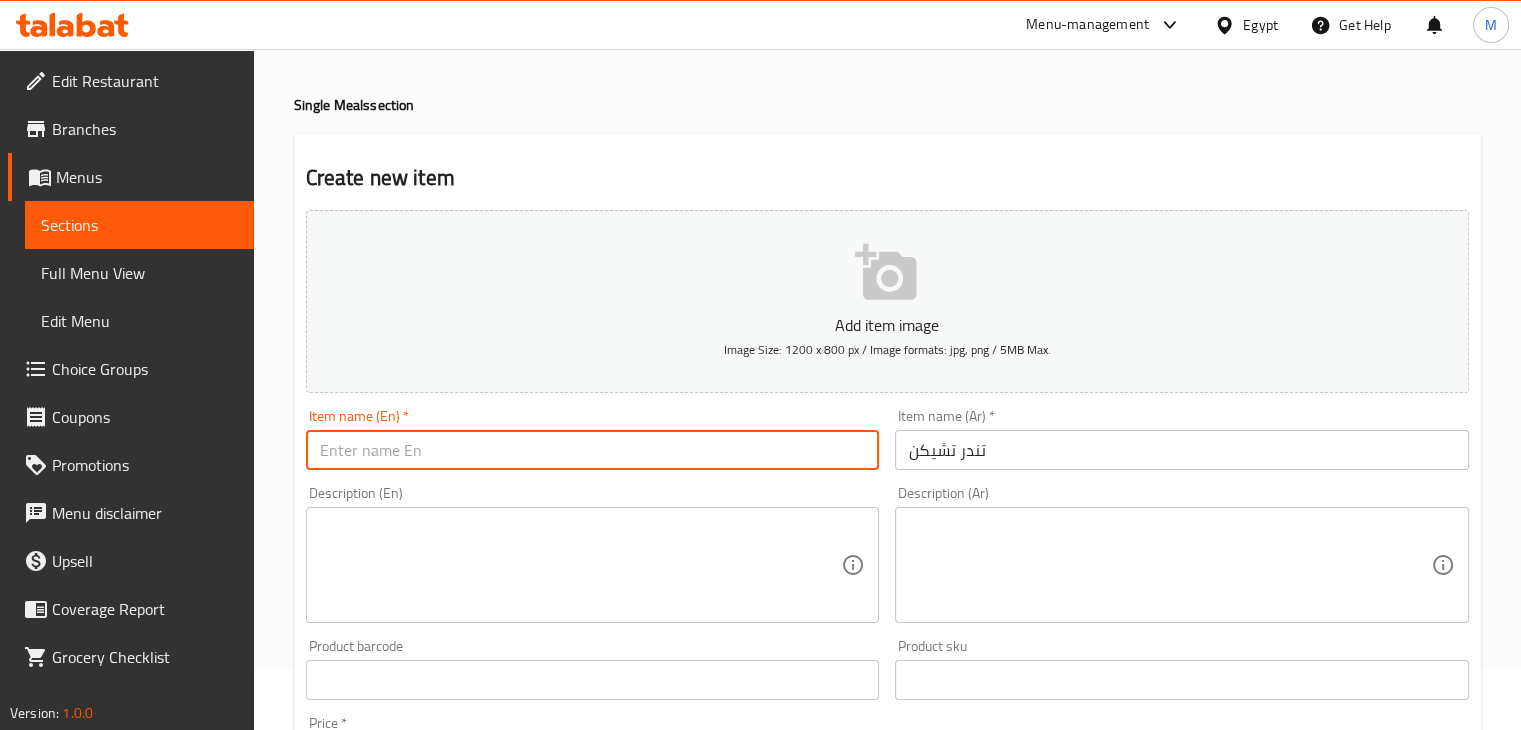 paste on "n Tender" 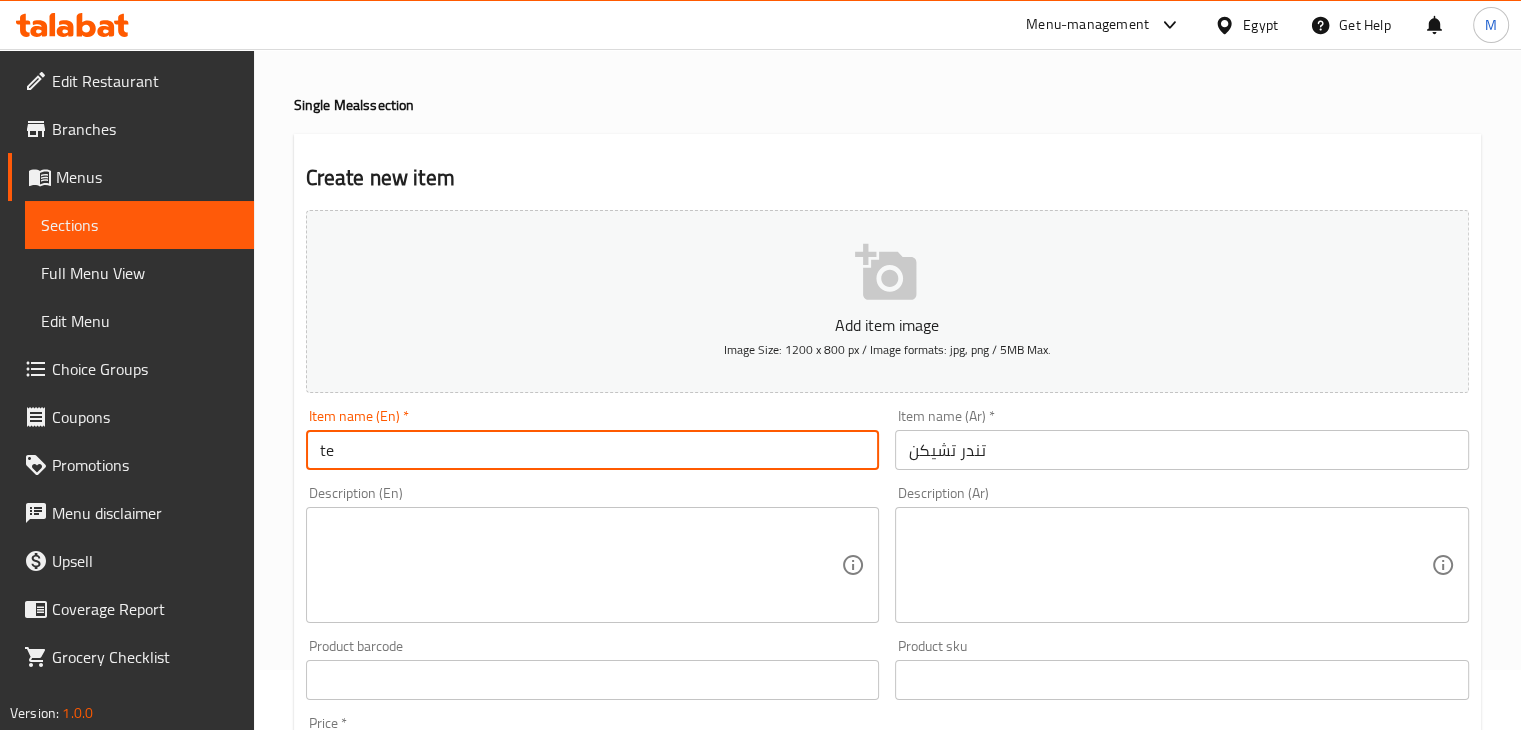 type on "t" 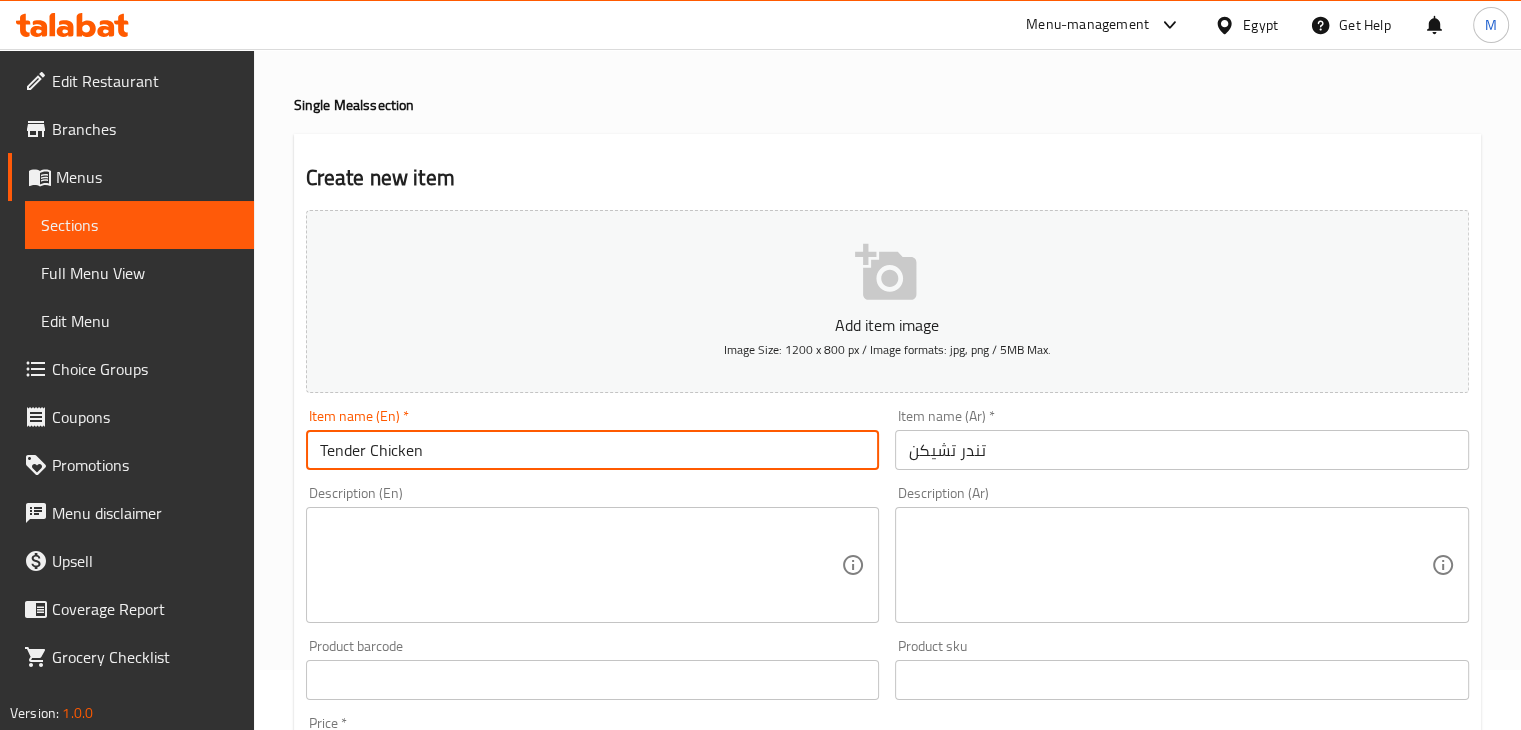 type on "Tender Chicken" 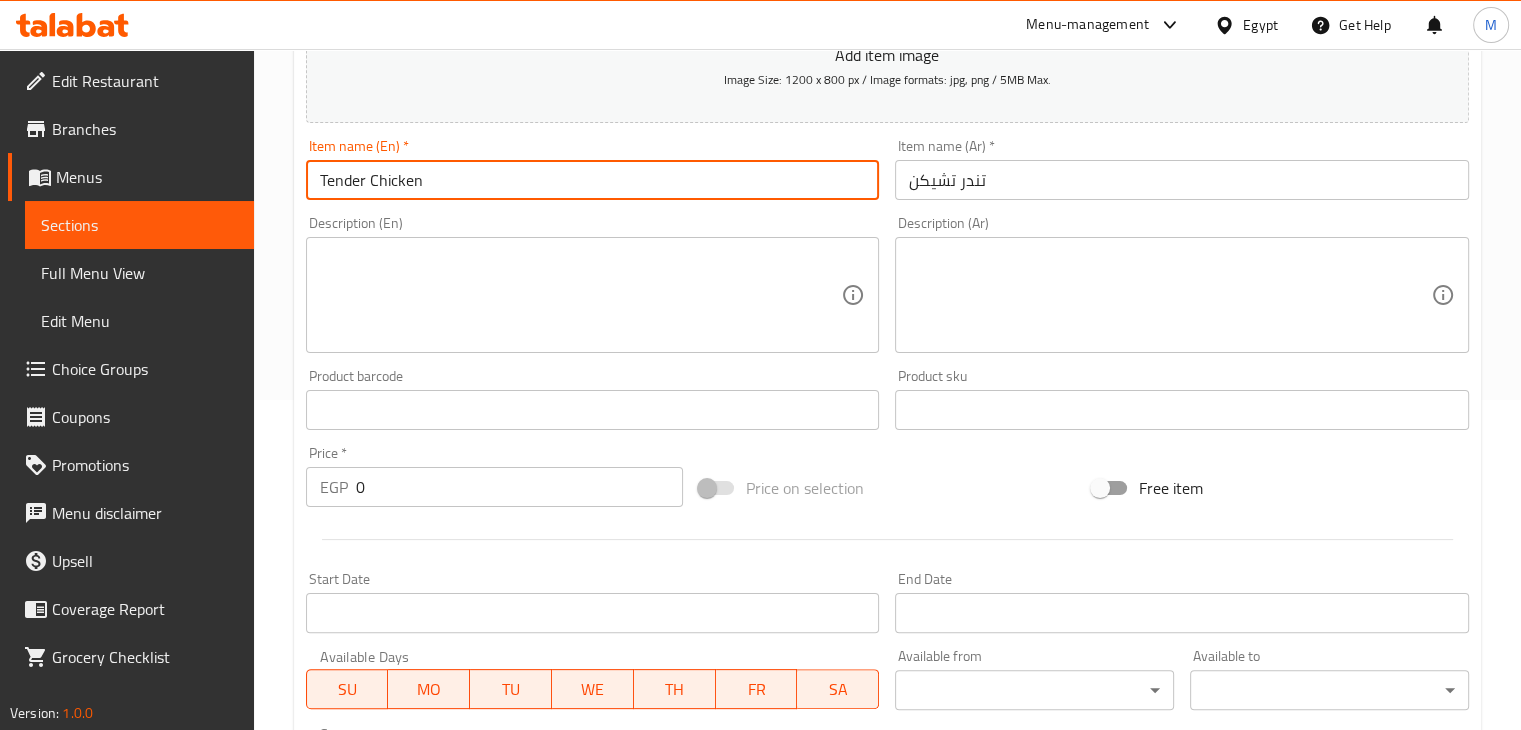 scroll, scrollTop: 332, scrollLeft: 0, axis: vertical 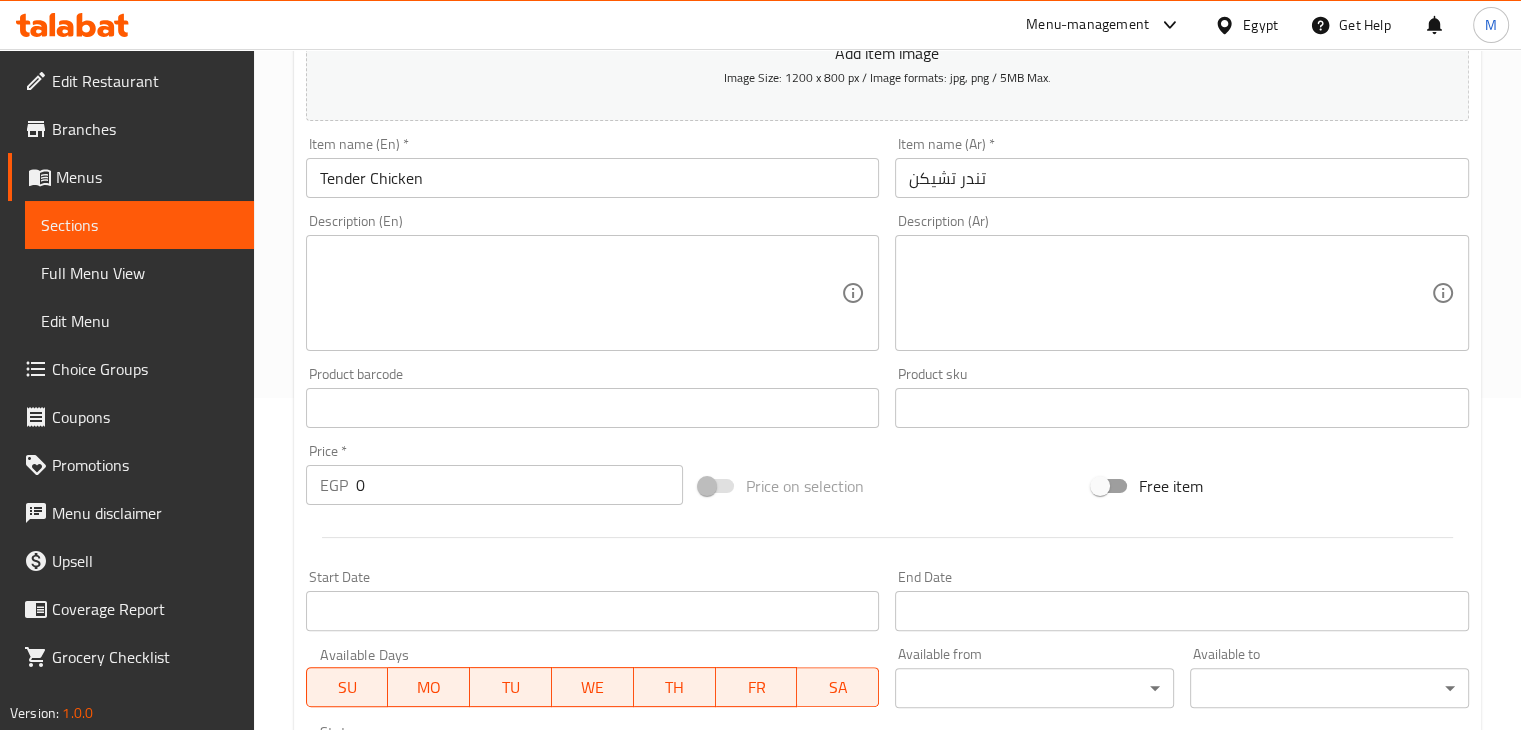 drag, startPoint x: 507, startPoint y: 429, endPoint x: 434, endPoint y: 469, distance: 83.240616 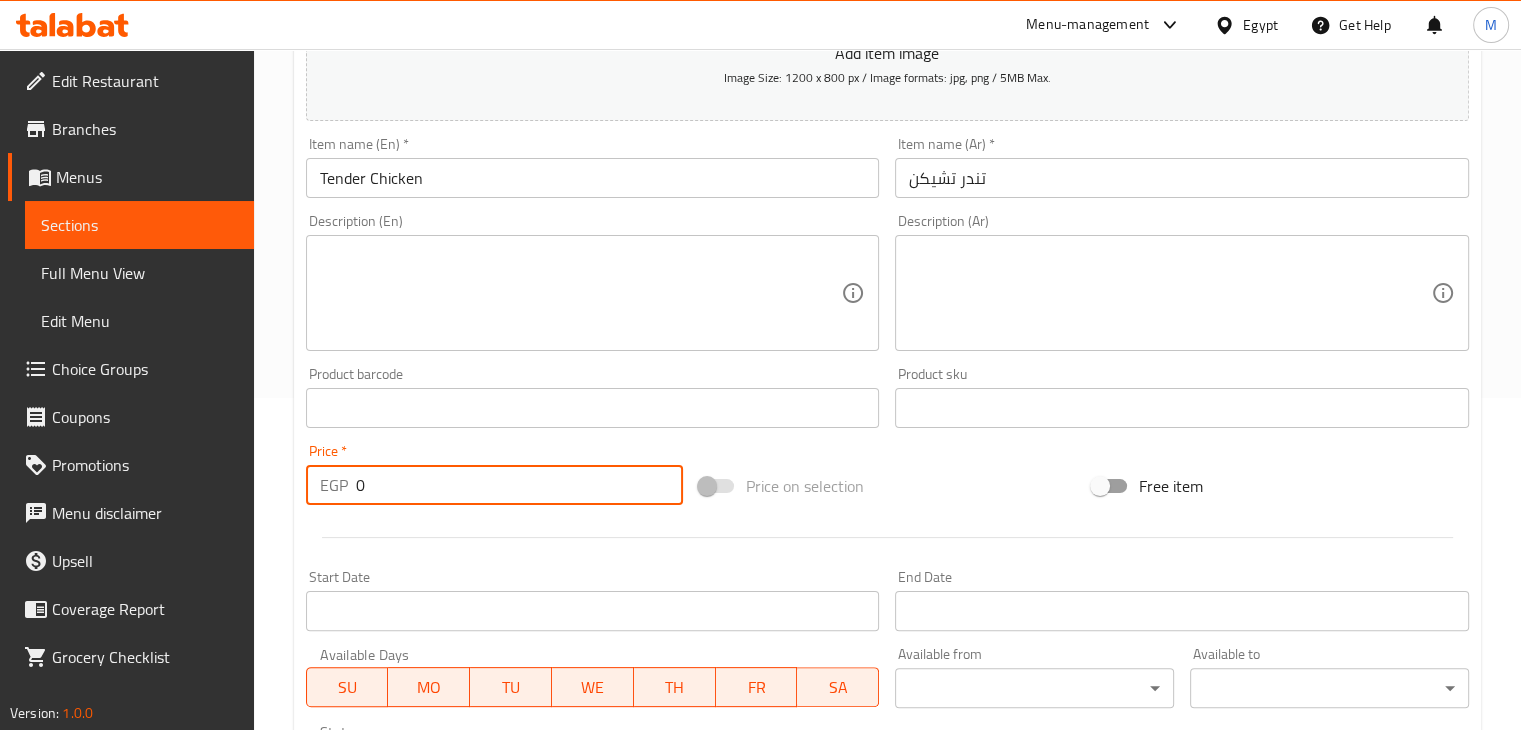 type on "214.8" 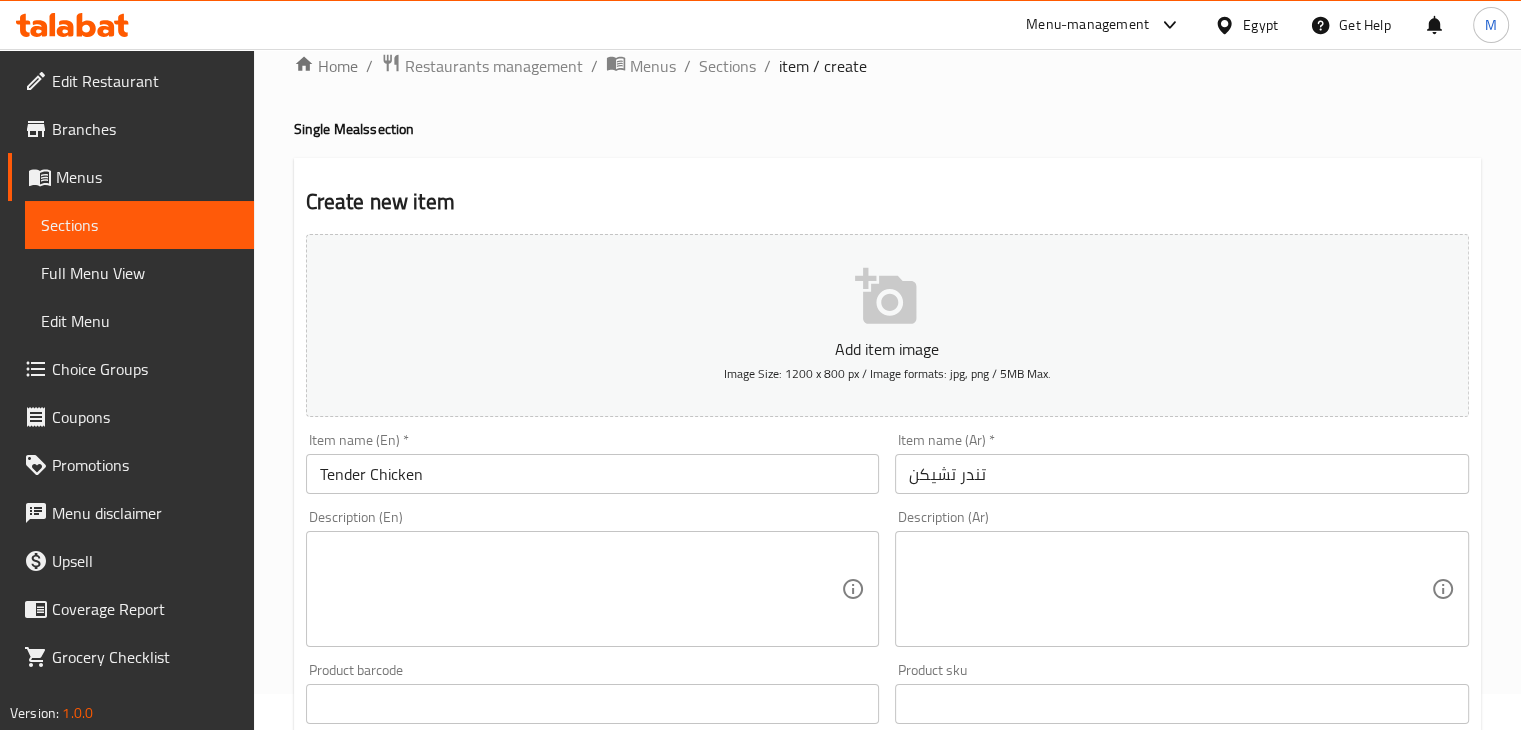 scroll, scrollTop: 0, scrollLeft: 0, axis: both 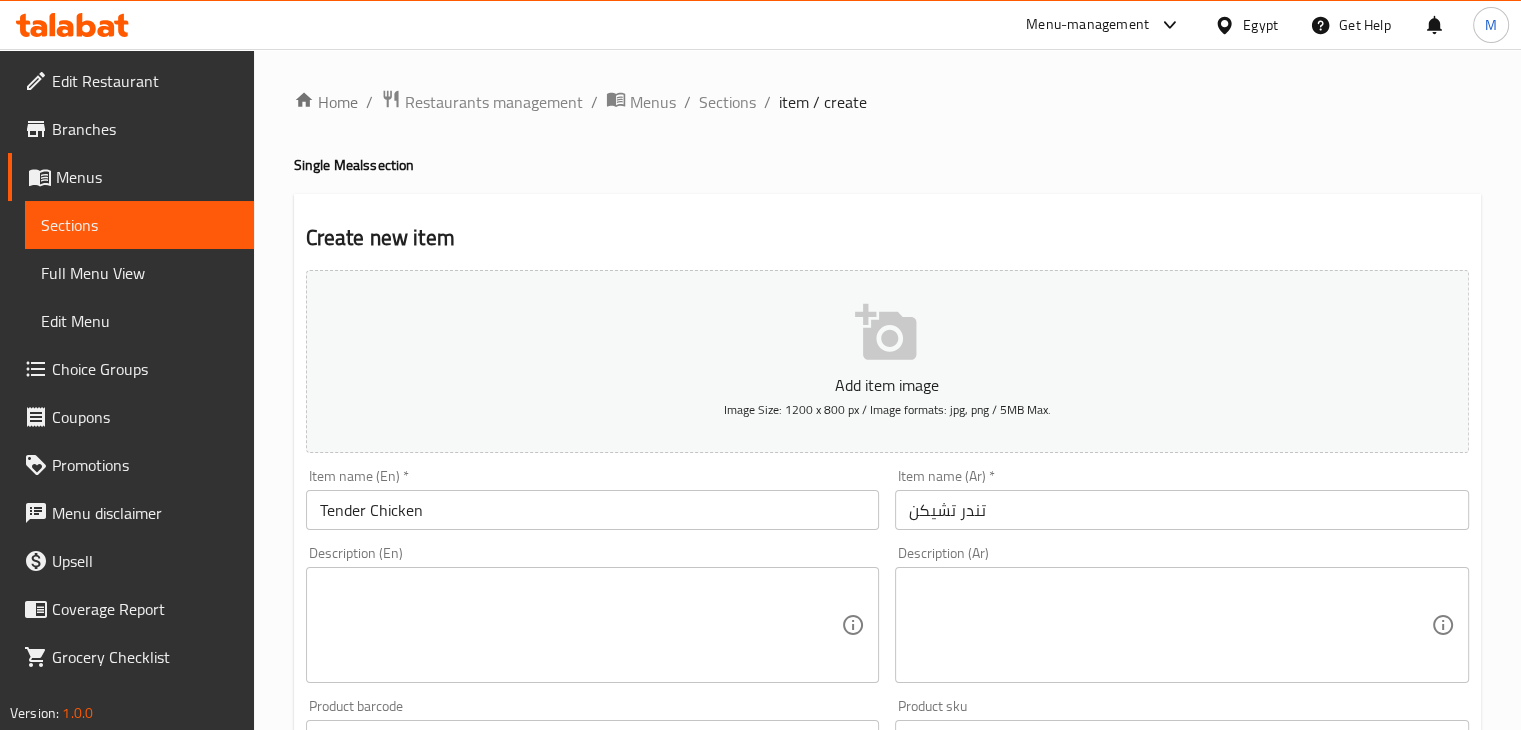click at bounding box center (1170, 625) 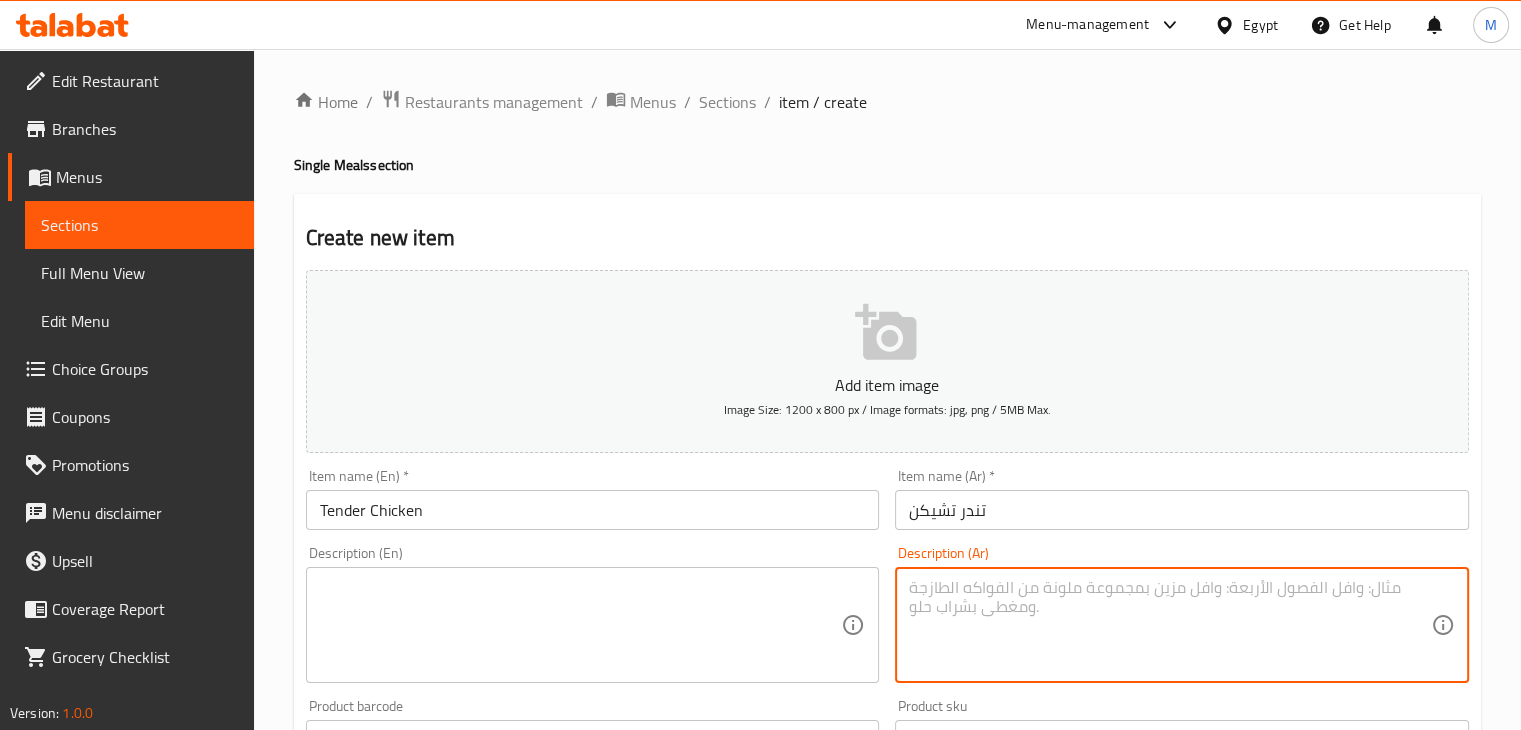 paste on "٢ قطعه تندر ناشفيل +كولوسلو S +
قطعه خبز + ارز دانكوك +صوص من اختيار
العميل ١+ ظرف كاتشب + بطاطس
اورجنال و ناشفيل" 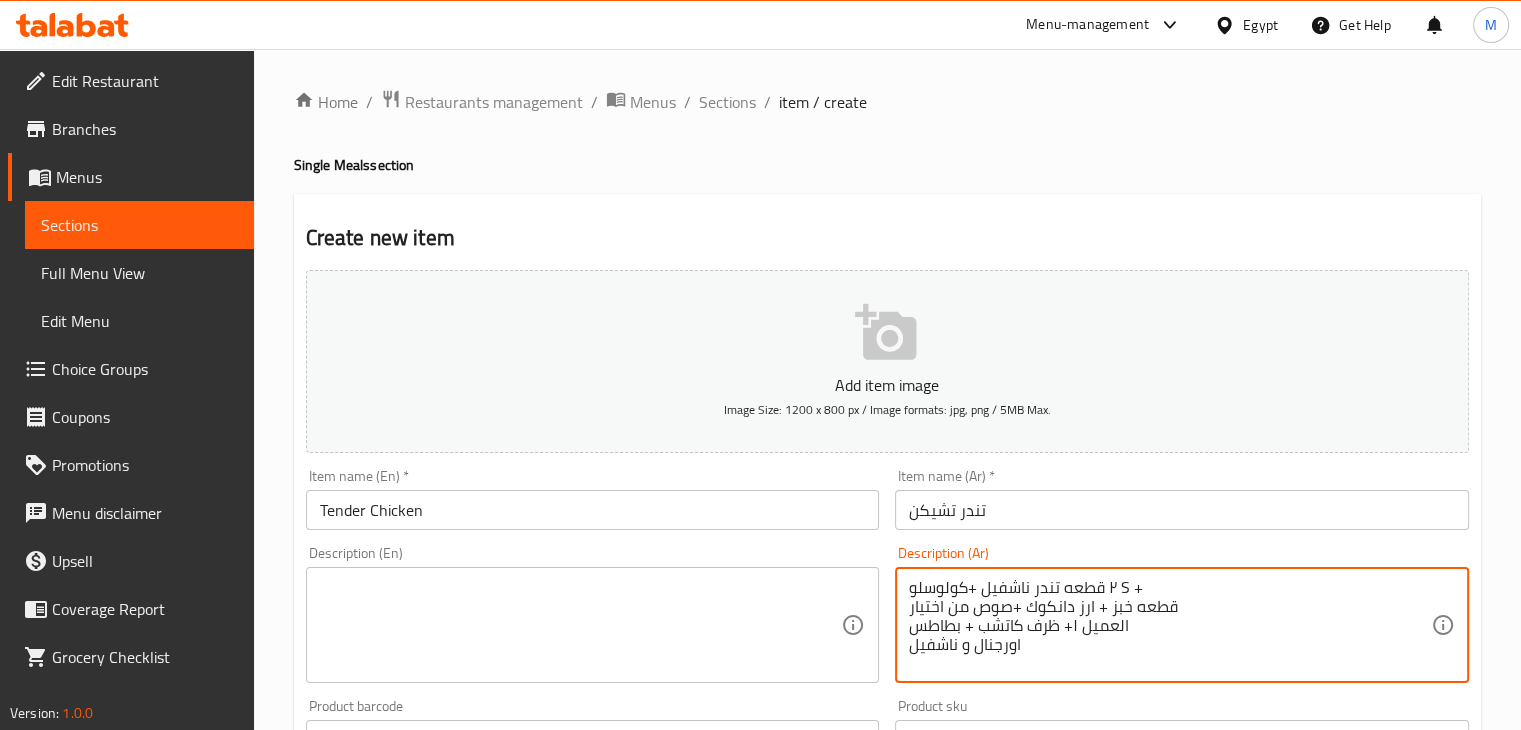 drag, startPoint x: 1140, startPoint y: 585, endPoint x: 1120, endPoint y: 584, distance: 20.024984 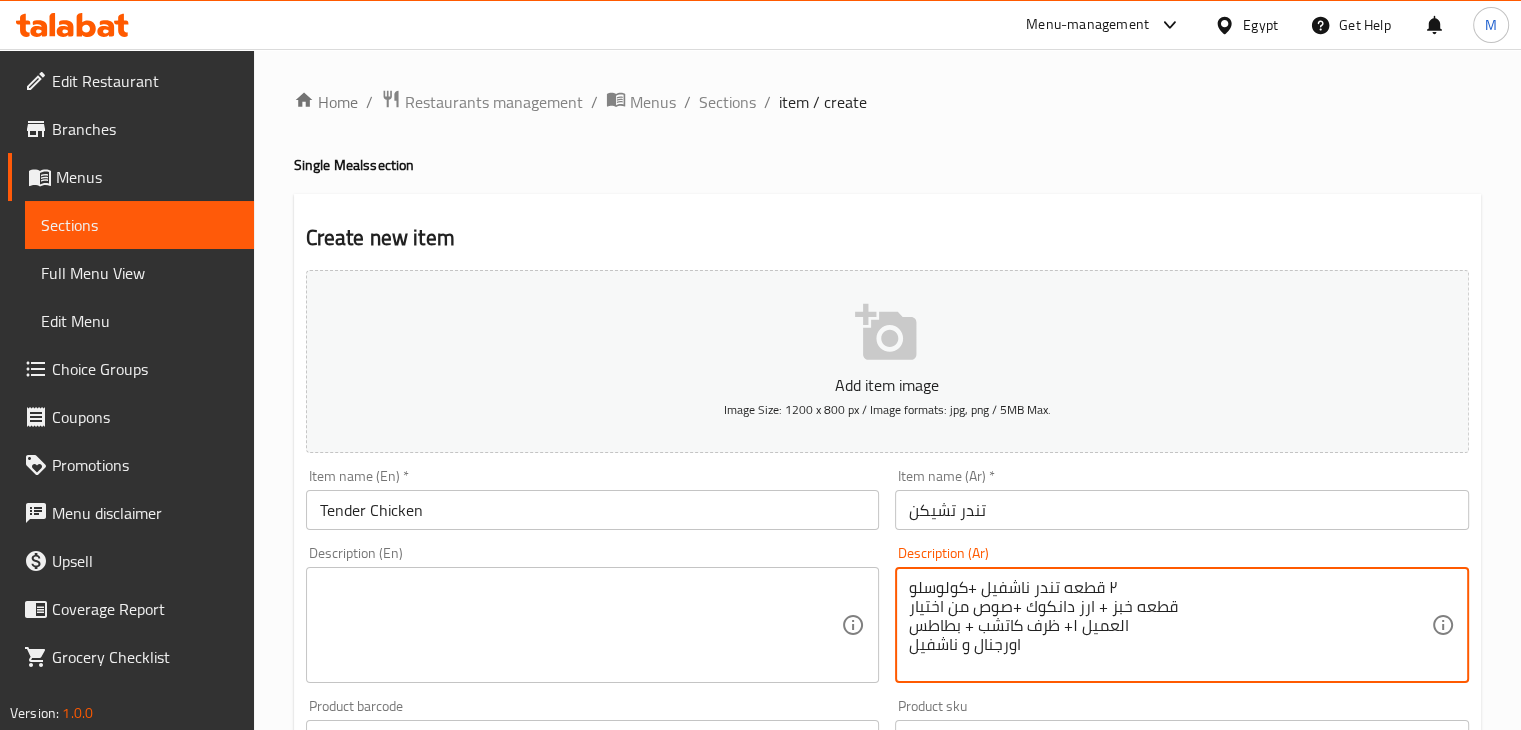 type on "٢ قطعه تندر ناشفيل +كولوسلو
قطعه خبز + ارز دانكوك +صوص من اختيار
العميل ١+ ظرف كاتشب + بطاطس
اورجنال و ناشفيل" 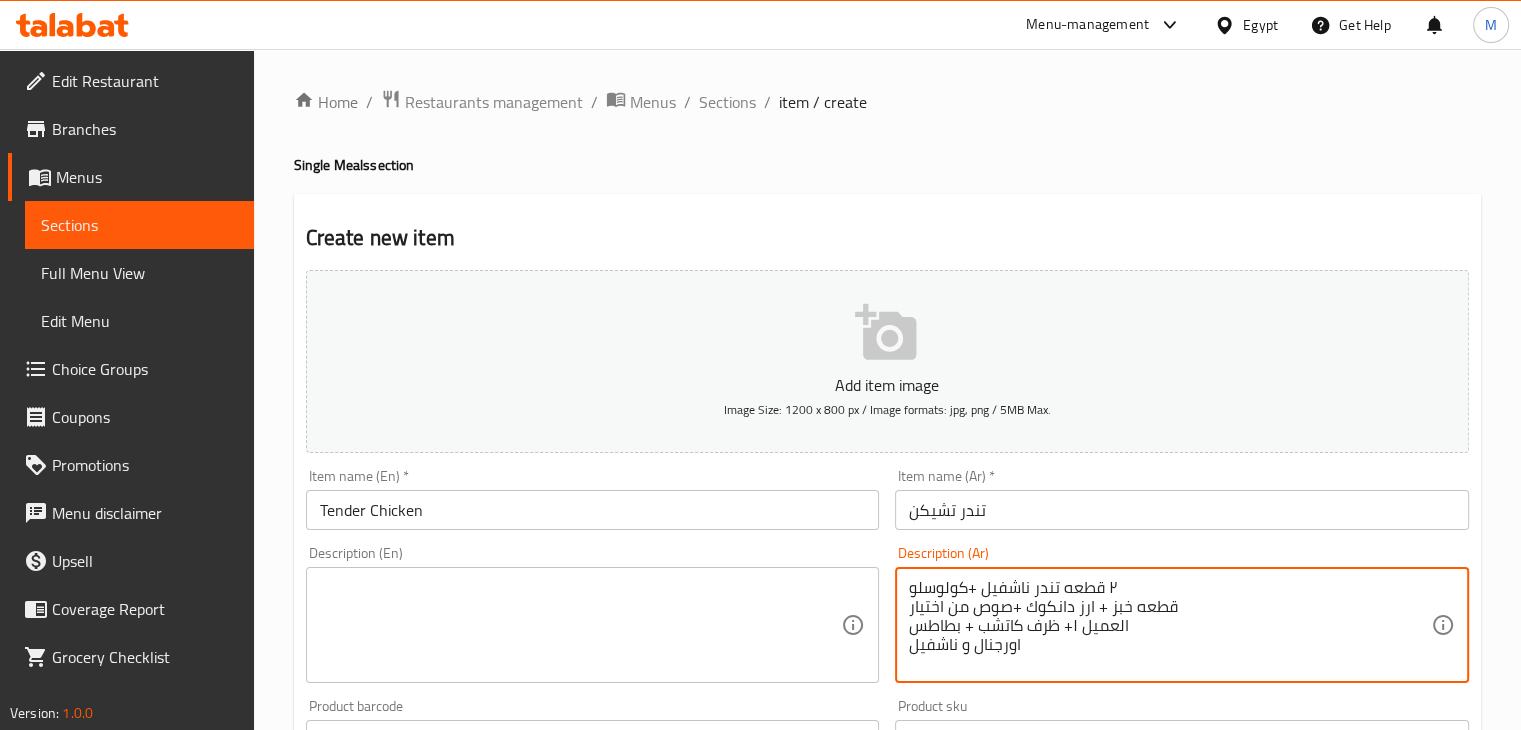 click at bounding box center (581, 625) 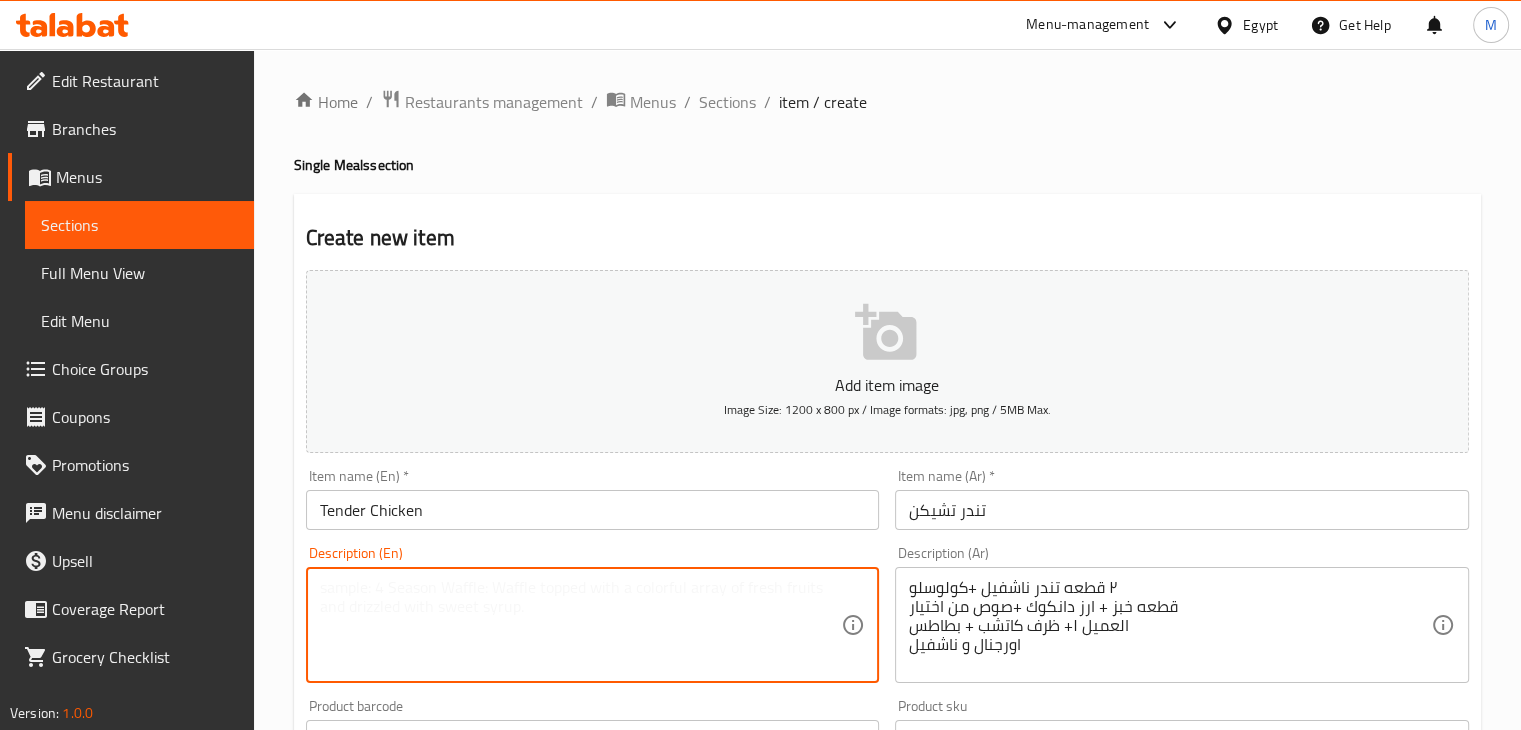 paste on "2 Nashville tenders, small coleslaw, a piece of bread, Dankook rice, one sauce of choice, a ketchup packet, and fries (original and Nashville)." 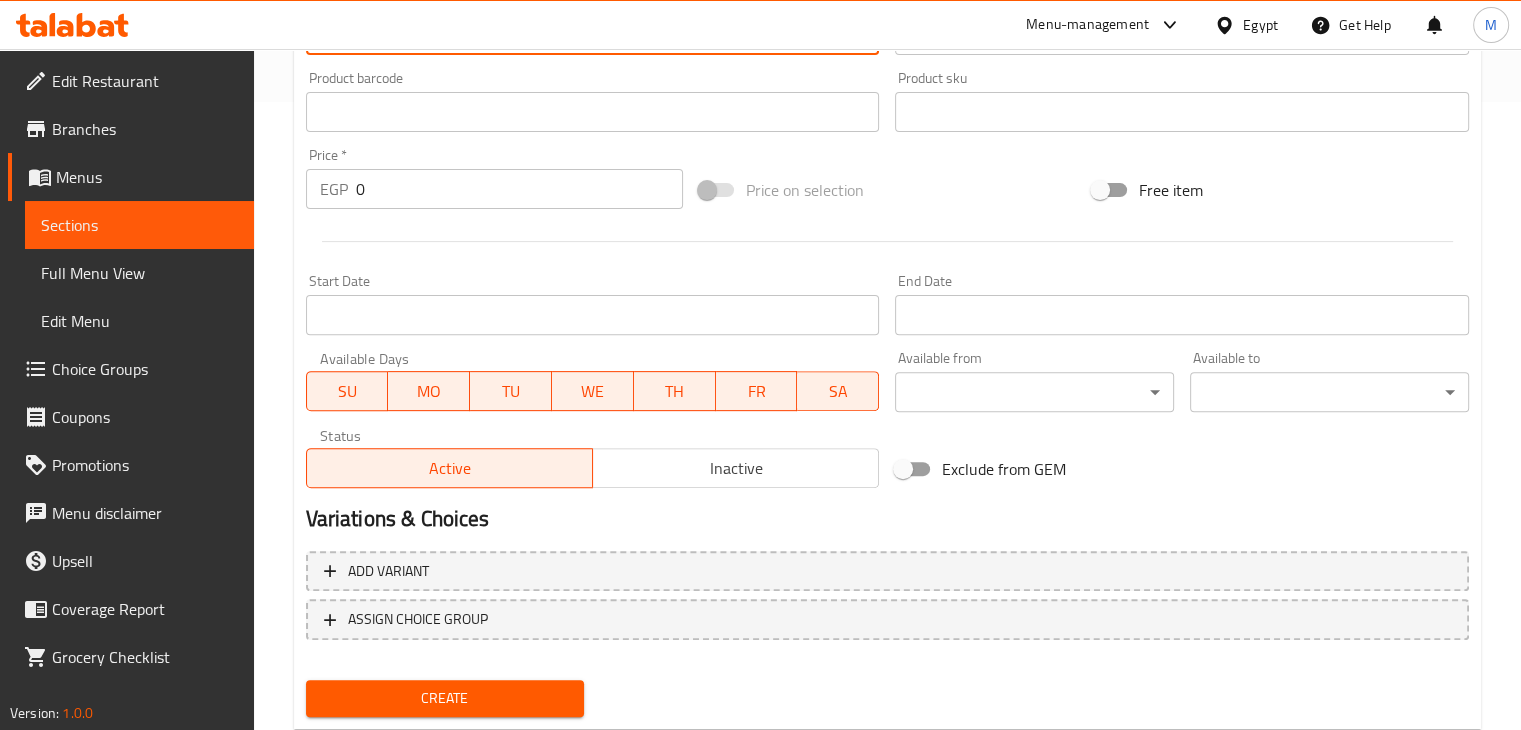 scroll, scrollTop: 683, scrollLeft: 0, axis: vertical 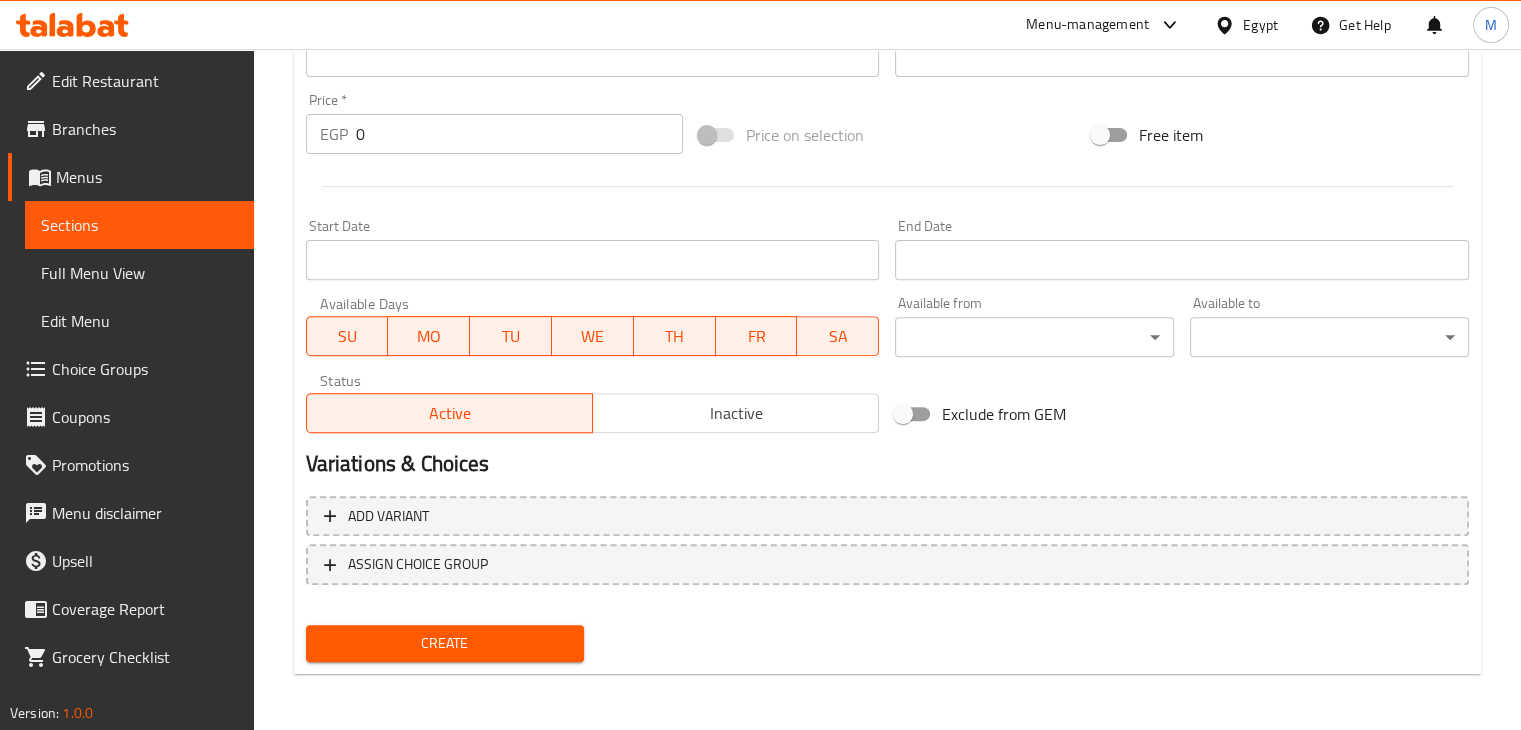 type on "2 Nashville tenders, small coleslaw, a piece of bread, Dankook rice, one sauce of choice, a ketchup packet, and fries (original and Nashville)." 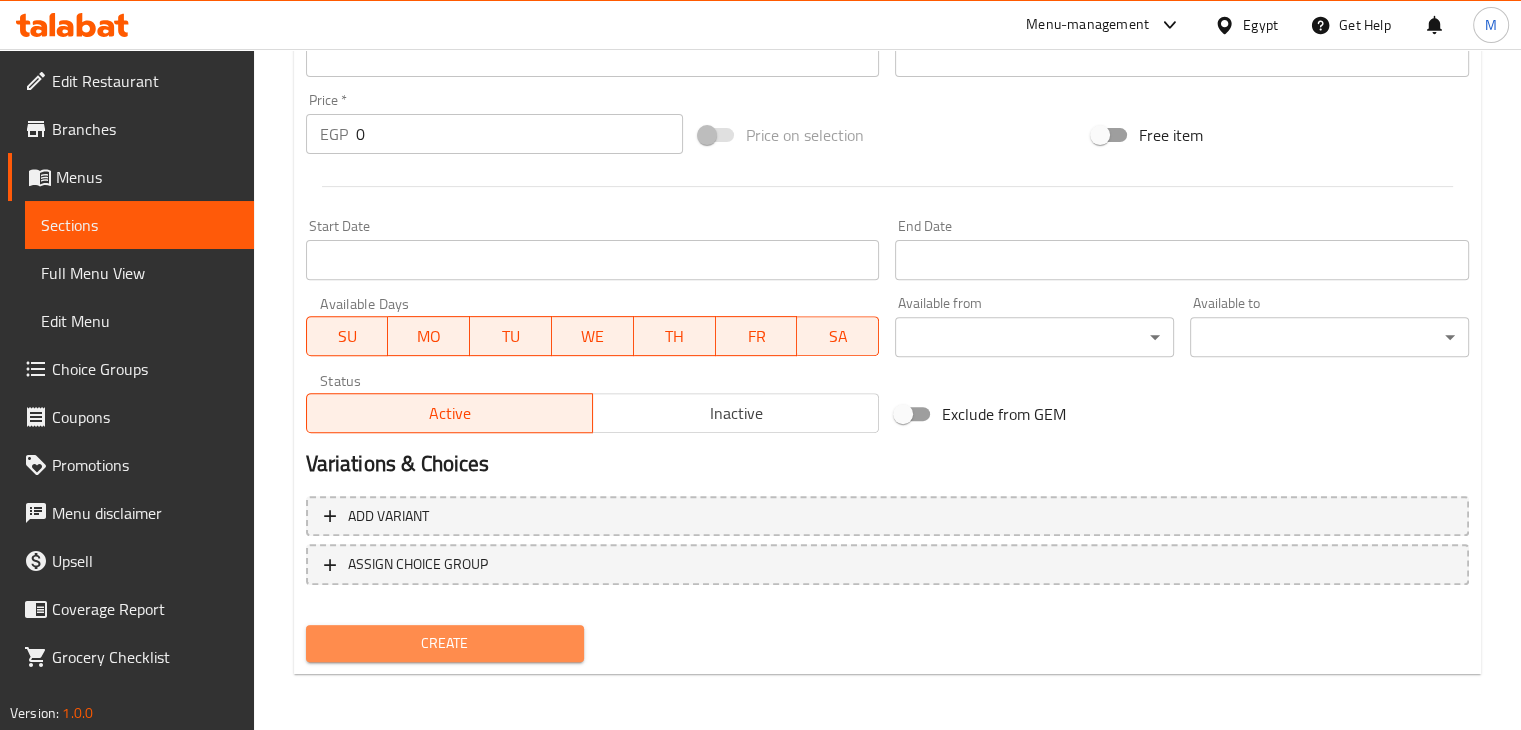 click on "Create" at bounding box center [445, 643] 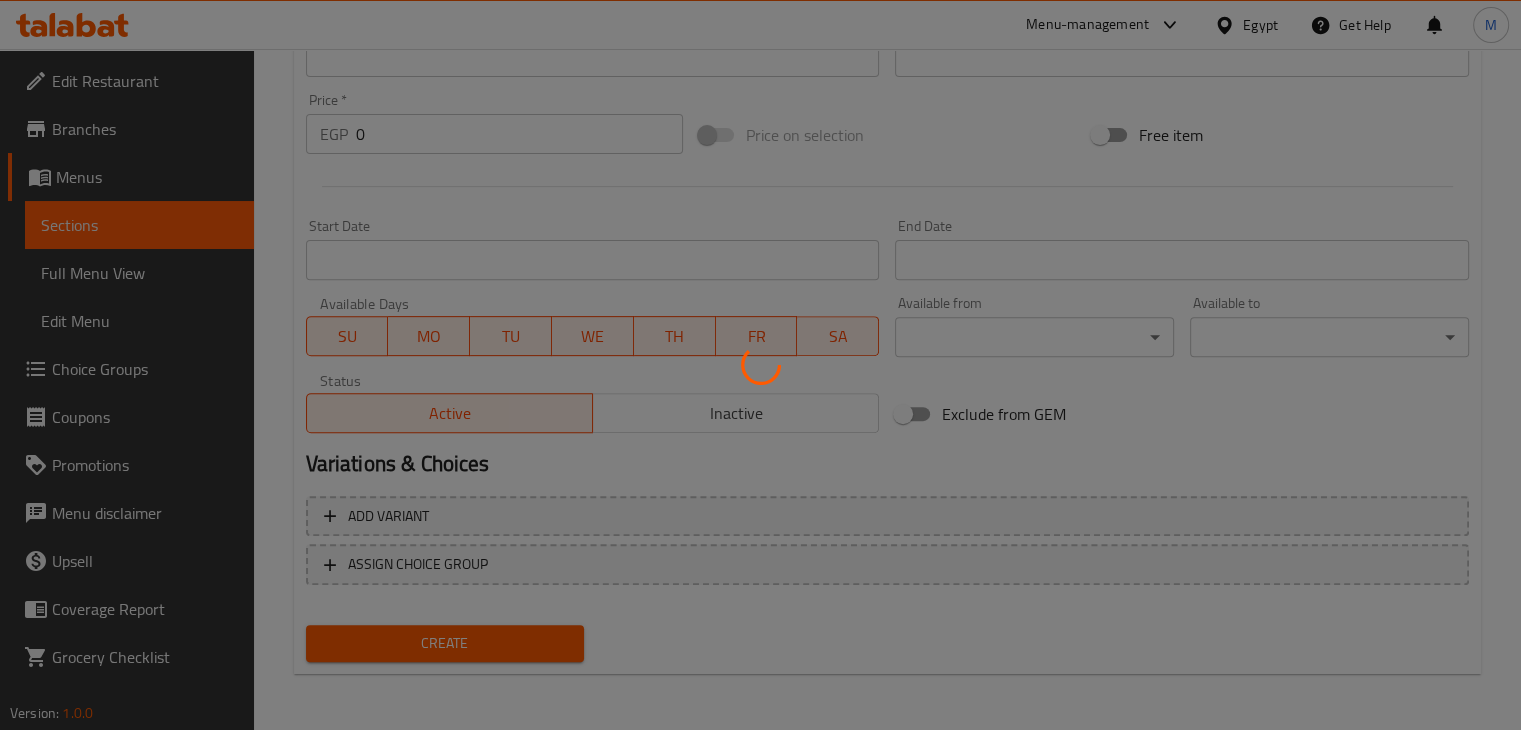 type 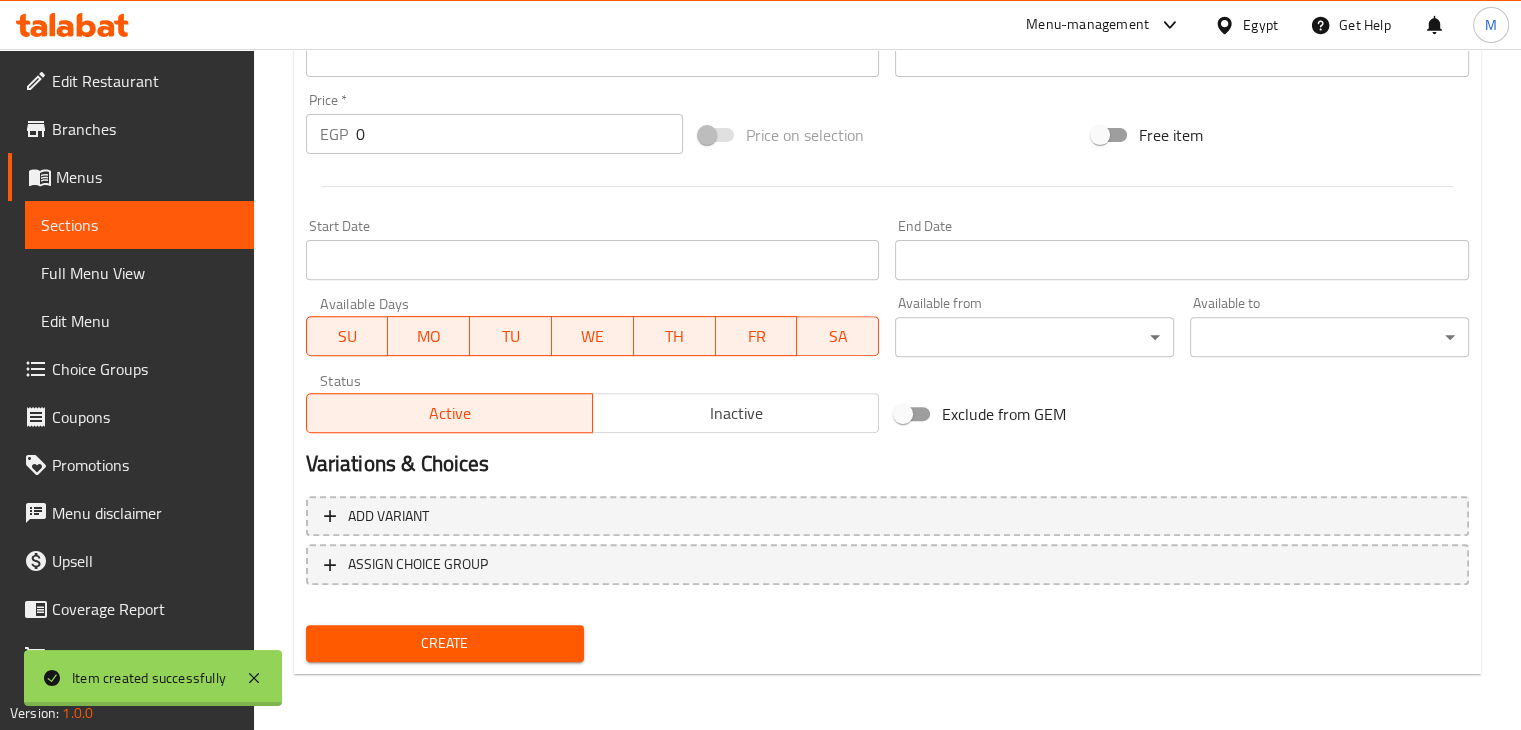 scroll, scrollTop: 0, scrollLeft: 0, axis: both 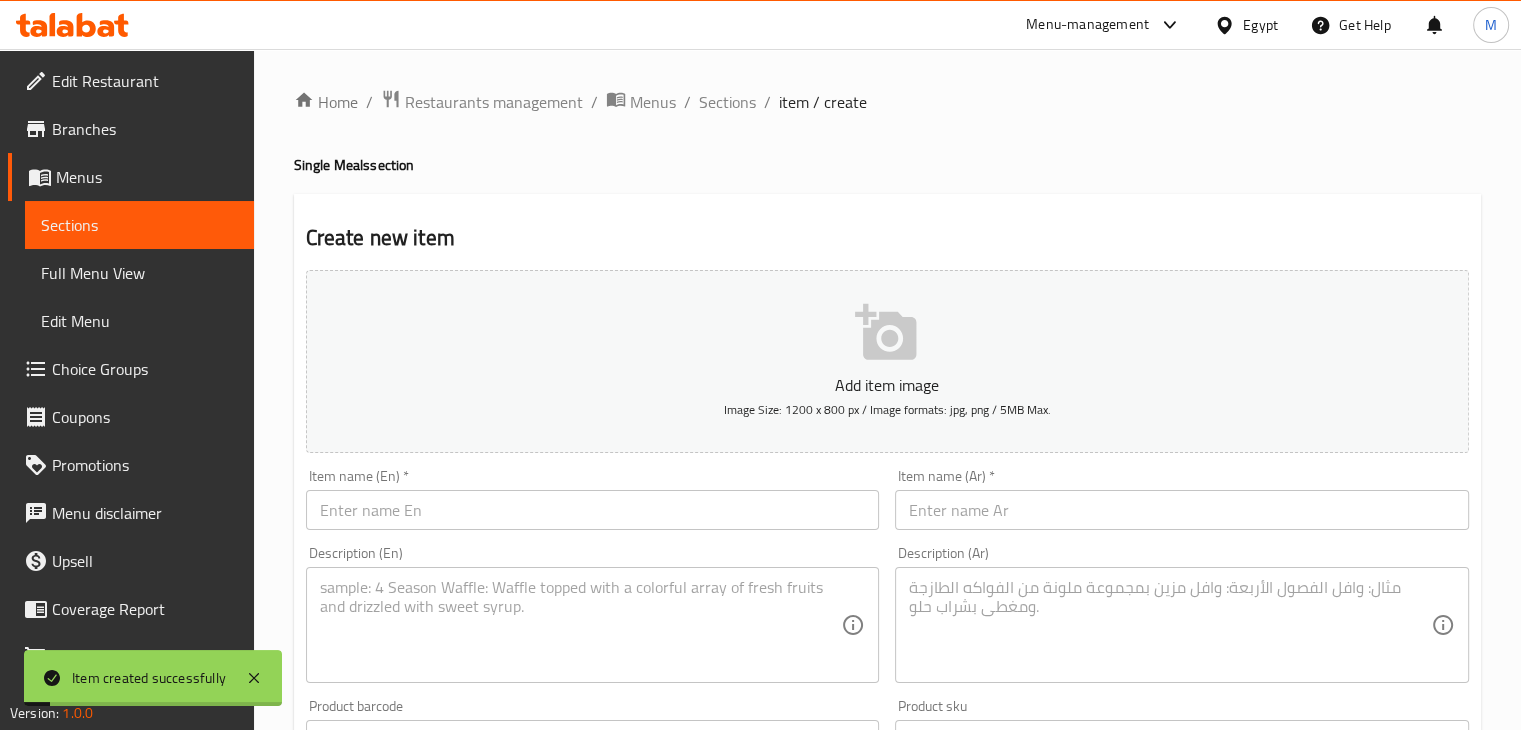 click on "Home / Restaurants management / Menus / Sections / item / create Single Meals  section Create new item Add item image Image Size: 1200 x 800 px / Image formats: jpg, png / 5MB Max. Item name (En)   * Item name (En)  * Item name (Ar)   * Item name (Ar)  * Description (En) Description (En) Description (Ar) Description (Ar) Product barcode Product barcode Product sku Product sku Price   * EGP 0 Price  * Price on selection Free item Start Date Start Date End Date End Date Available Days SU MO TU WE TH FR SA Available from ​ ​ Available to ​ ​ Status Active Inactive Exclude from GEM Variations & Choices Add variant ASSIGN CHOICE GROUP Create" at bounding box center [887, 731] 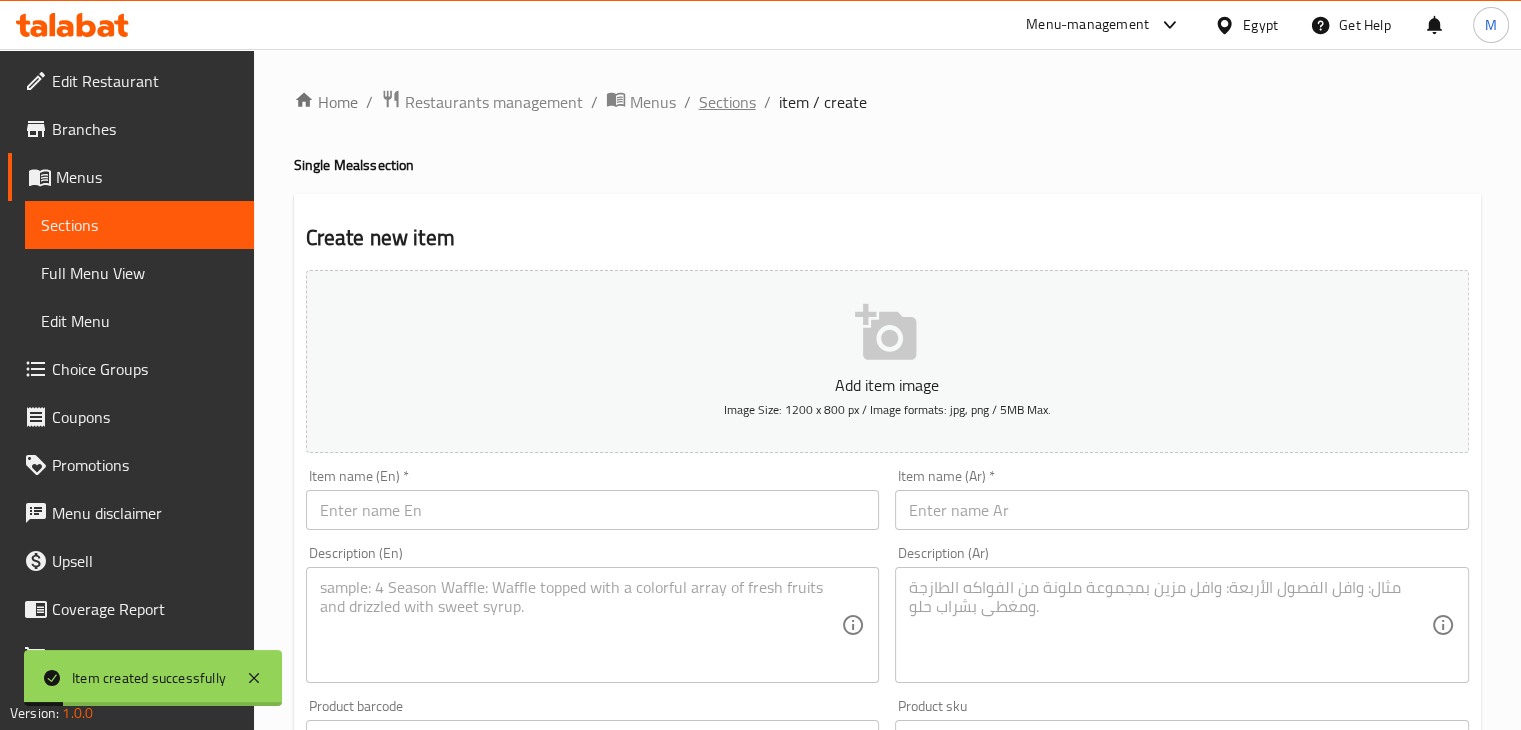 click on "Sections" at bounding box center (727, 102) 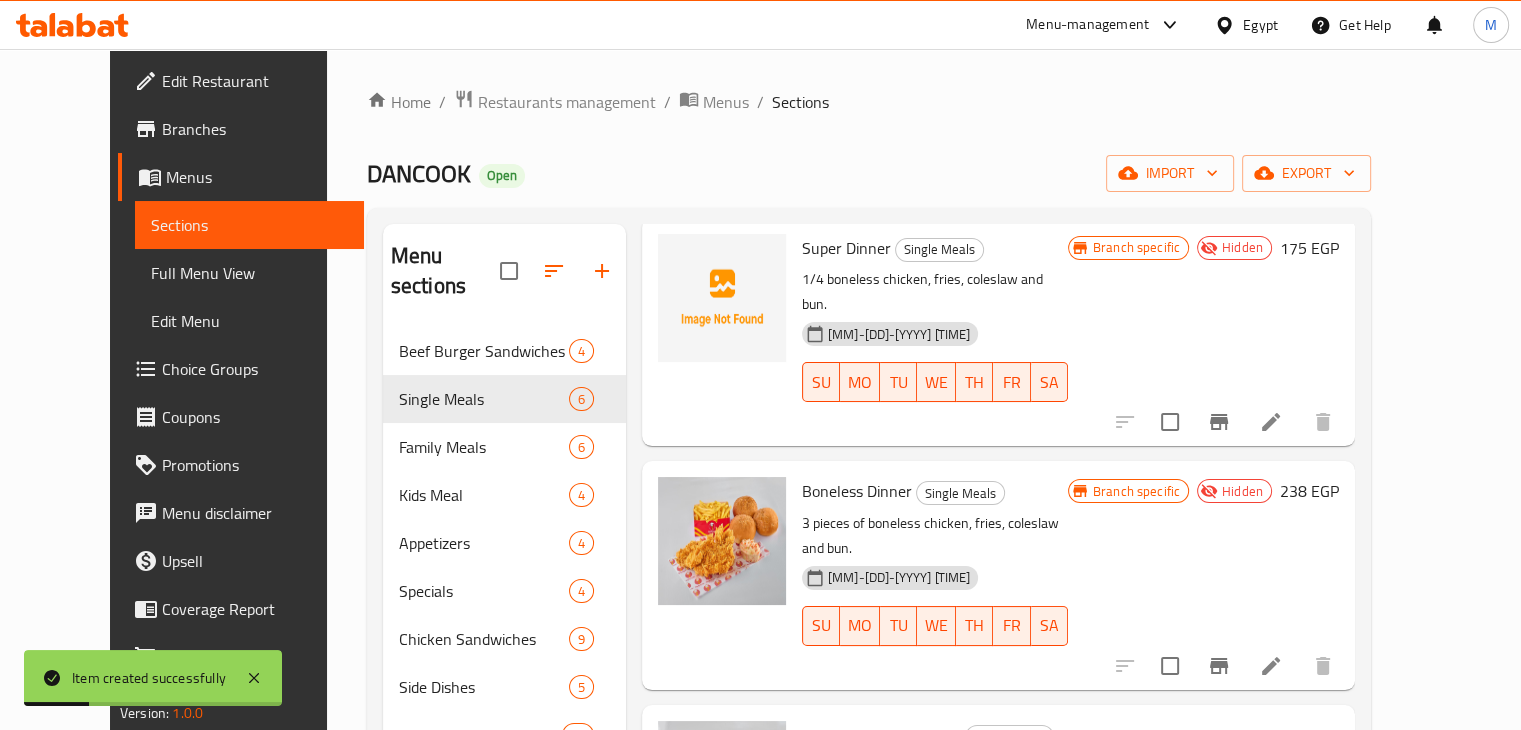 scroll, scrollTop: 631, scrollLeft: 0, axis: vertical 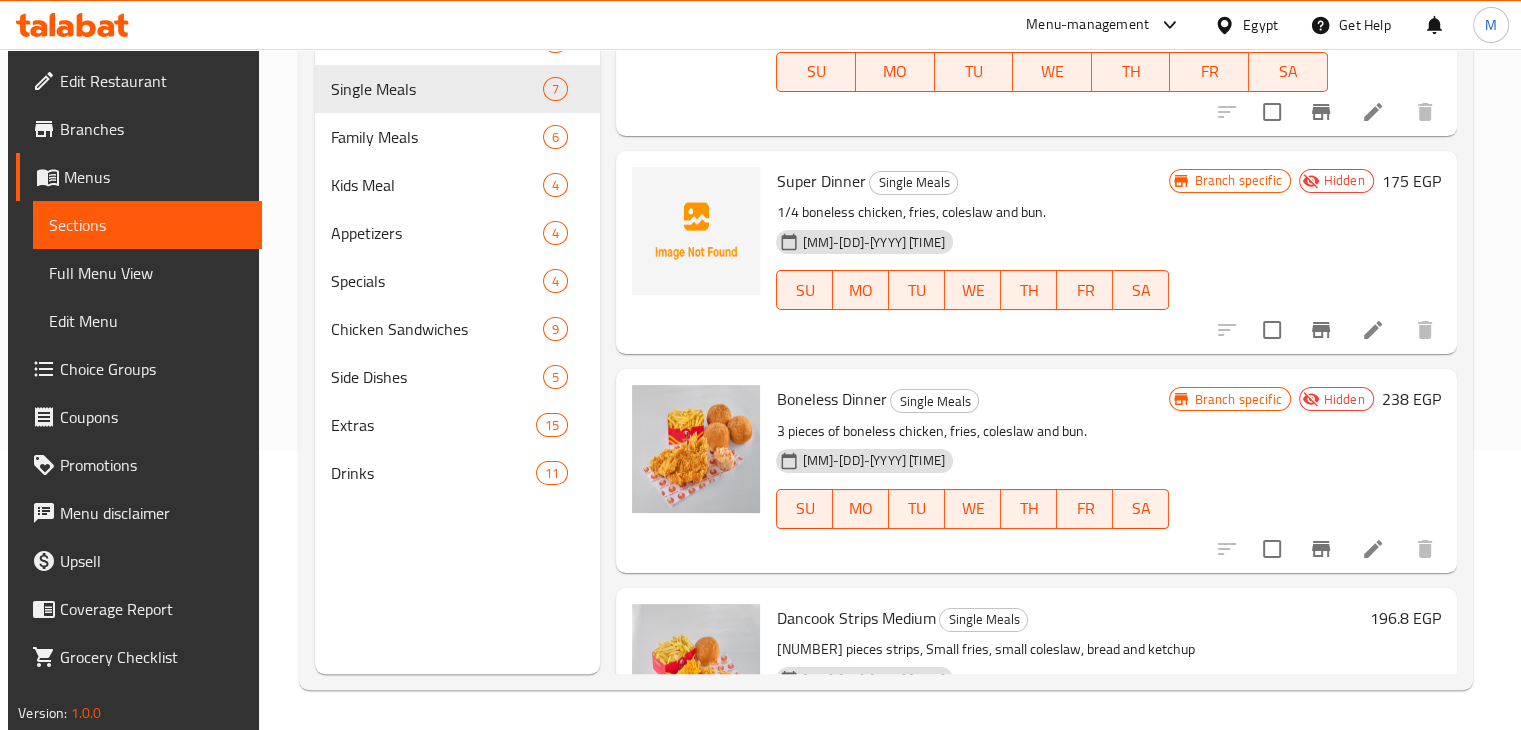 click at bounding box center [72, 25] 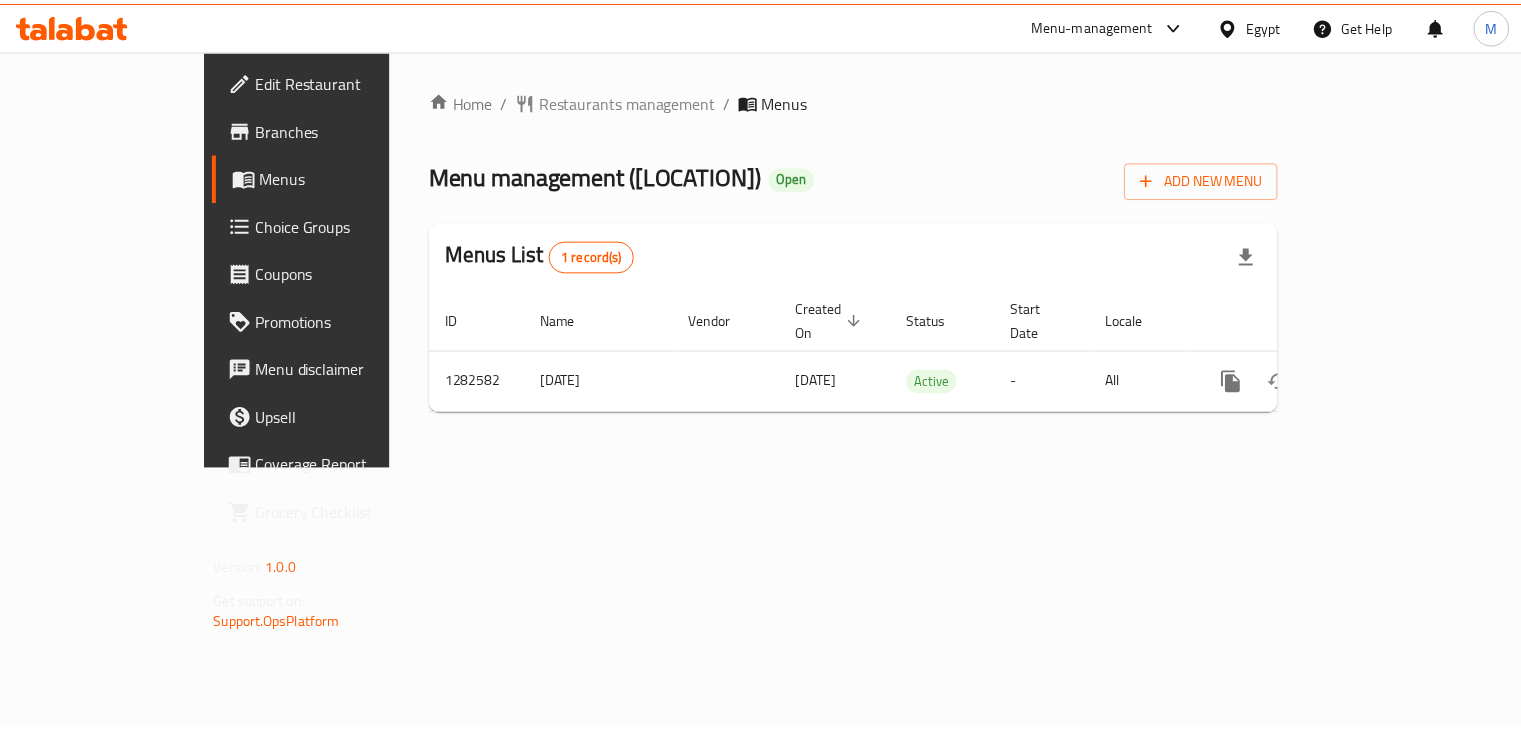 scroll, scrollTop: 0, scrollLeft: 0, axis: both 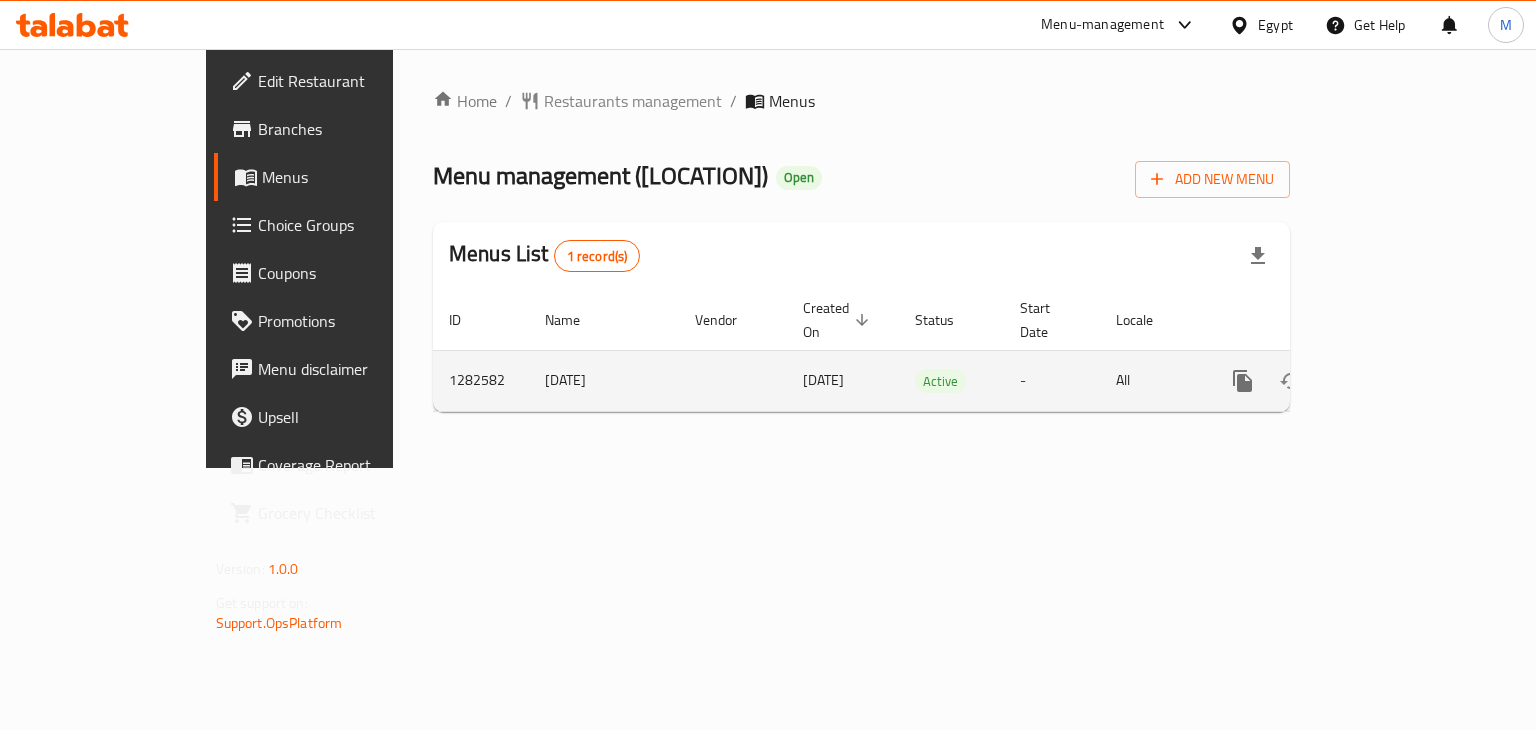 click at bounding box center (1387, 381) 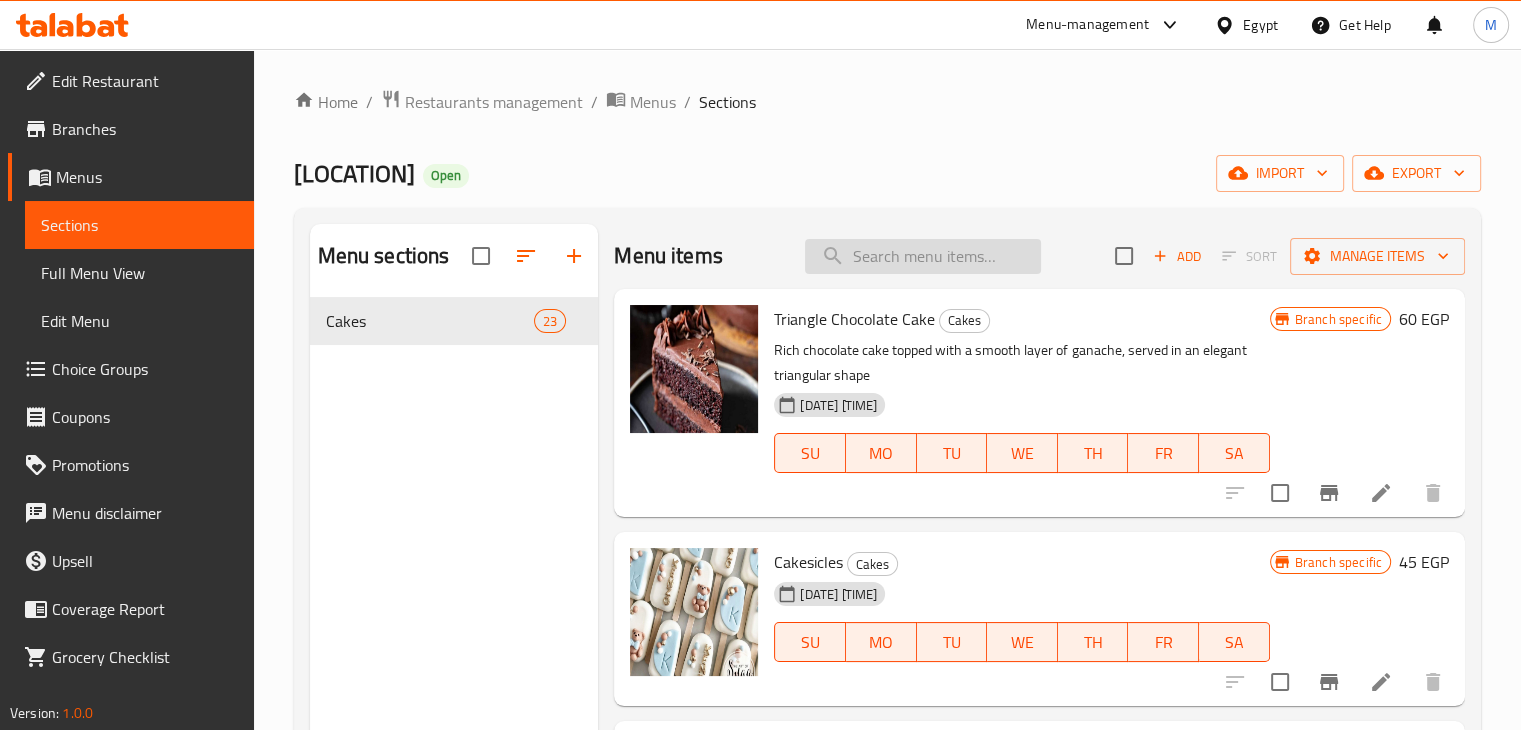 click at bounding box center (923, 256) 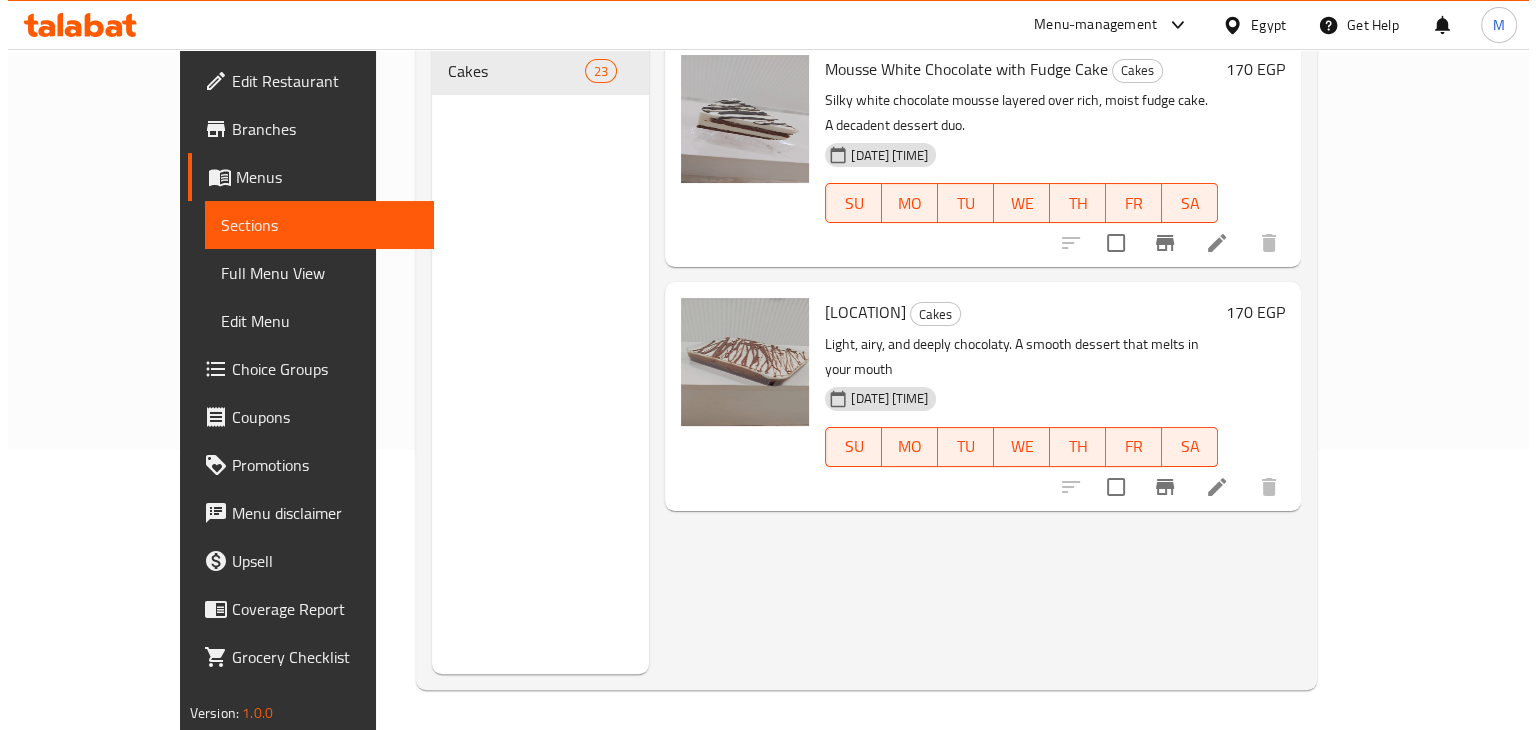 scroll, scrollTop: 0, scrollLeft: 0, axis: both 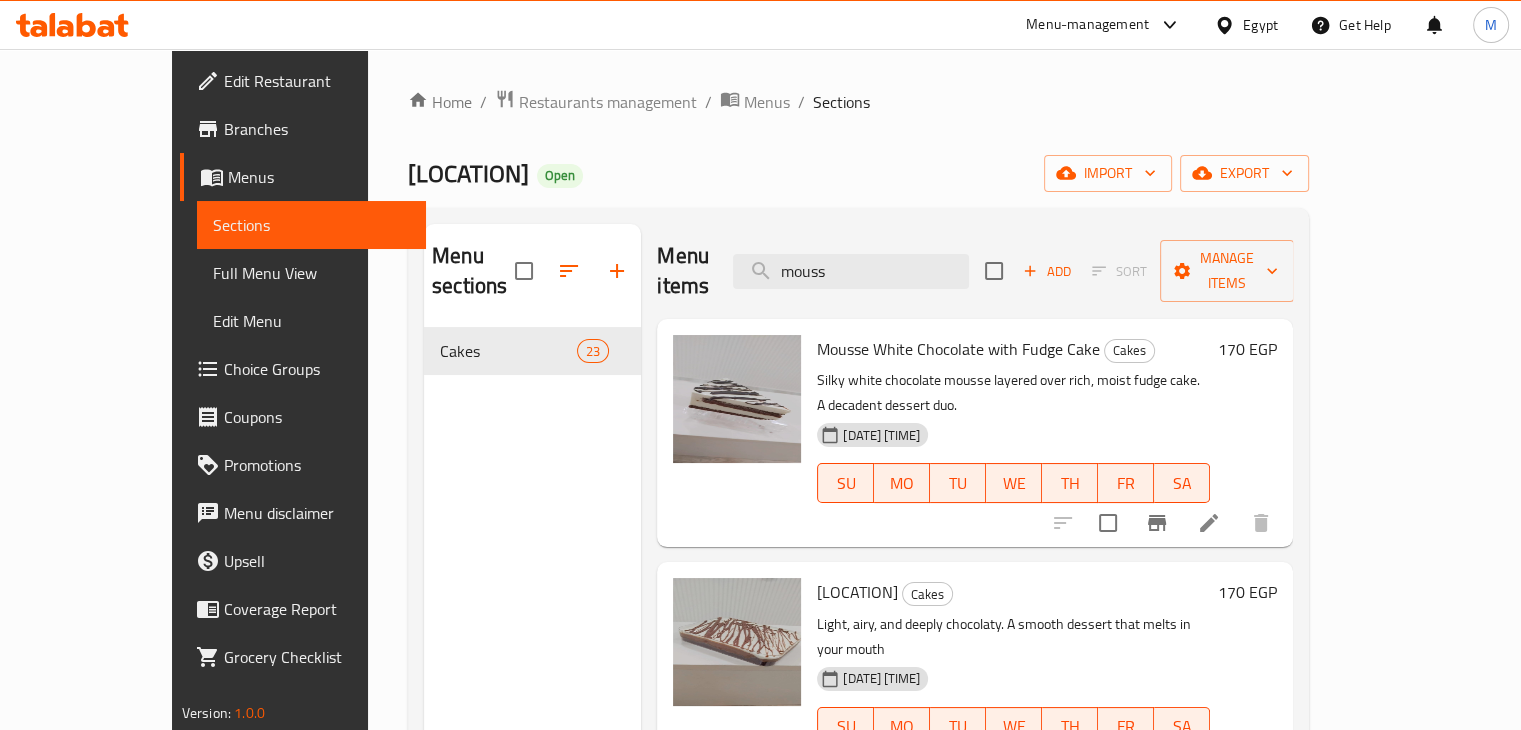 type on "mouss" 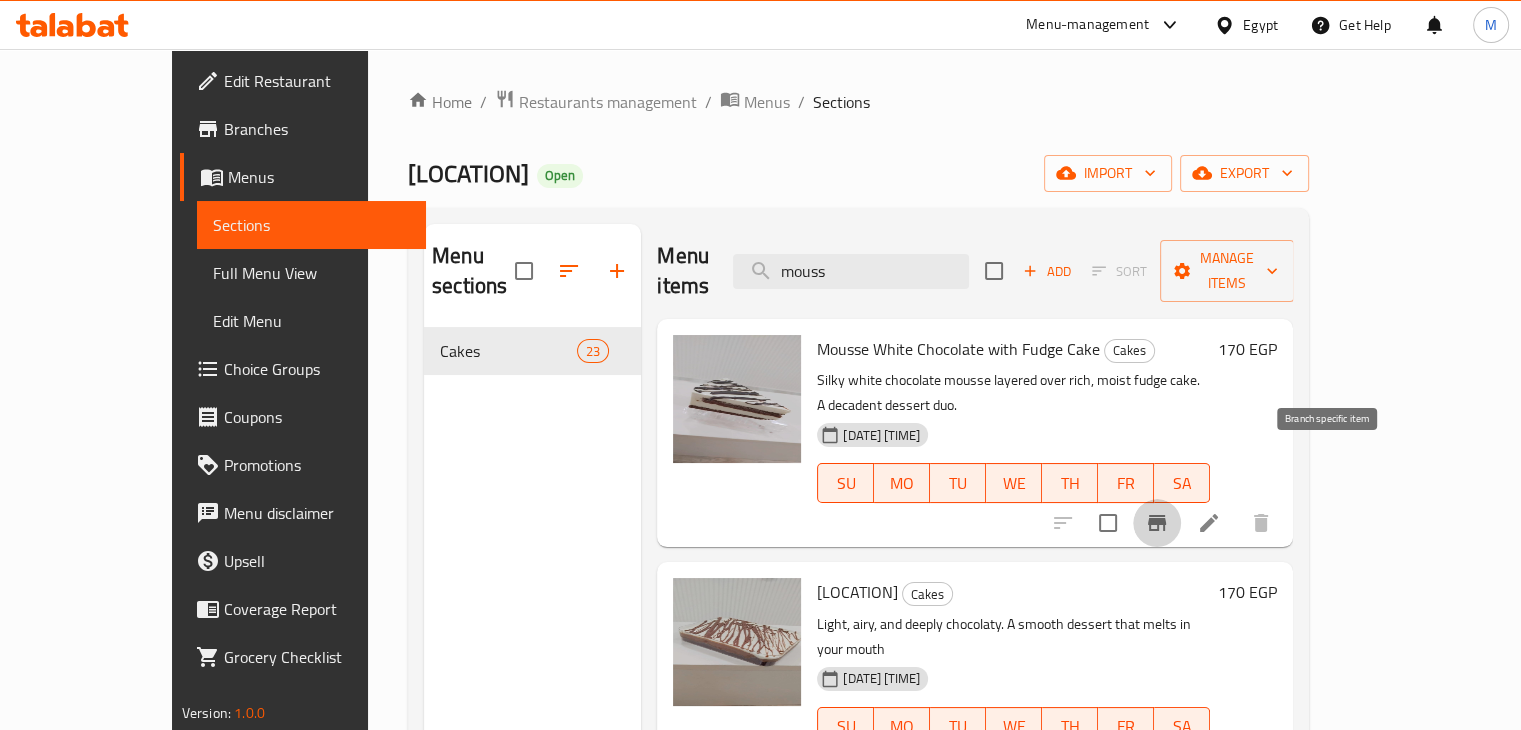 click 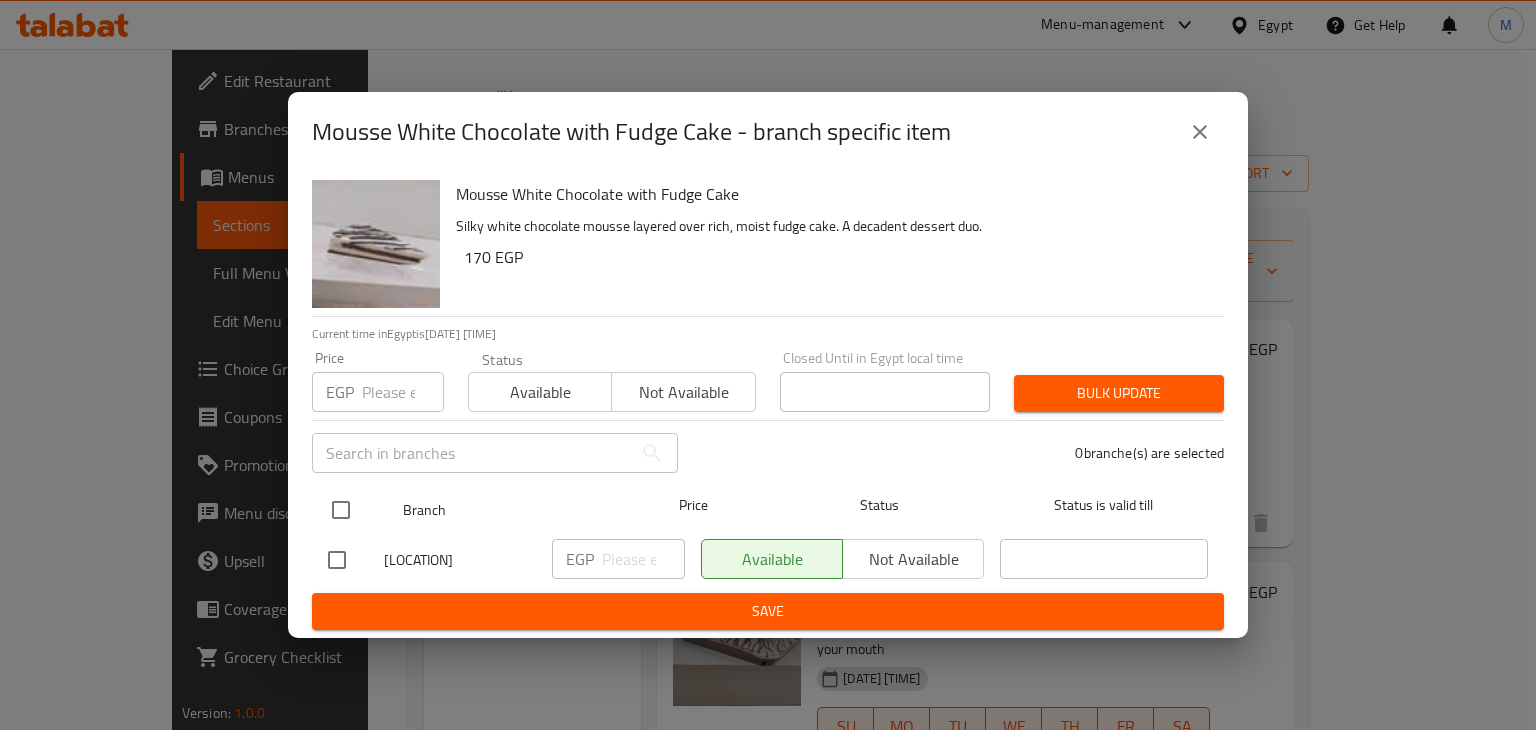 click at bounding box center [341, 510] 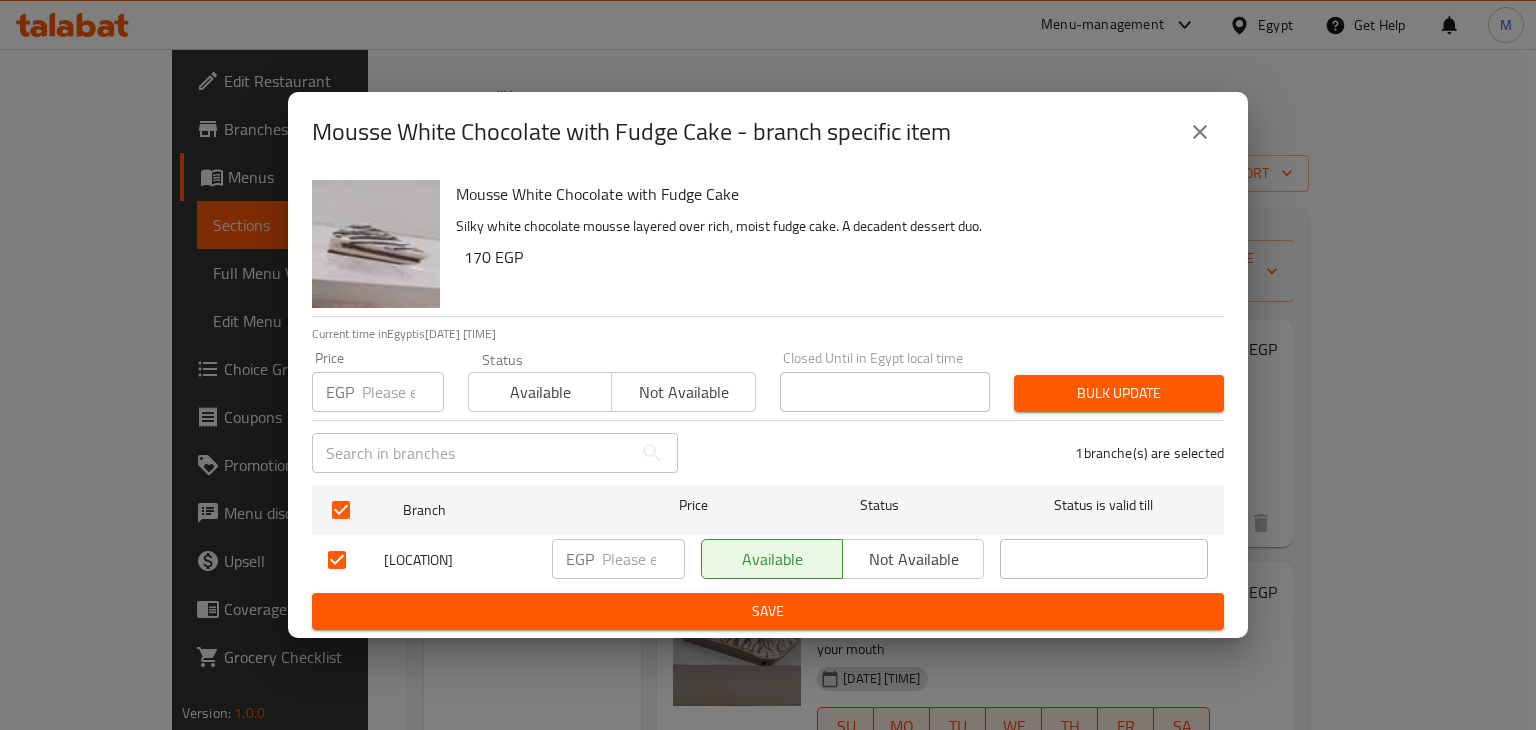 click at bounding box center (403, 392) 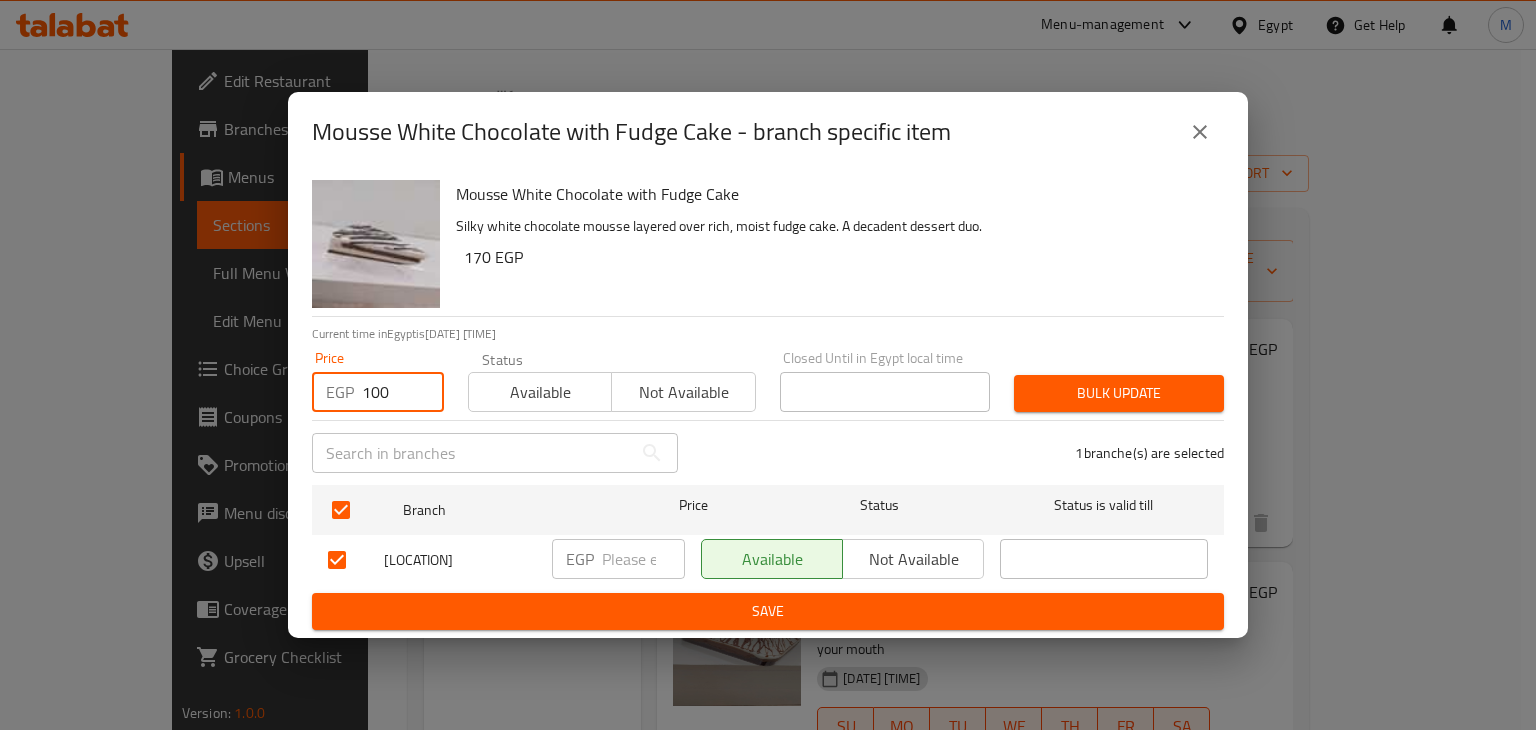 type on "100" 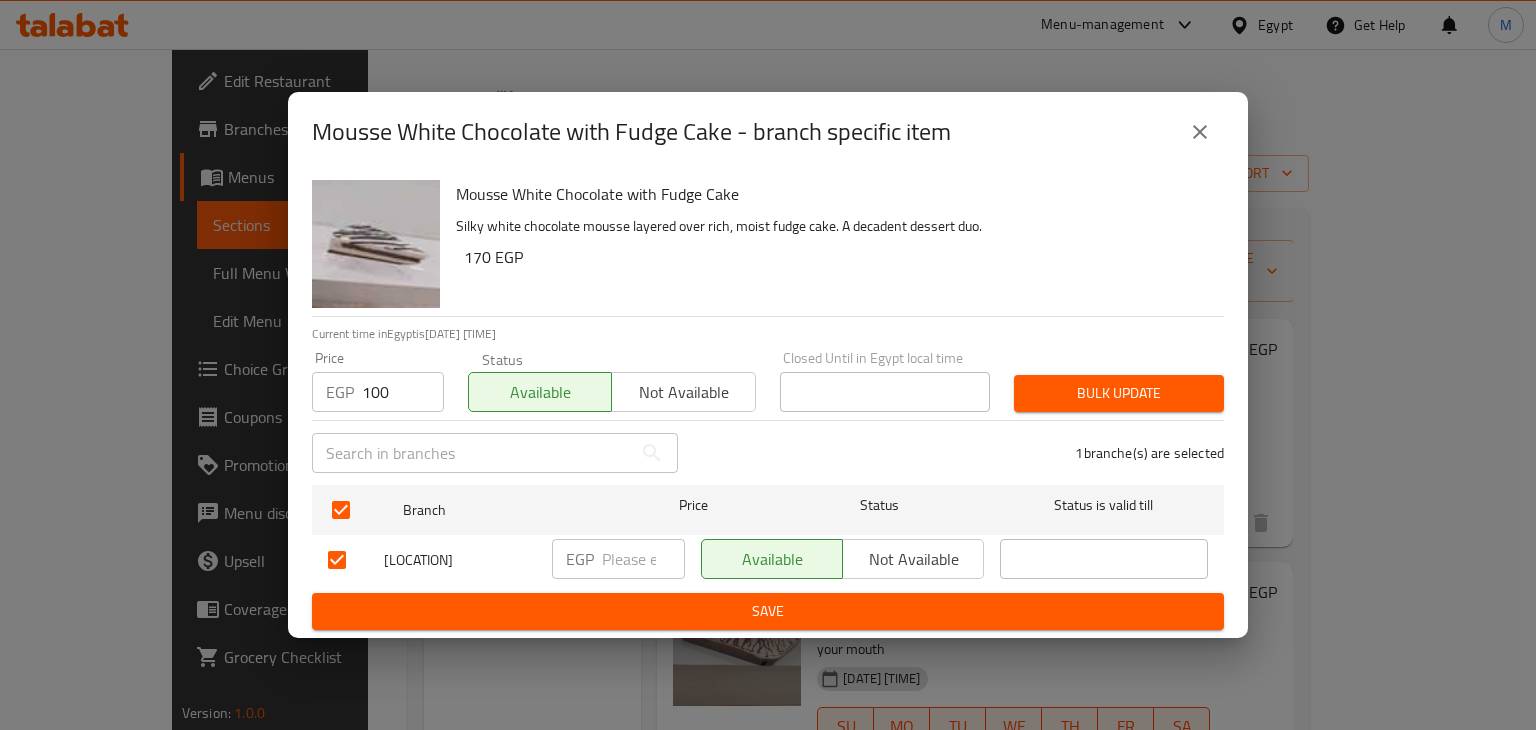 click on "Bulk update" at bounding box center [1119, 393] 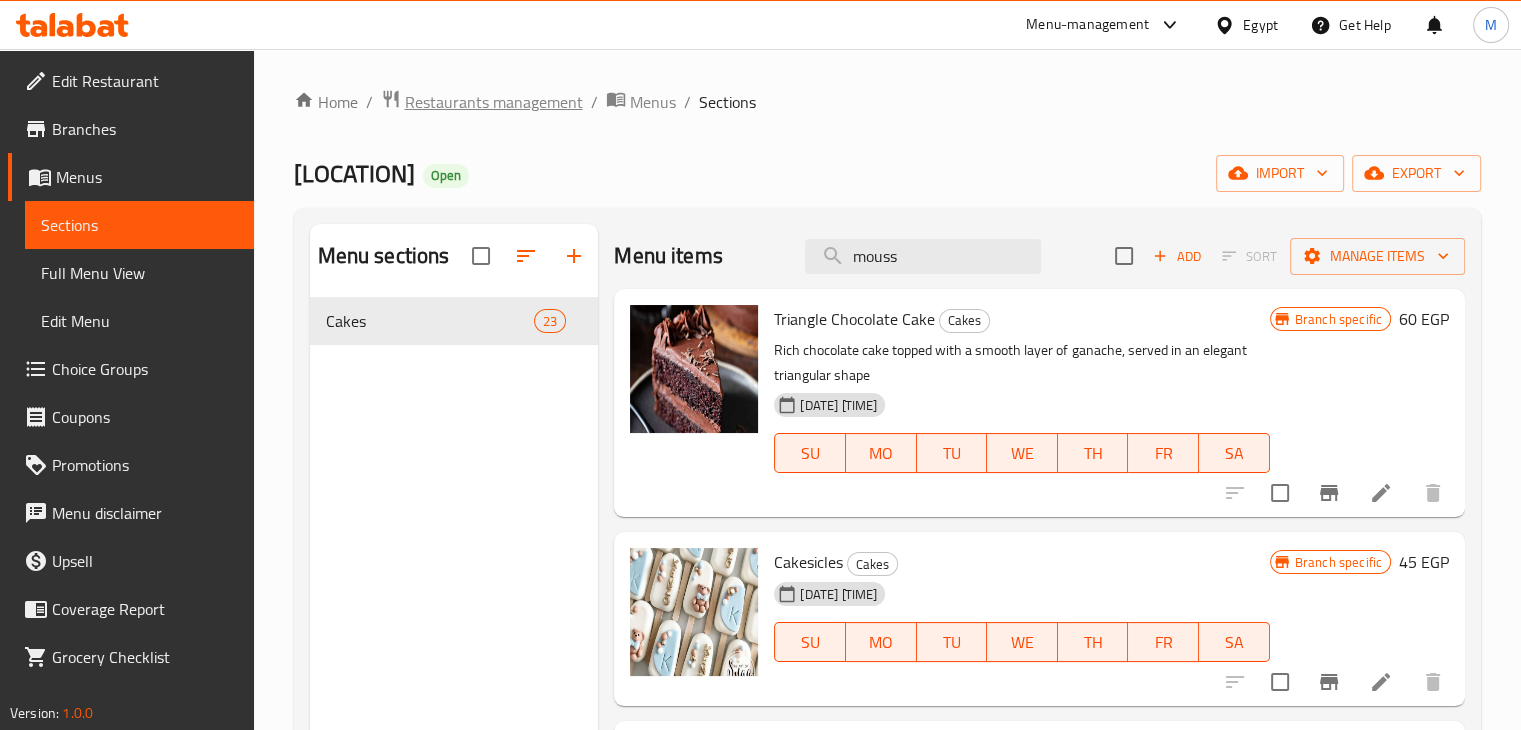 click on "Restaurants management" at bounding box center (494, 102) 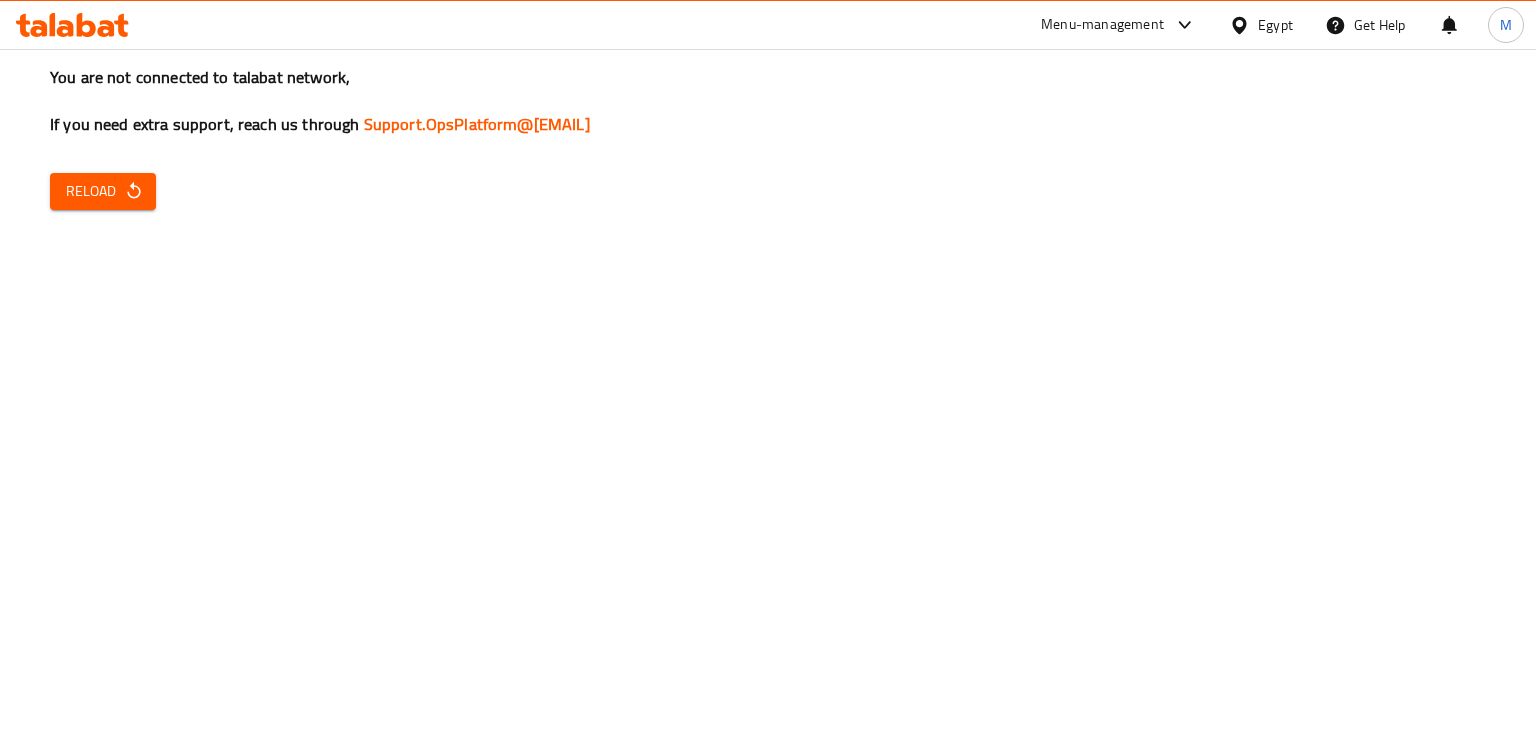 click on "You are not connected to talabat network,  If you need extra support, reach us through   Support.OpsPlatform@talabat.com Reload" at bounding box center (768, 365) 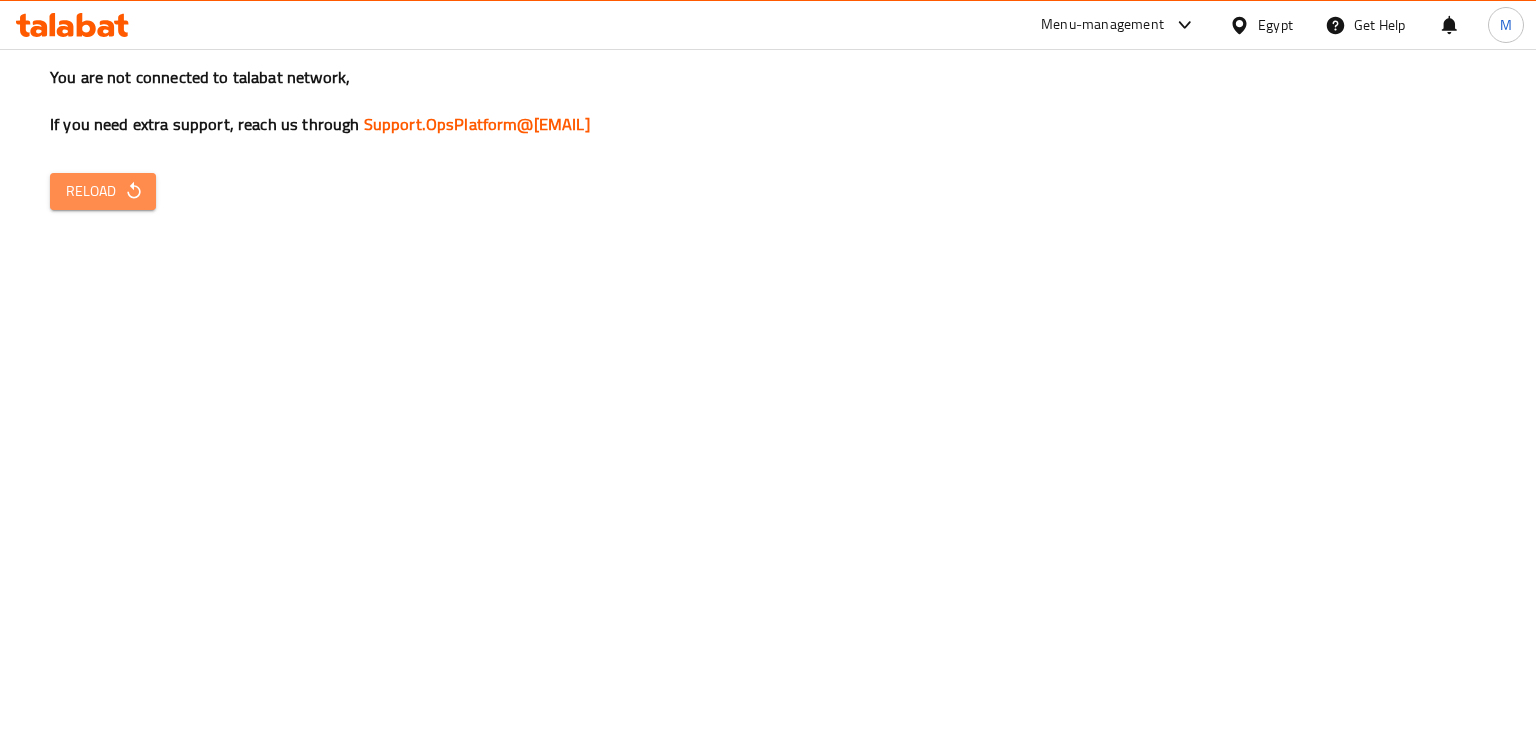 click on "Reload" at bounding box center (103, 191) 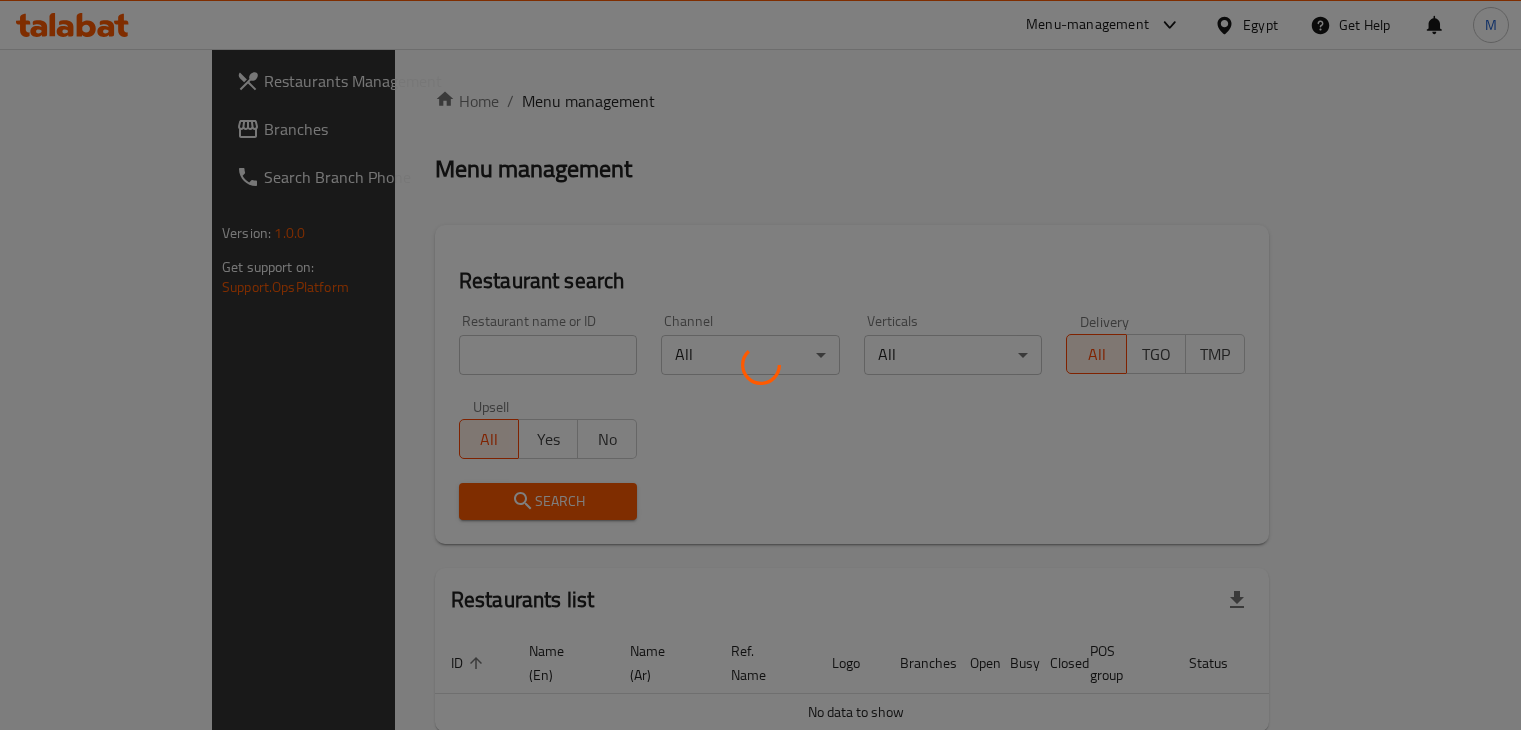 scroll, scrollTop: 0, scrollLeft: 0, axis: both 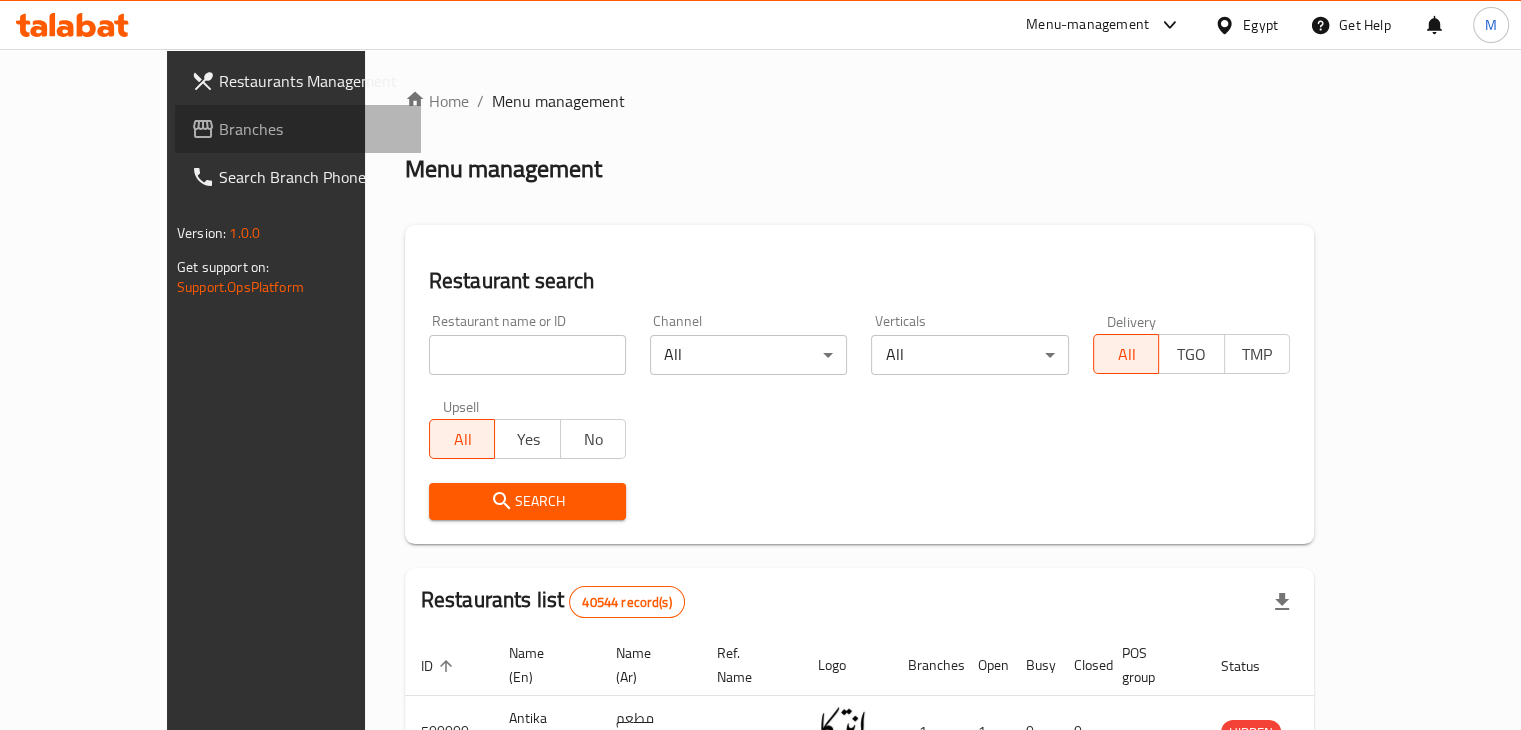click on "Branches" at bounding box center (312, 129) 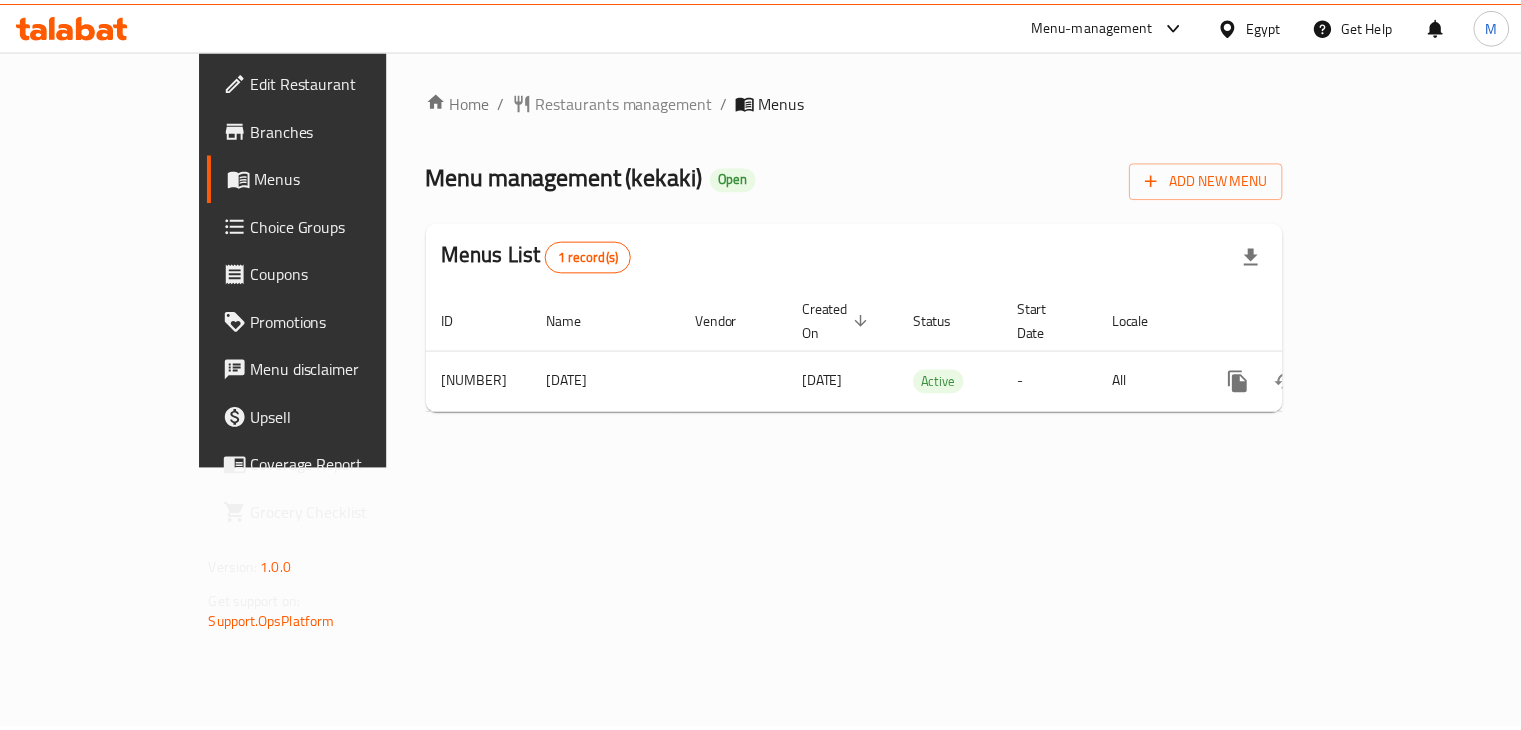 scroll, scrollTop: 0, scrollLeft: 0, axis: both 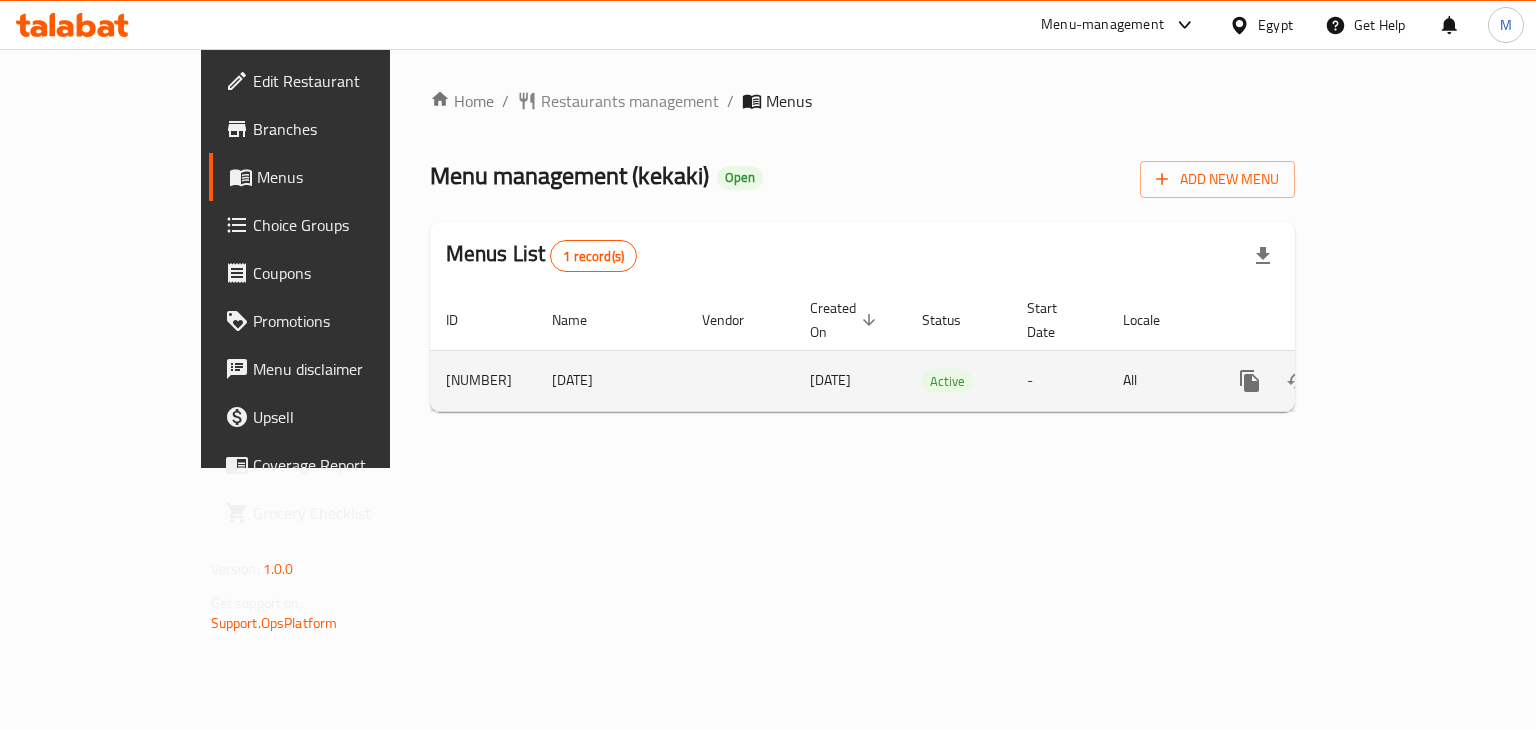 click at bounding box center [1394, 381] 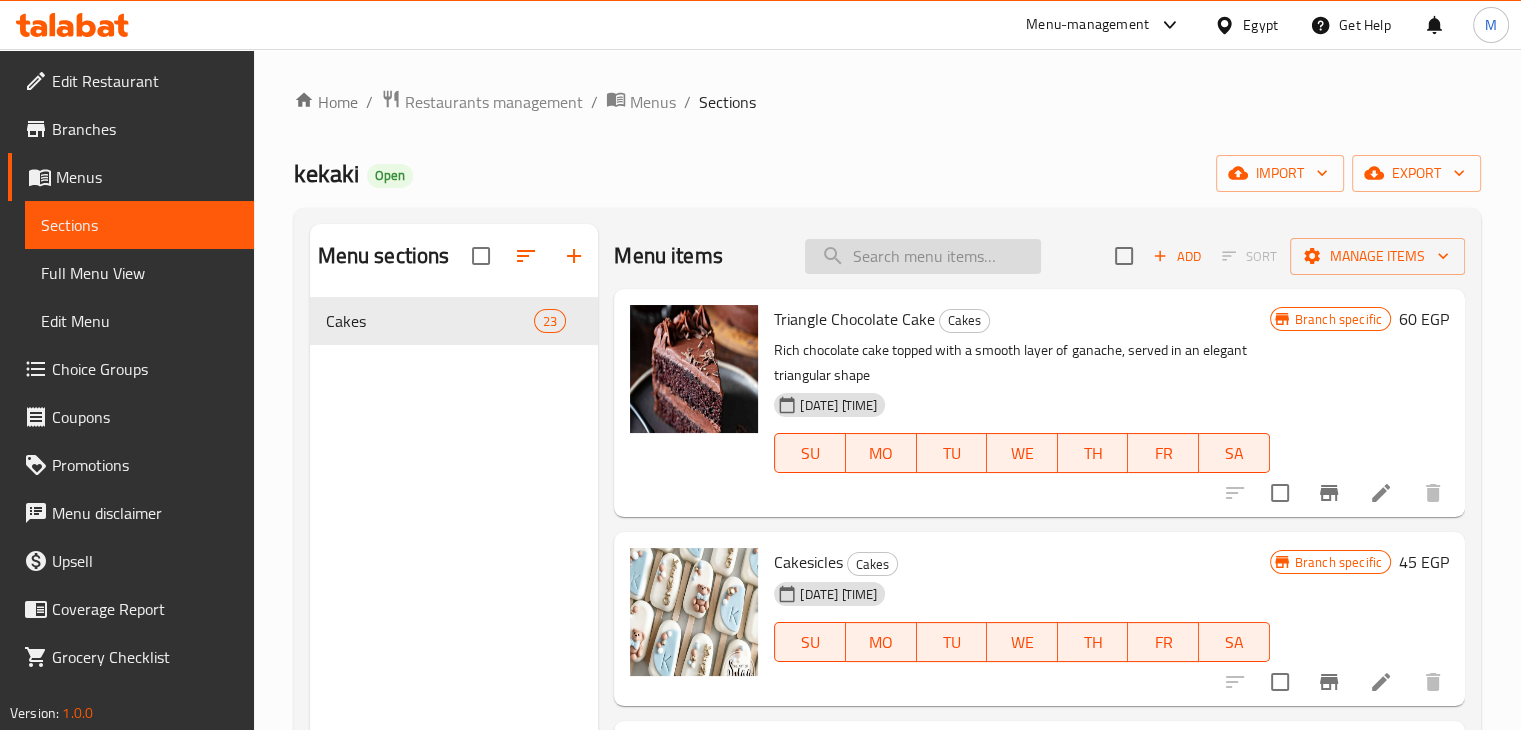 click at bounding box center (923, 256) 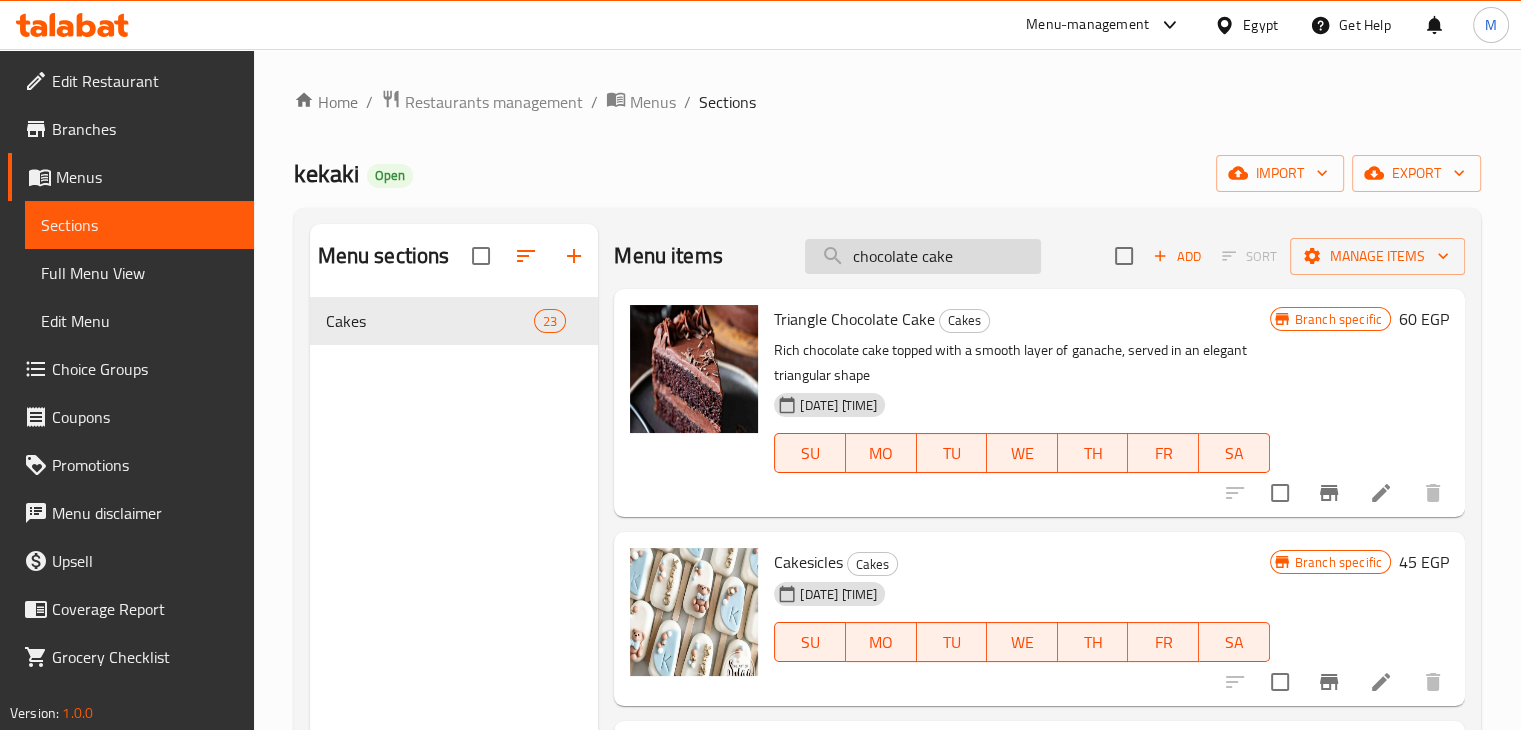 type on "chocolate cake" 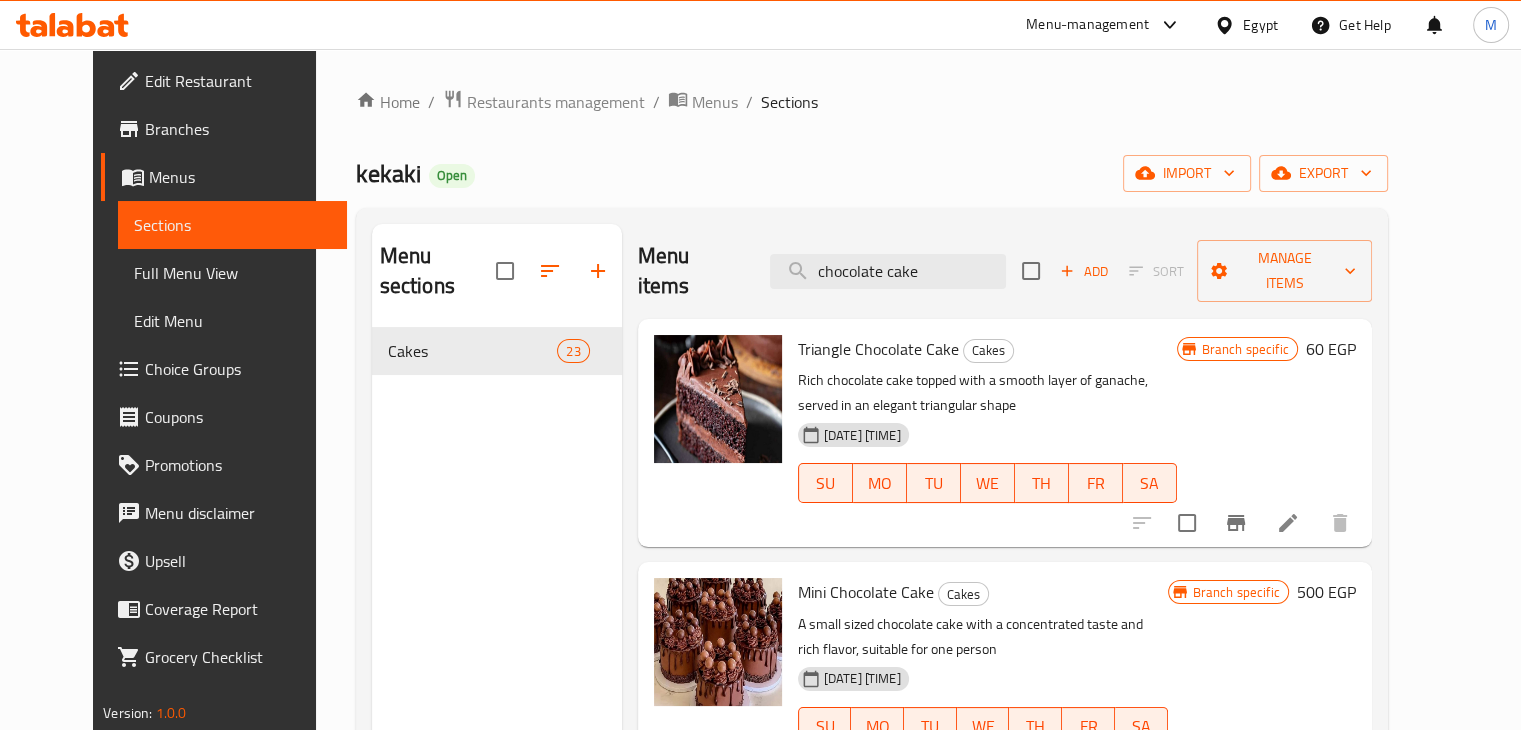 scroll, scrollTop: 25, scrollLeft: 0, axis: vertical 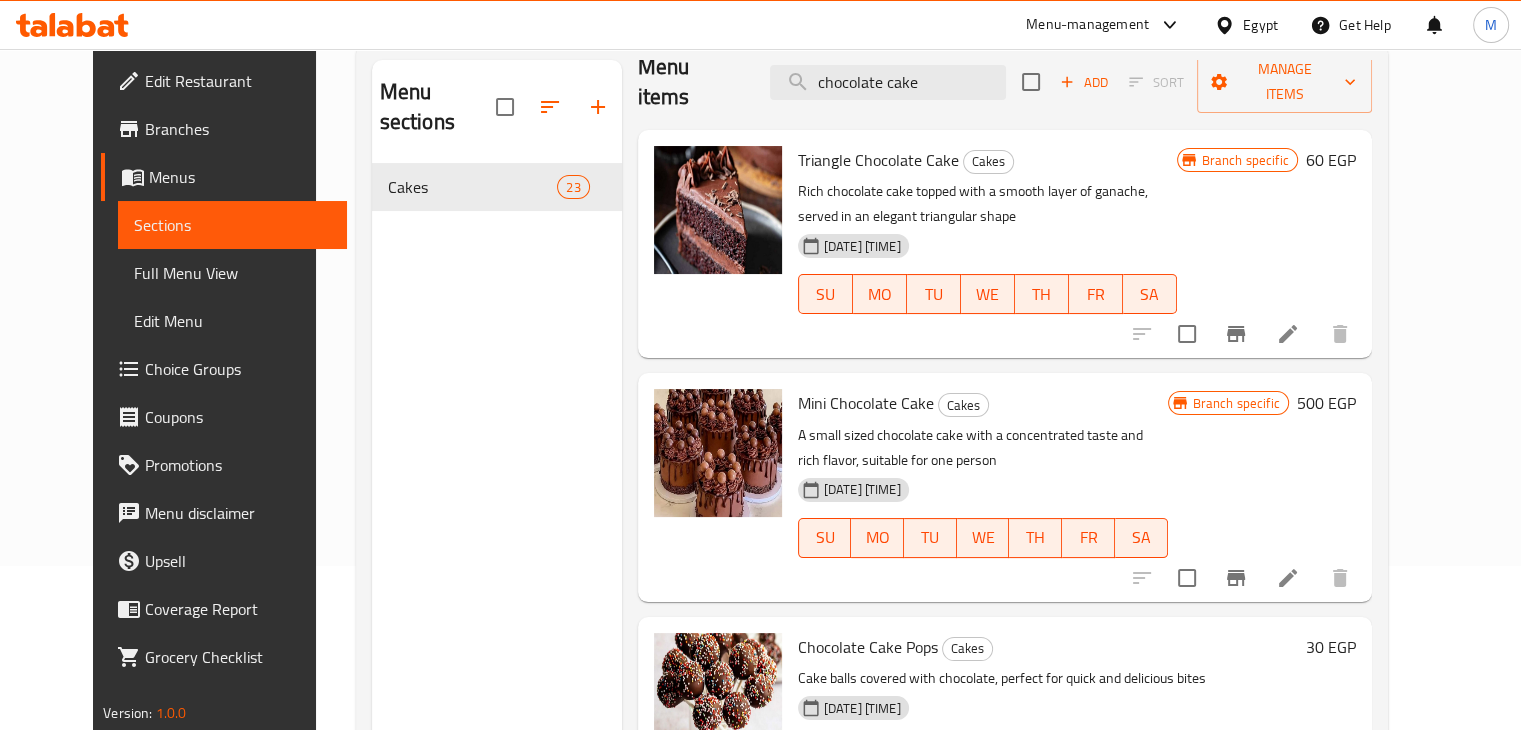 click 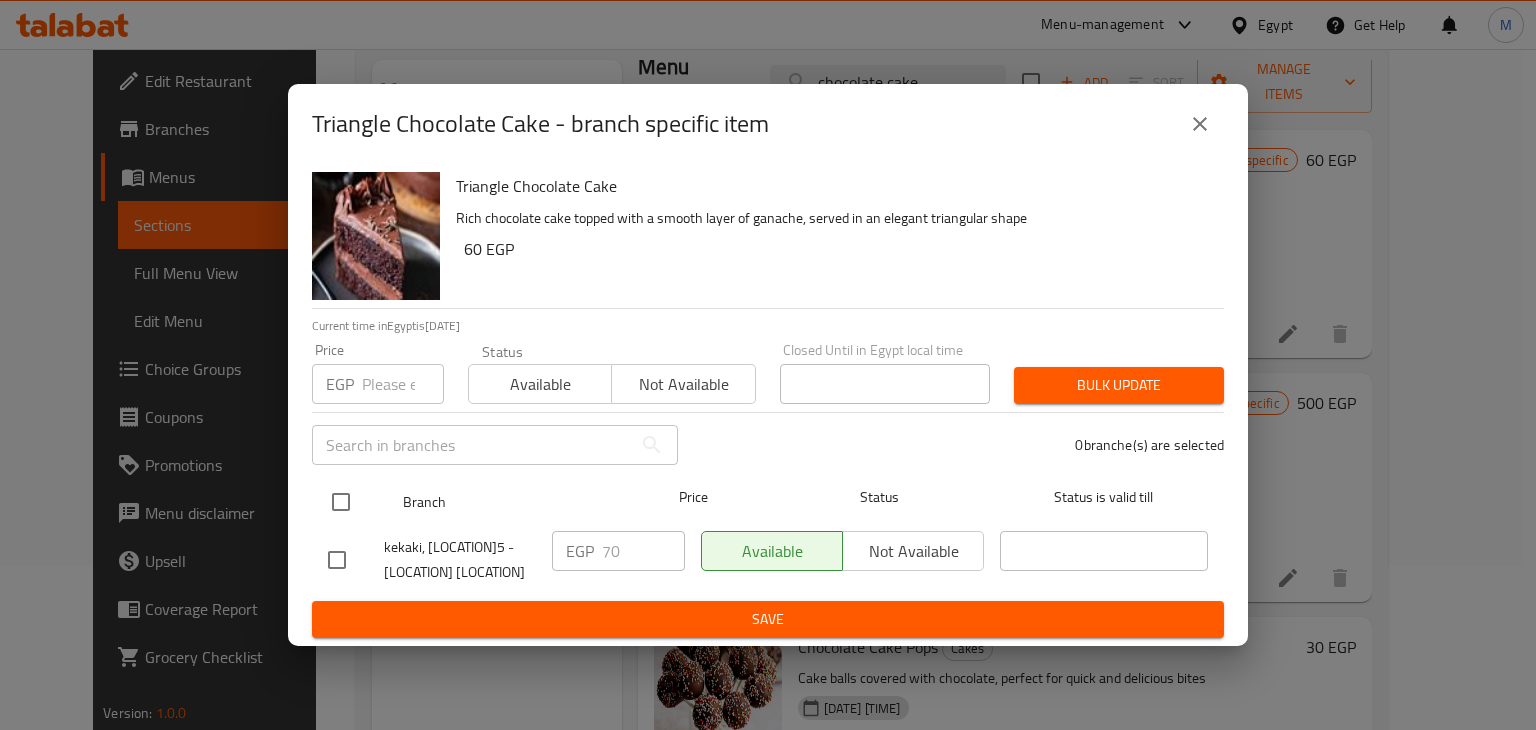 click at bounding box center [341, 502] 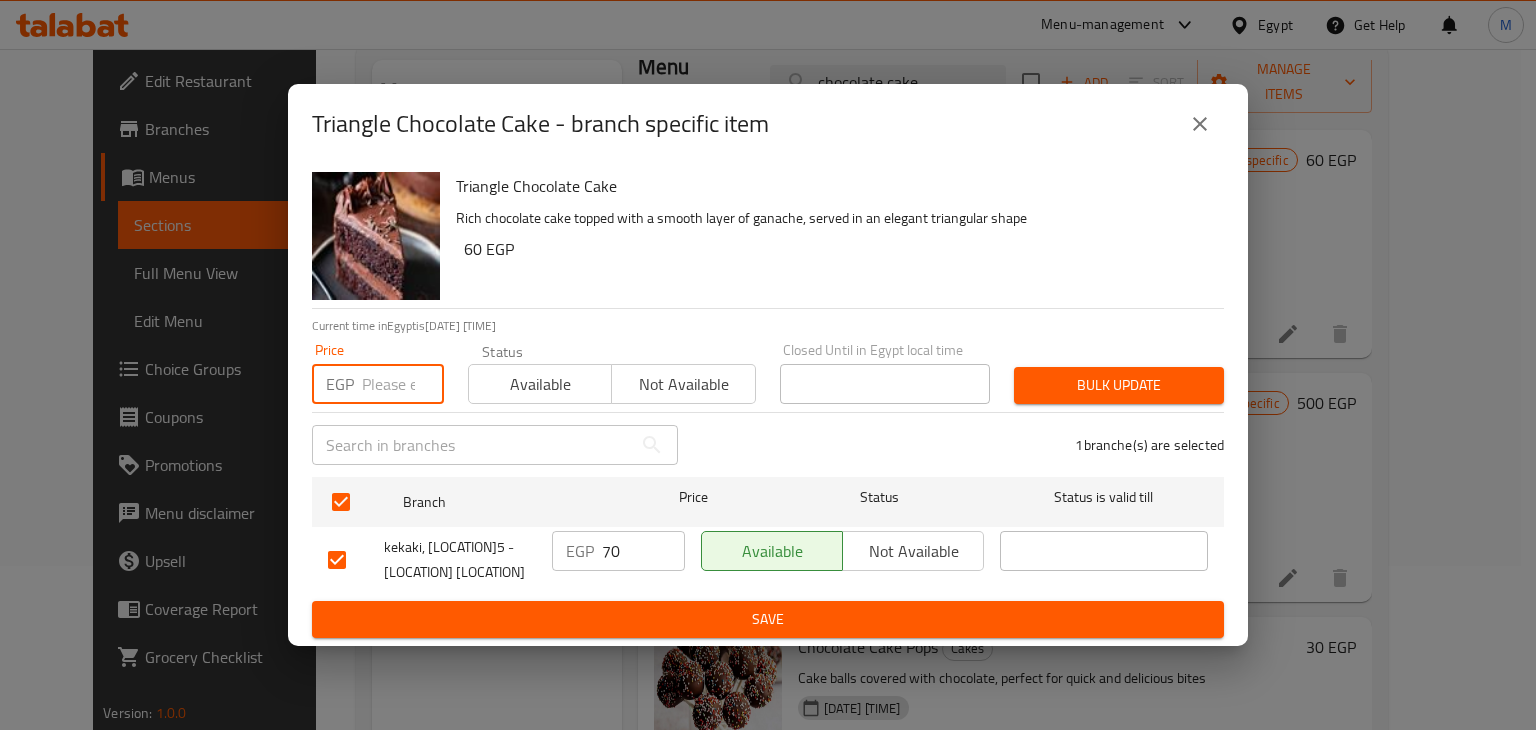 click at bounding box center (403, 384) 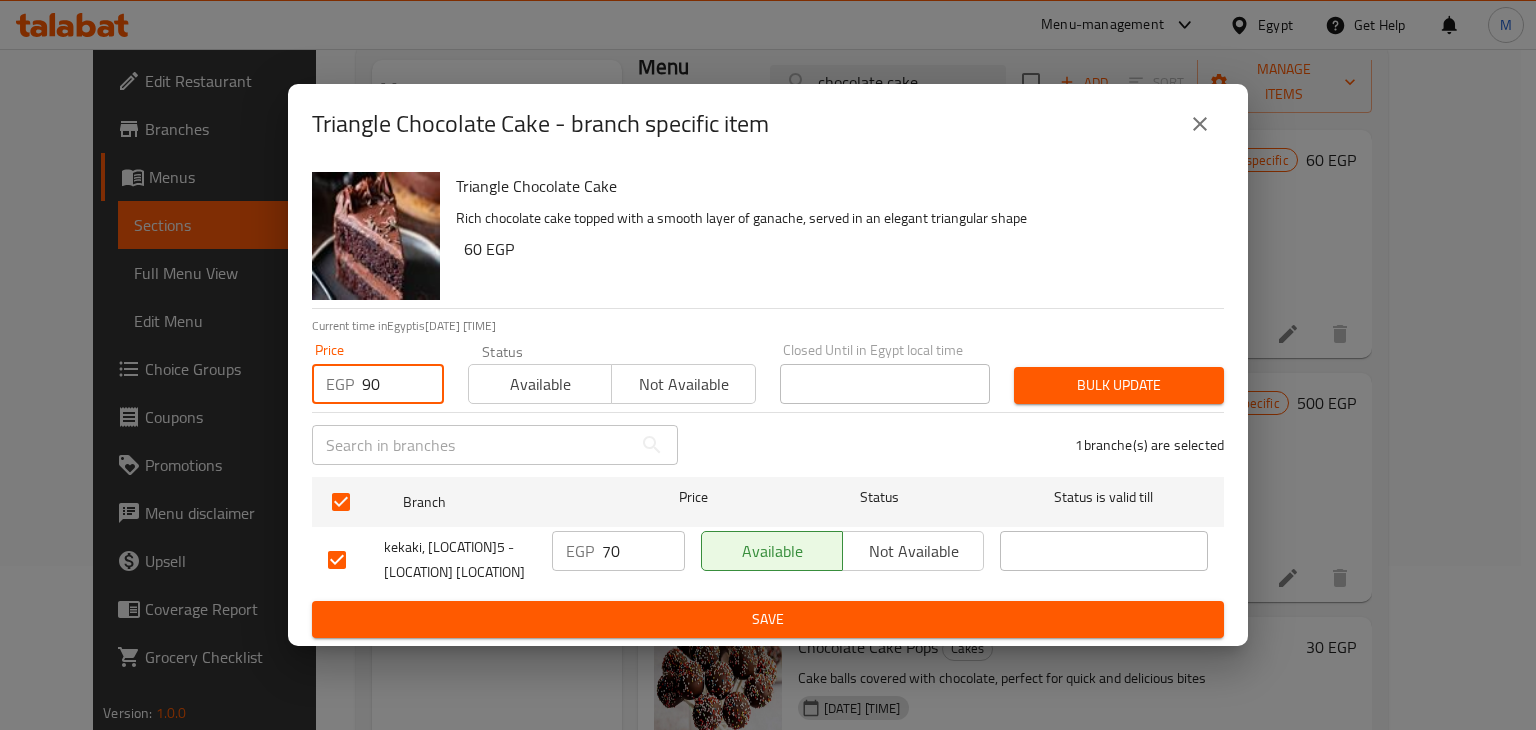 type on "90" 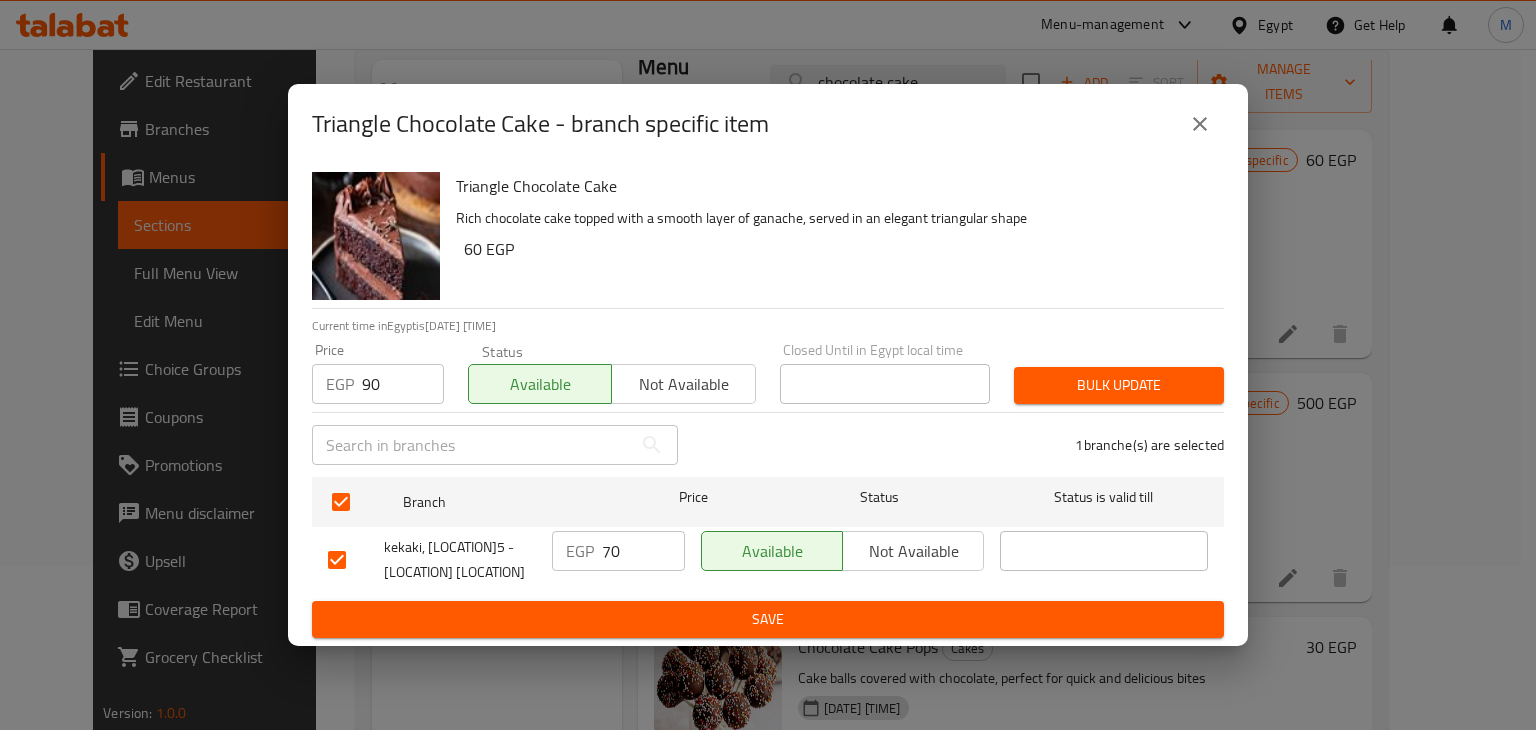 click on "Bulk update" at bounding box center (1119, 385) 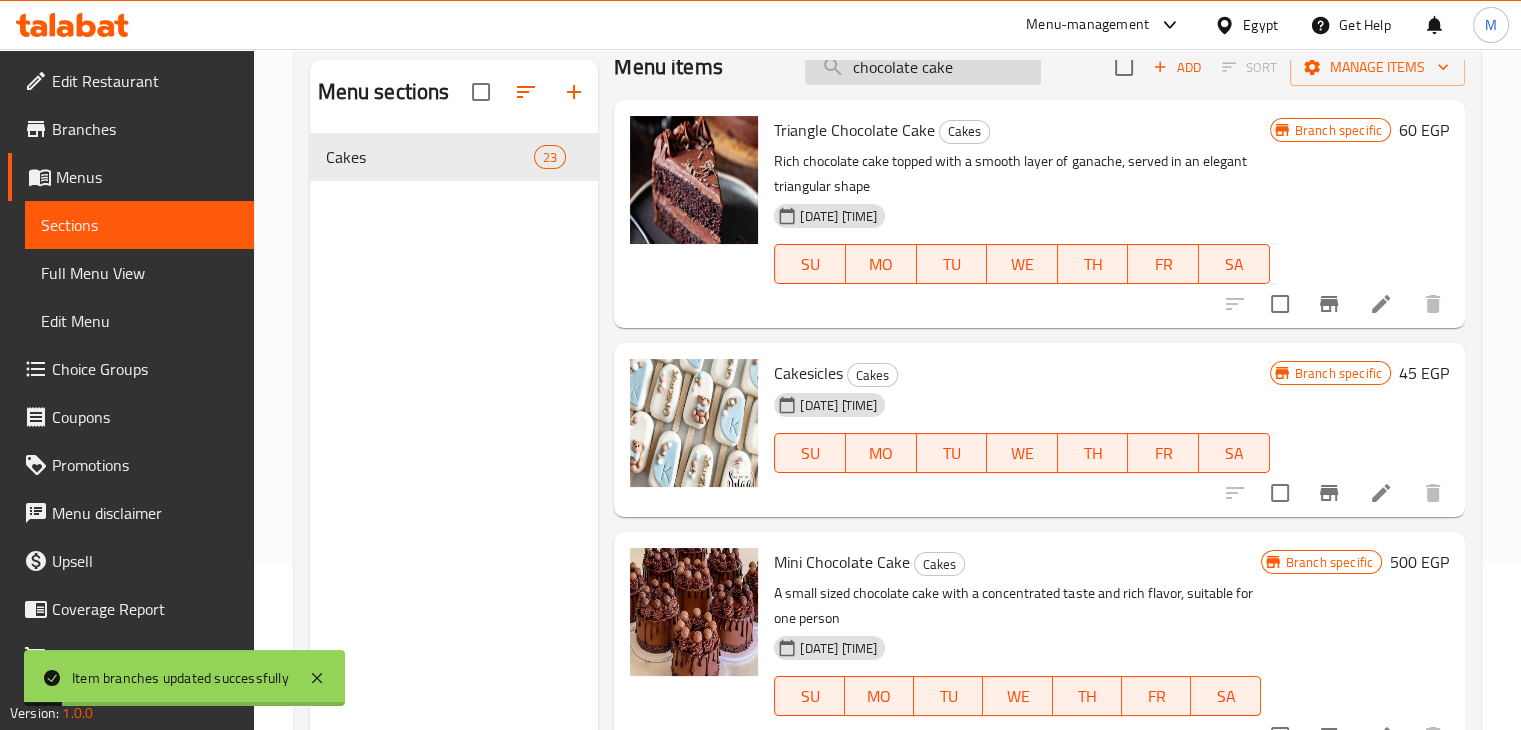 click on "chocolate cake" at bounding box center (923, 67) 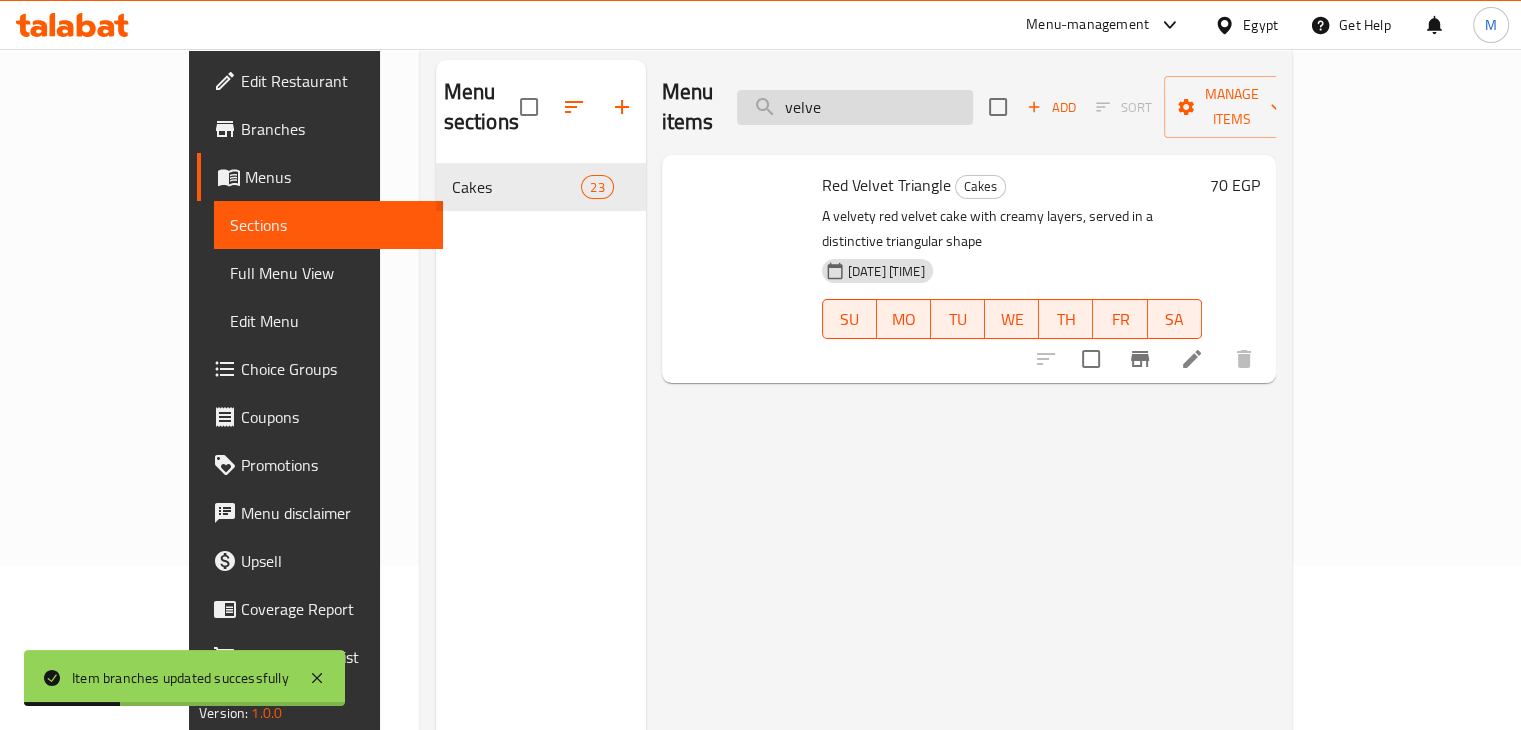 scroll, scrollTop: 0, scrollLeft: 0, axis: both 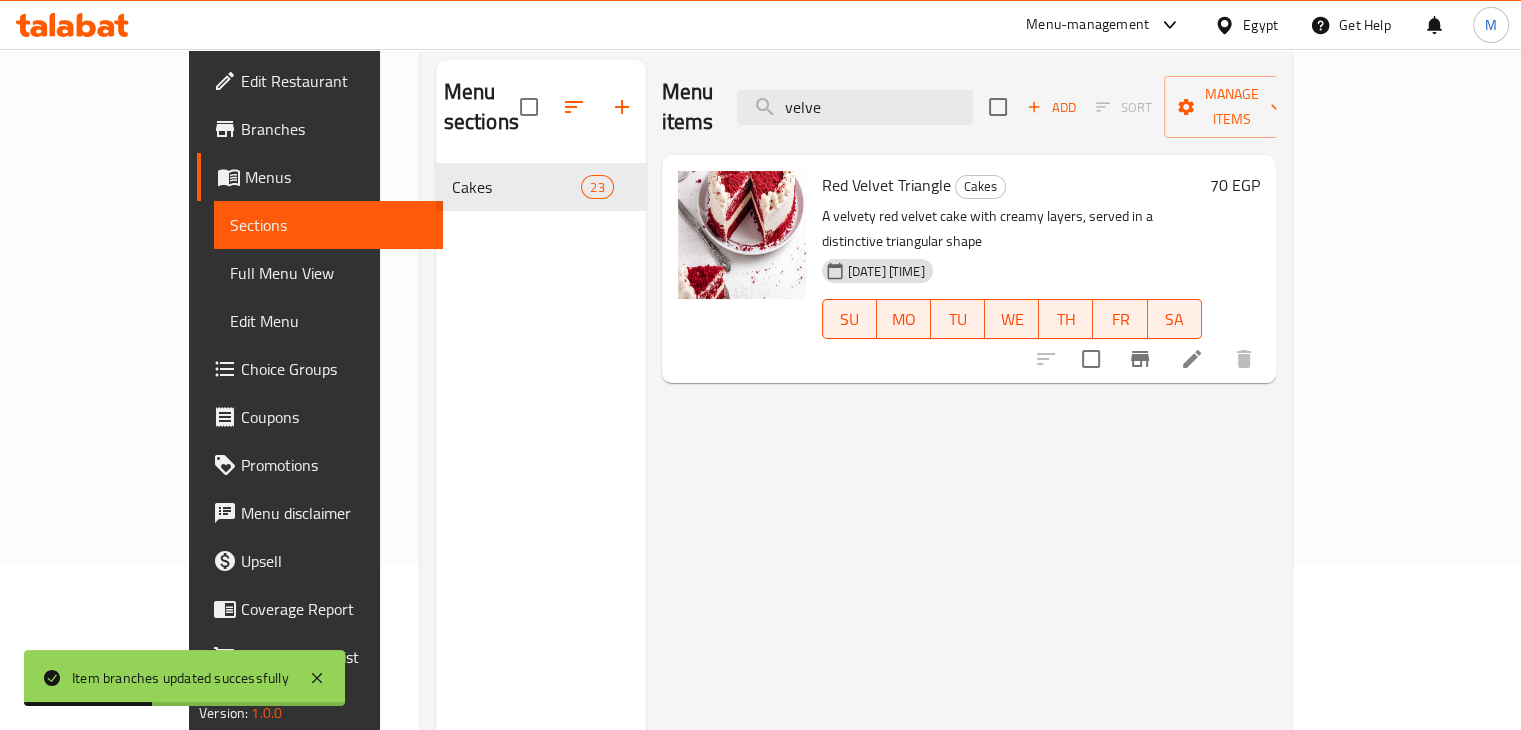 type on "velve" 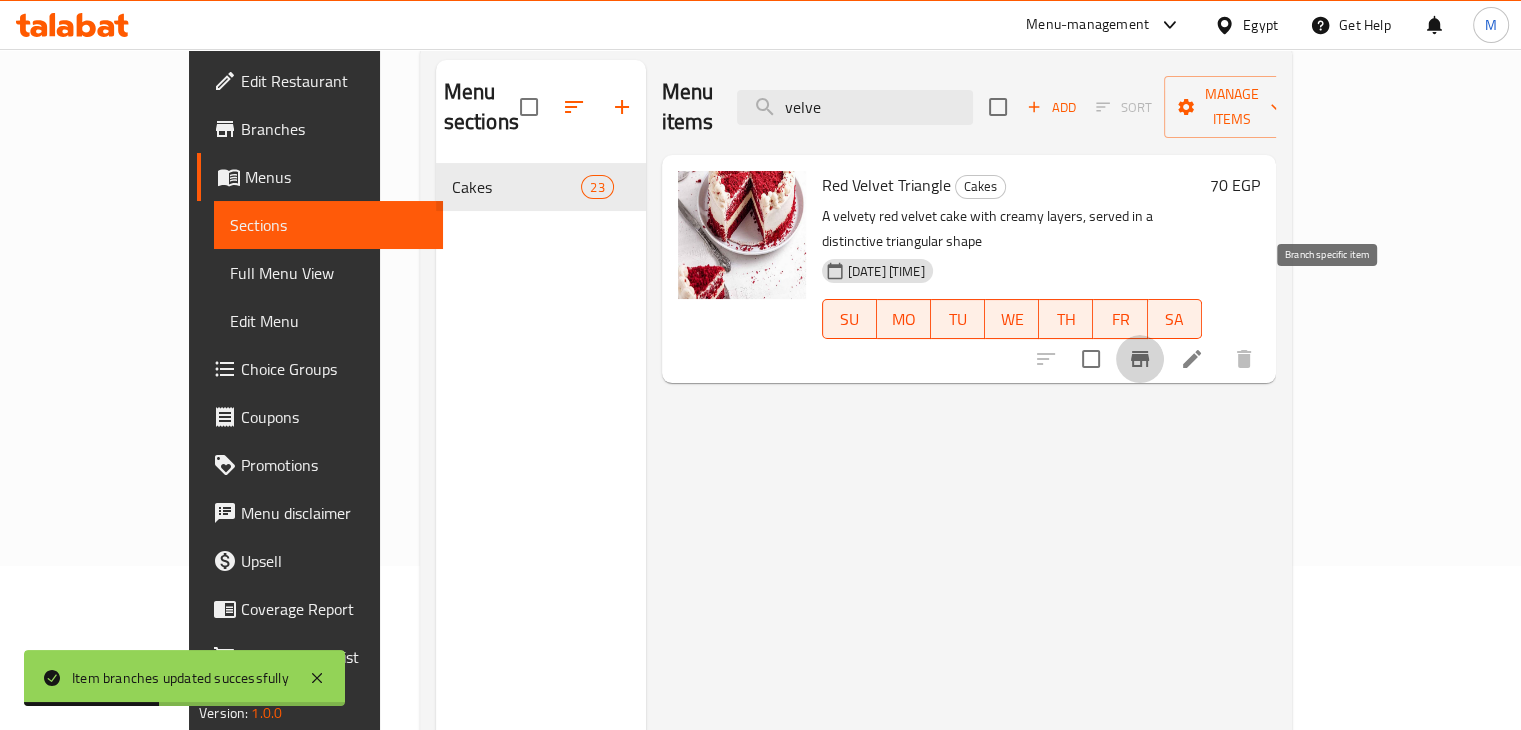click 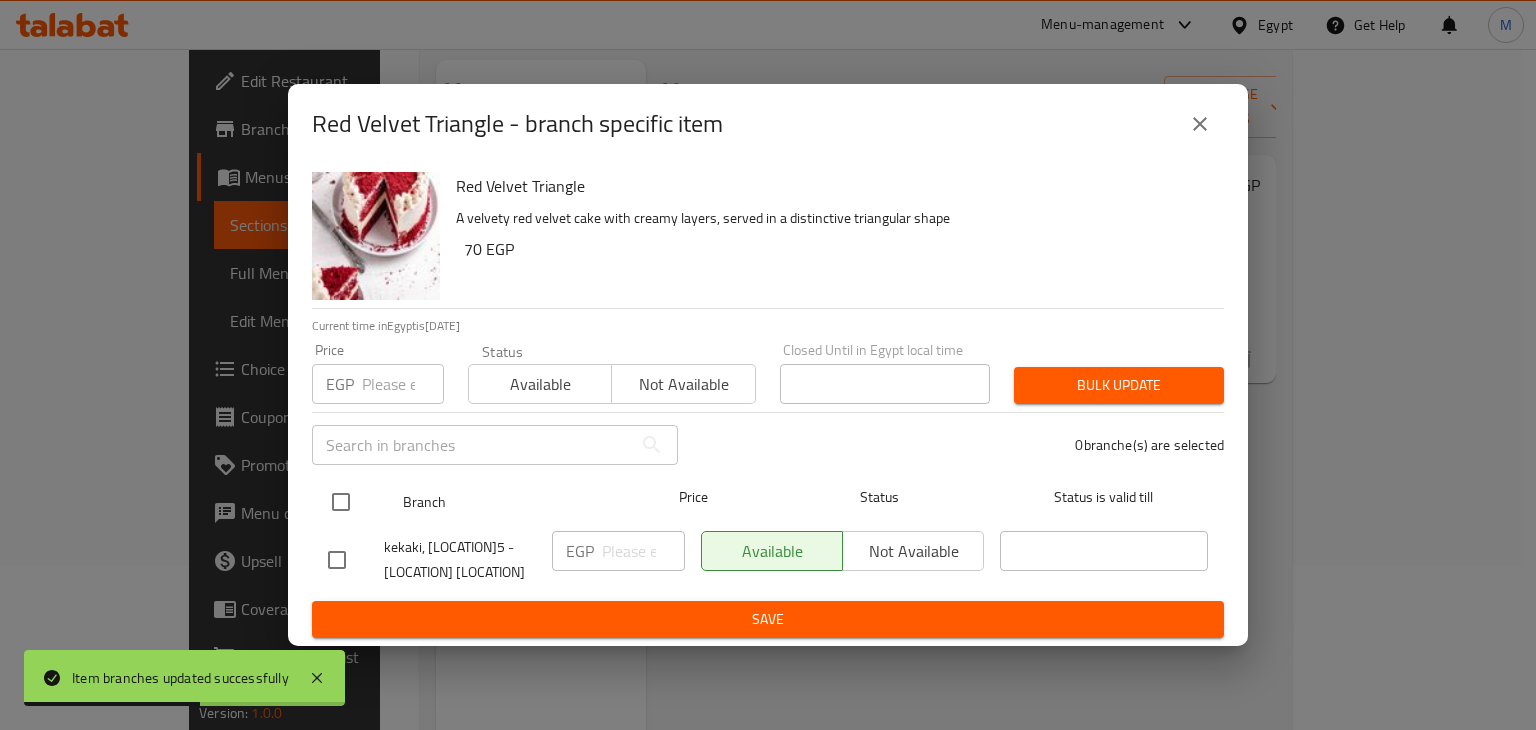 click at bounding box center (341, 502) 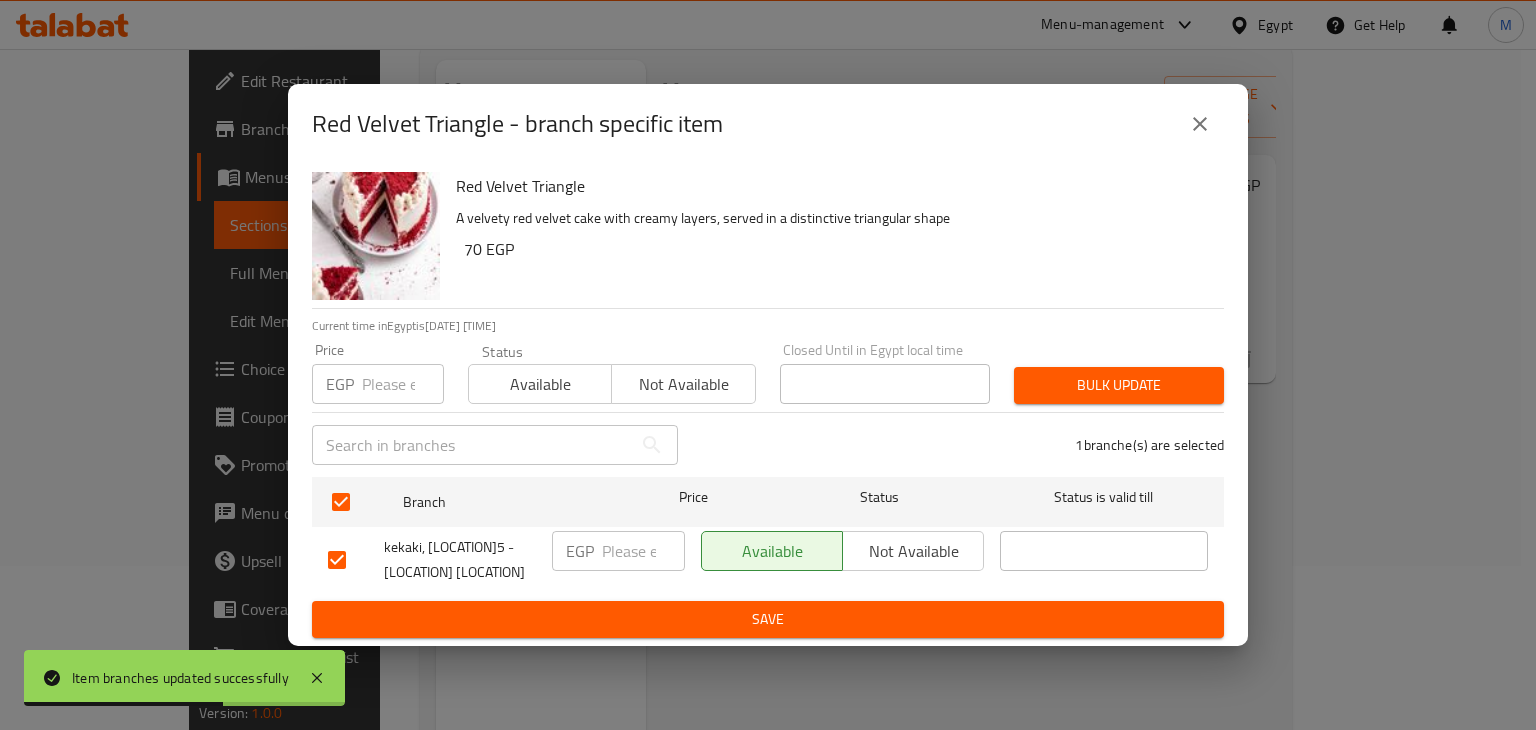 click at bounding box center [403, 384] 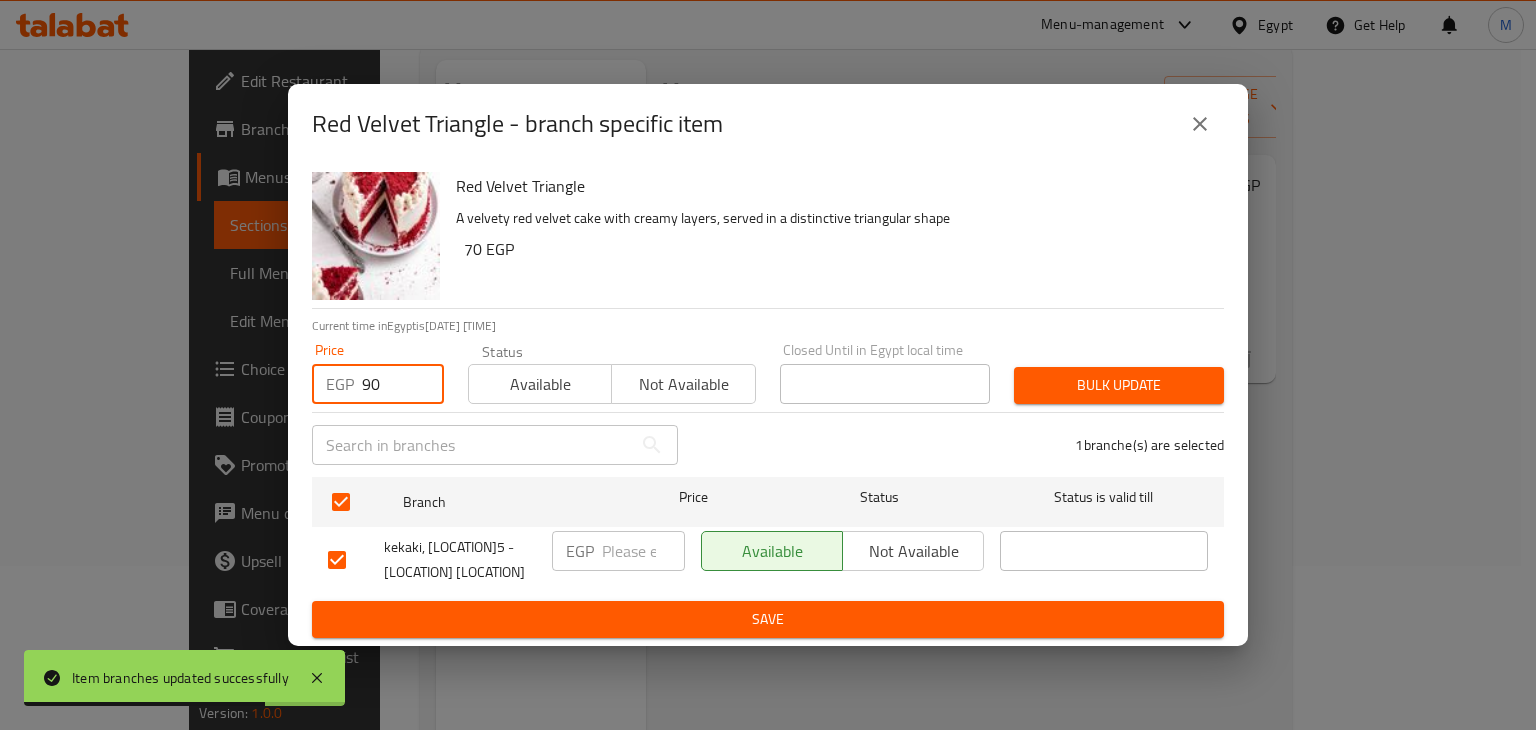 type on "90" 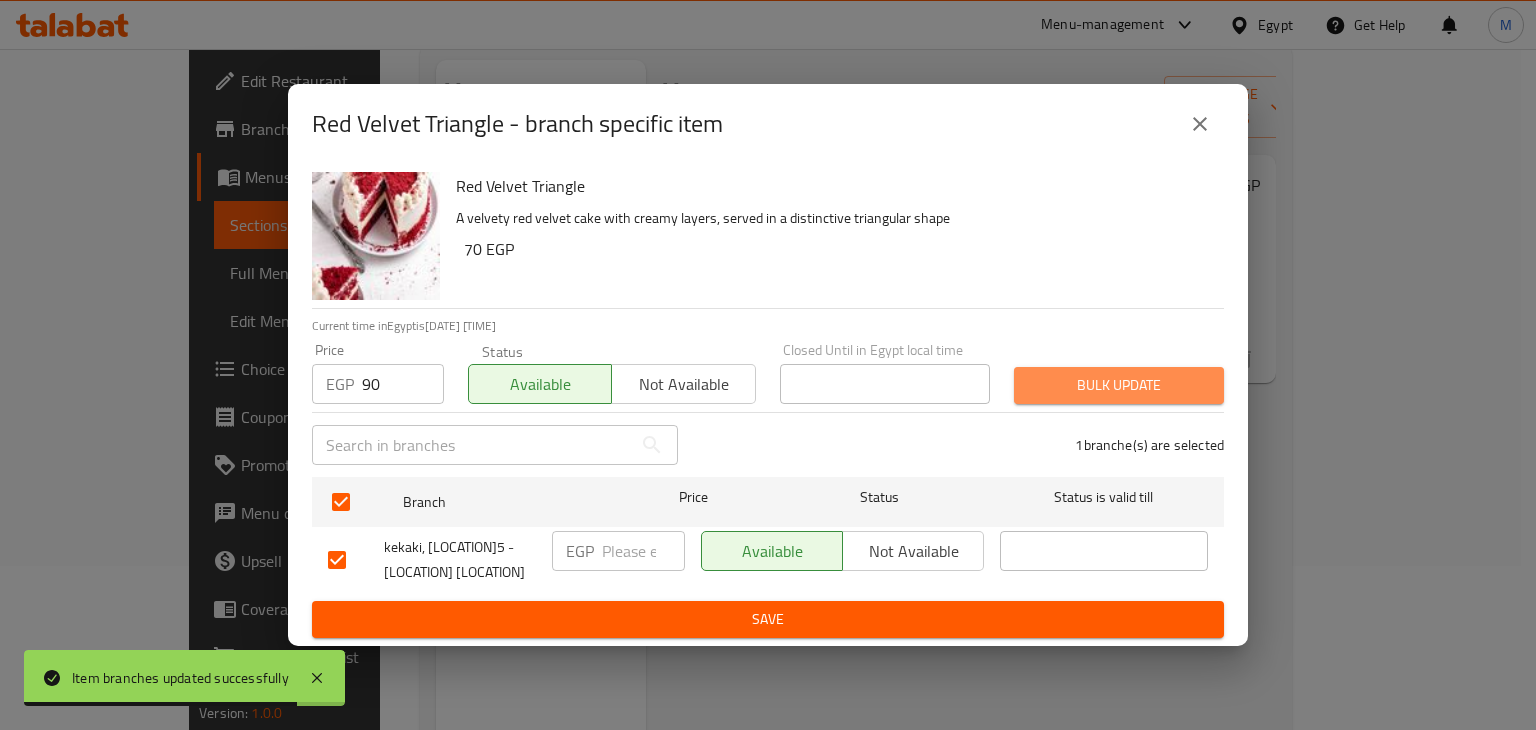 click on "Bulk update" at bounding box center (1119, 385) 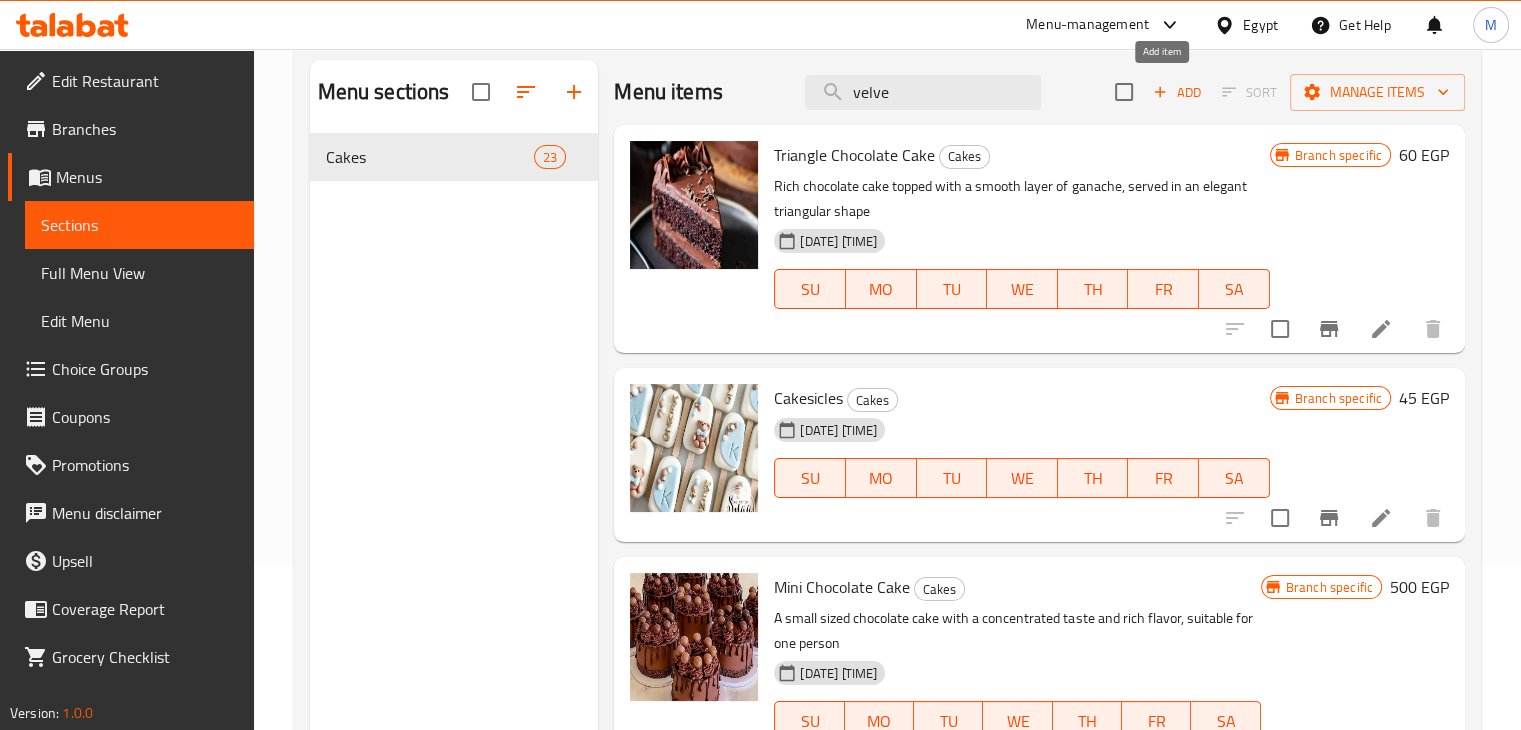 click on "Add" at bounding box center [1177, 92] 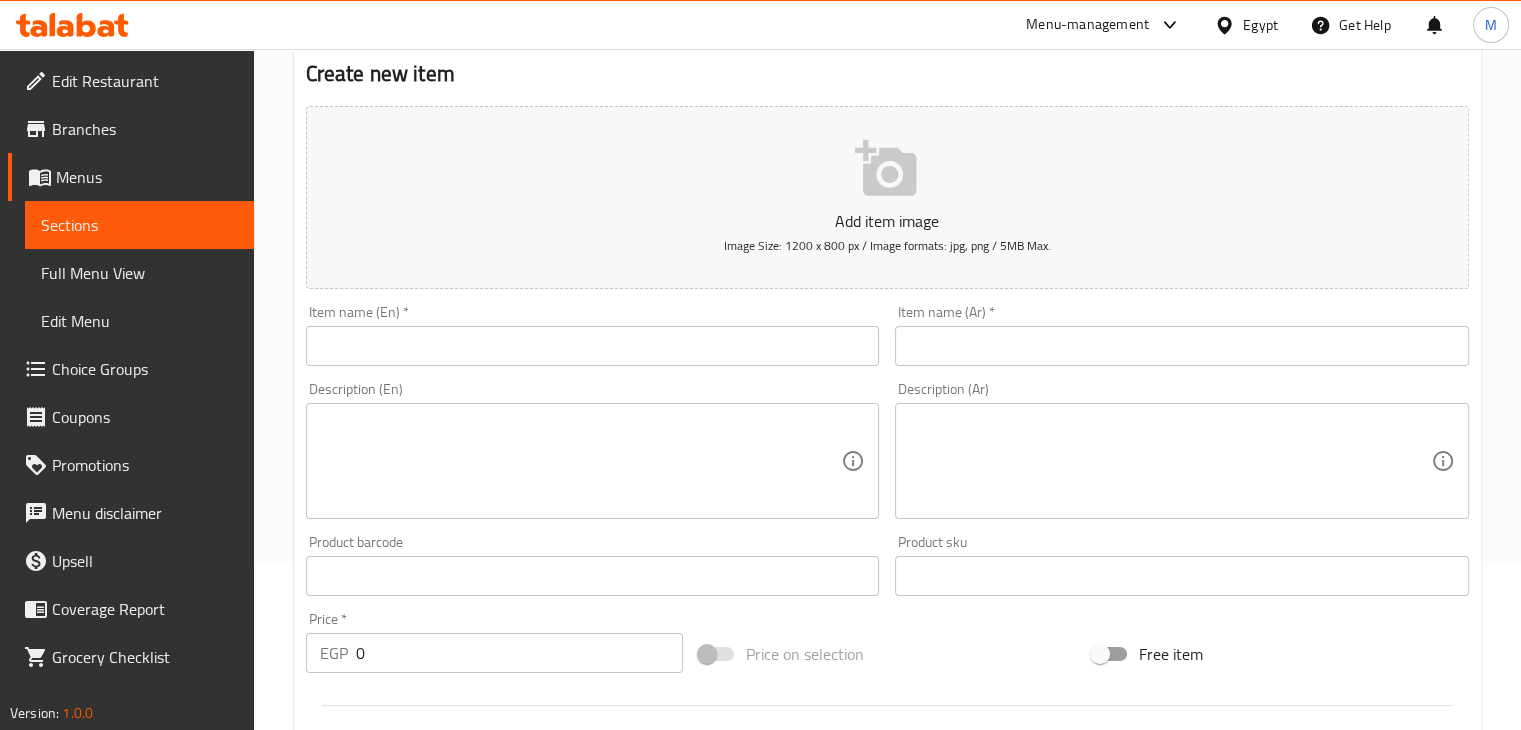 click at bounding box center (593, 346) 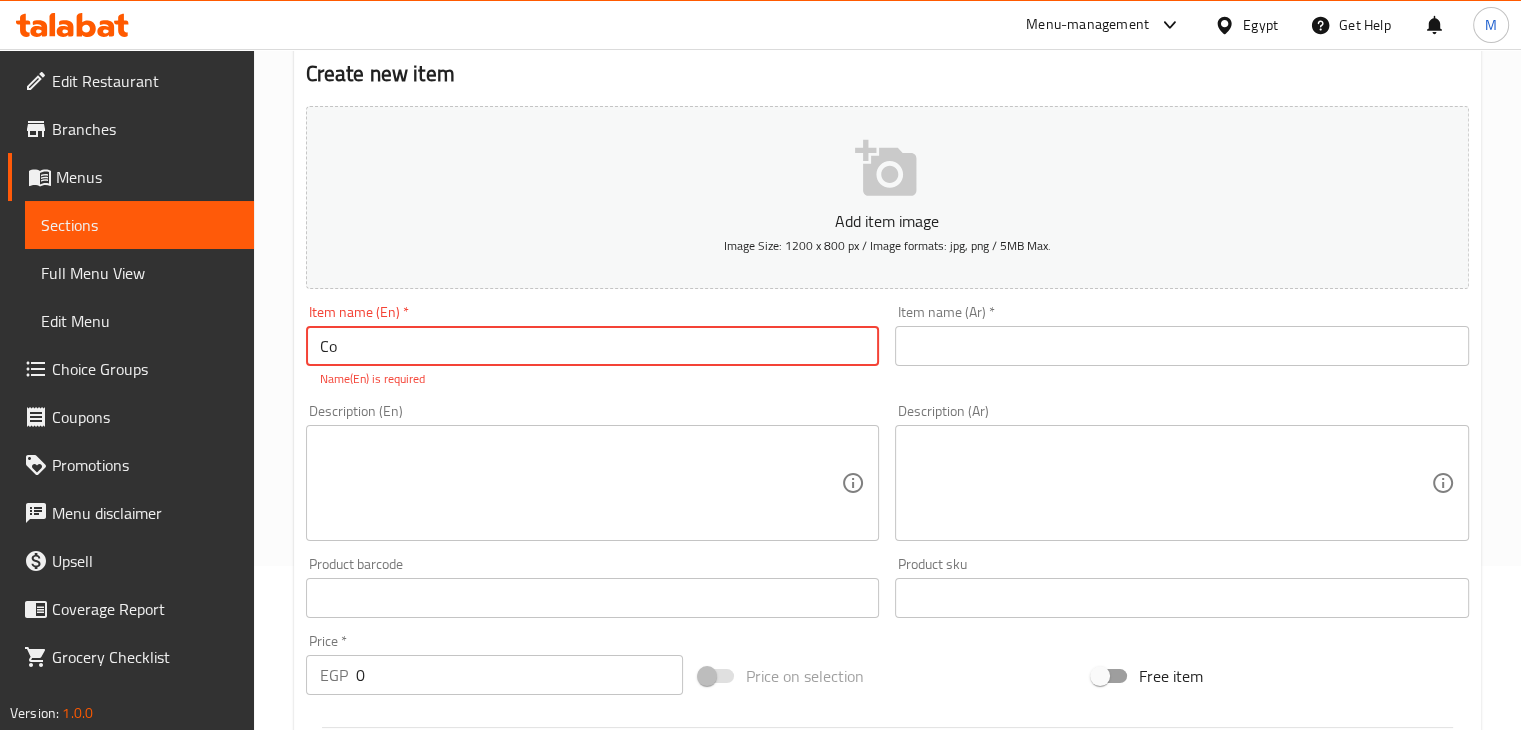 type on "C" 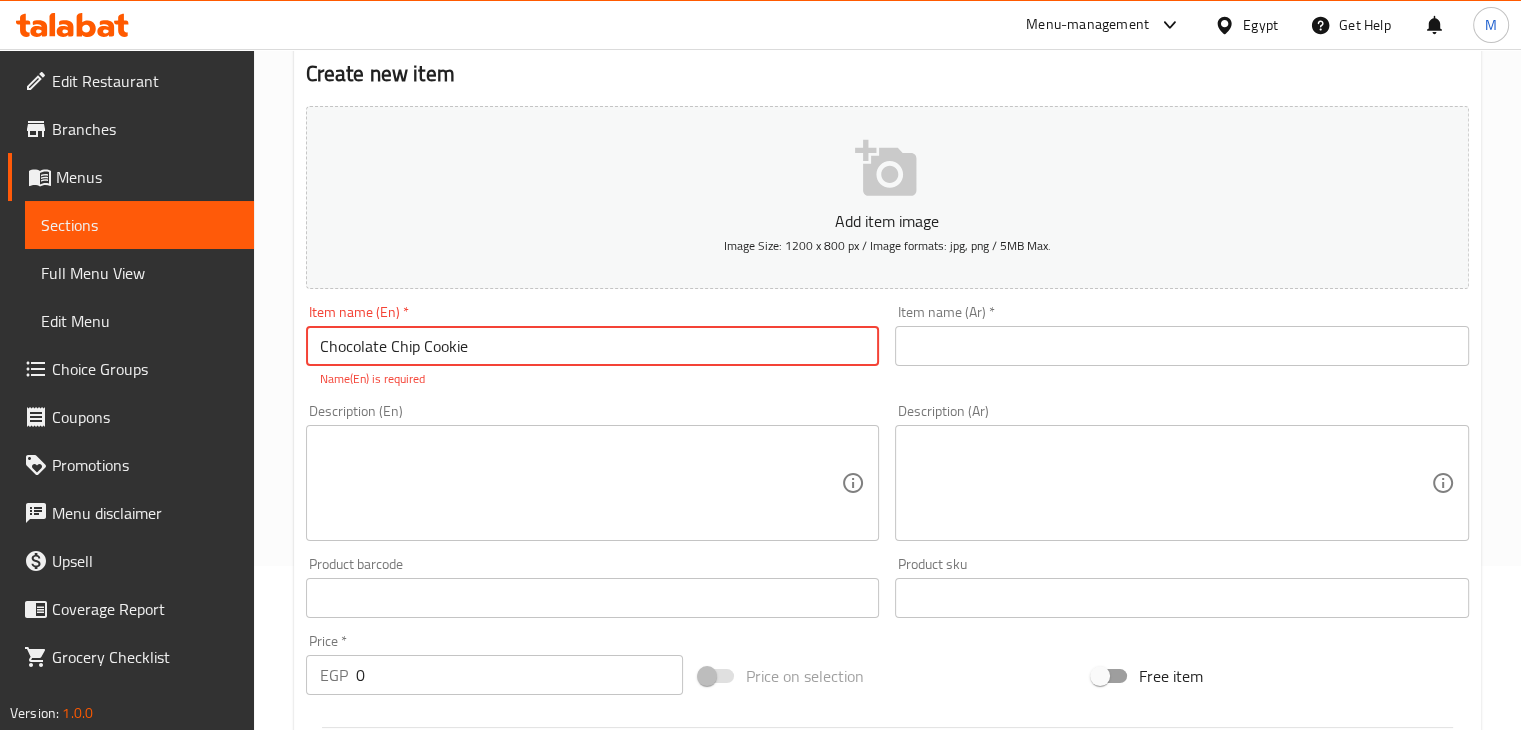 type on "Chocolate Chip Cookie" 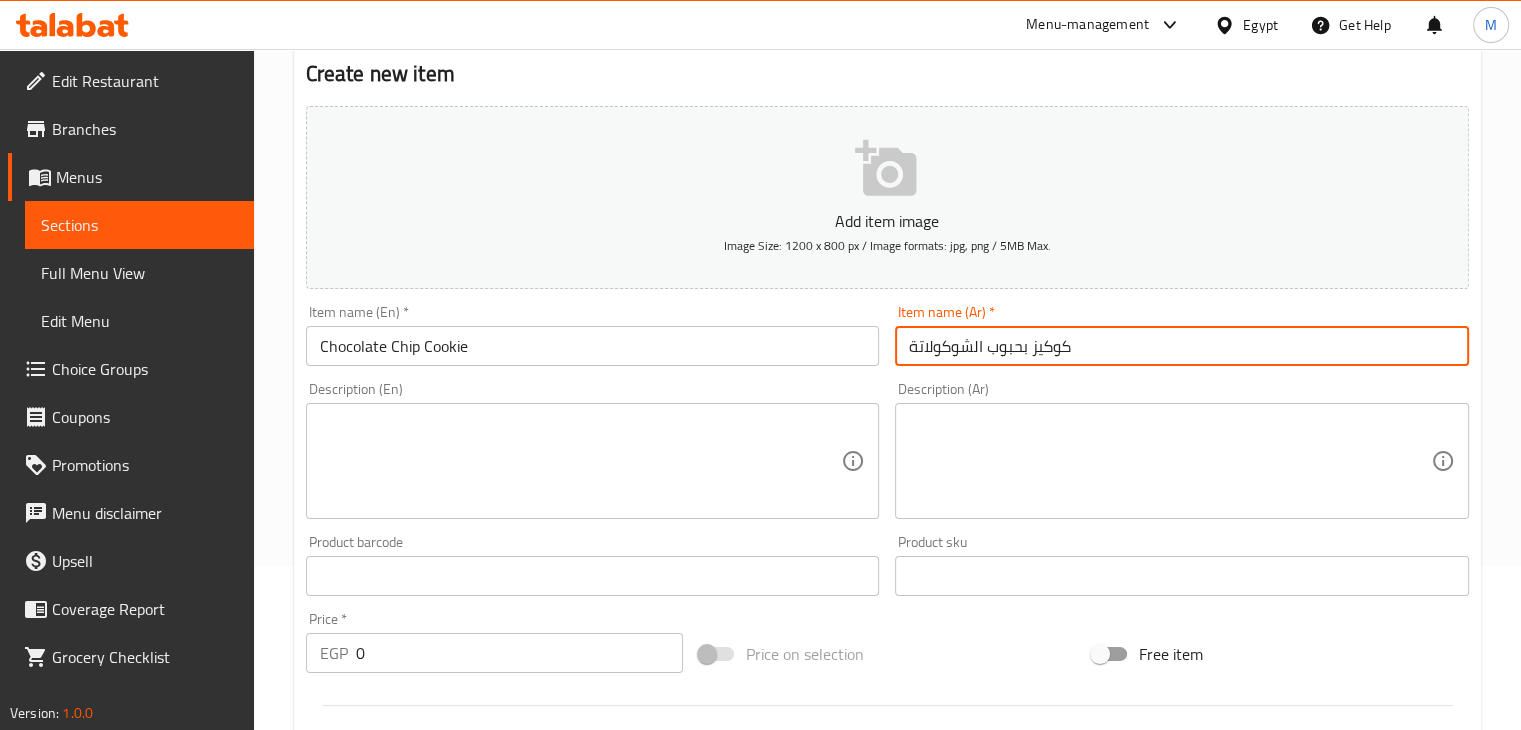 type on "كوكيز بحبوب الشوكولاتة" 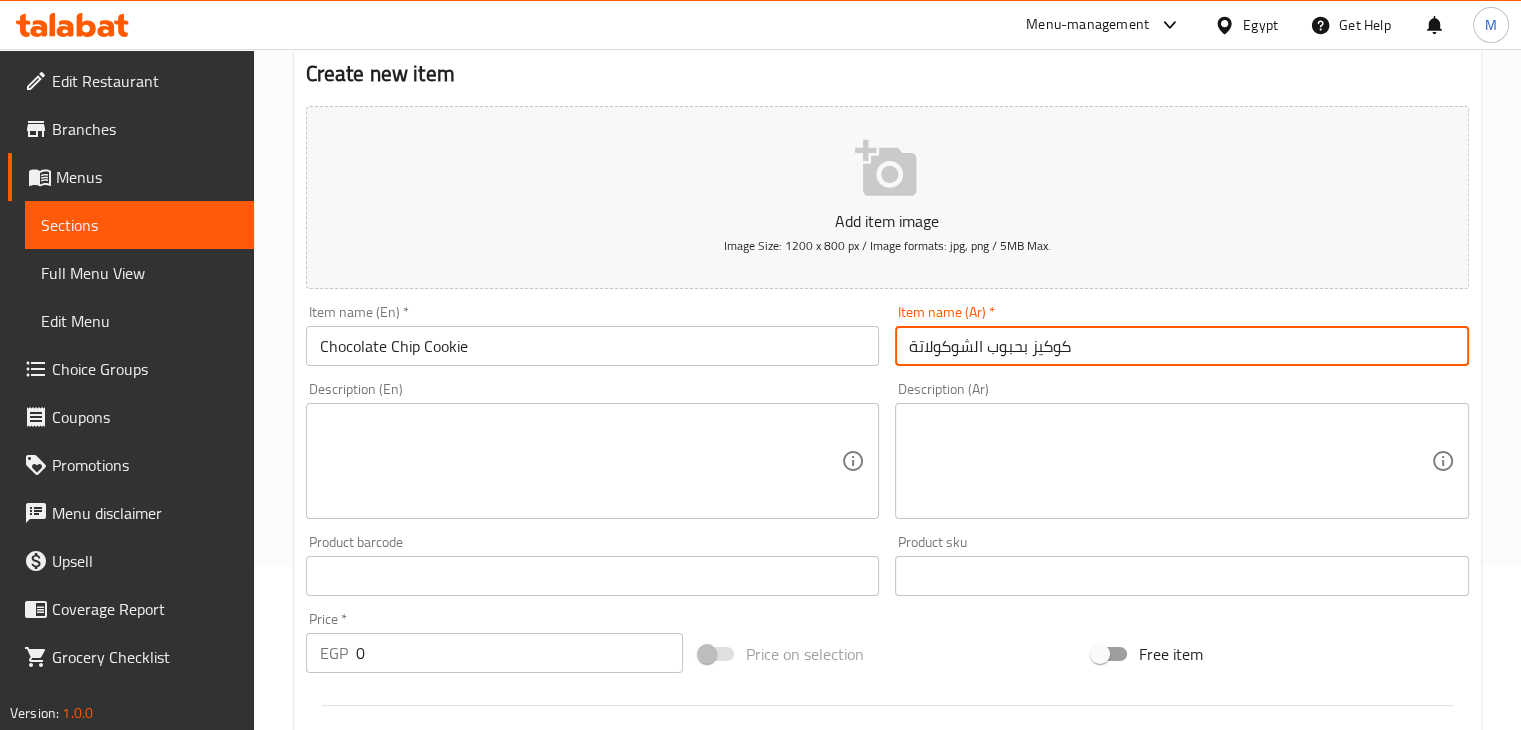 click at bounding box center [1170, 461] 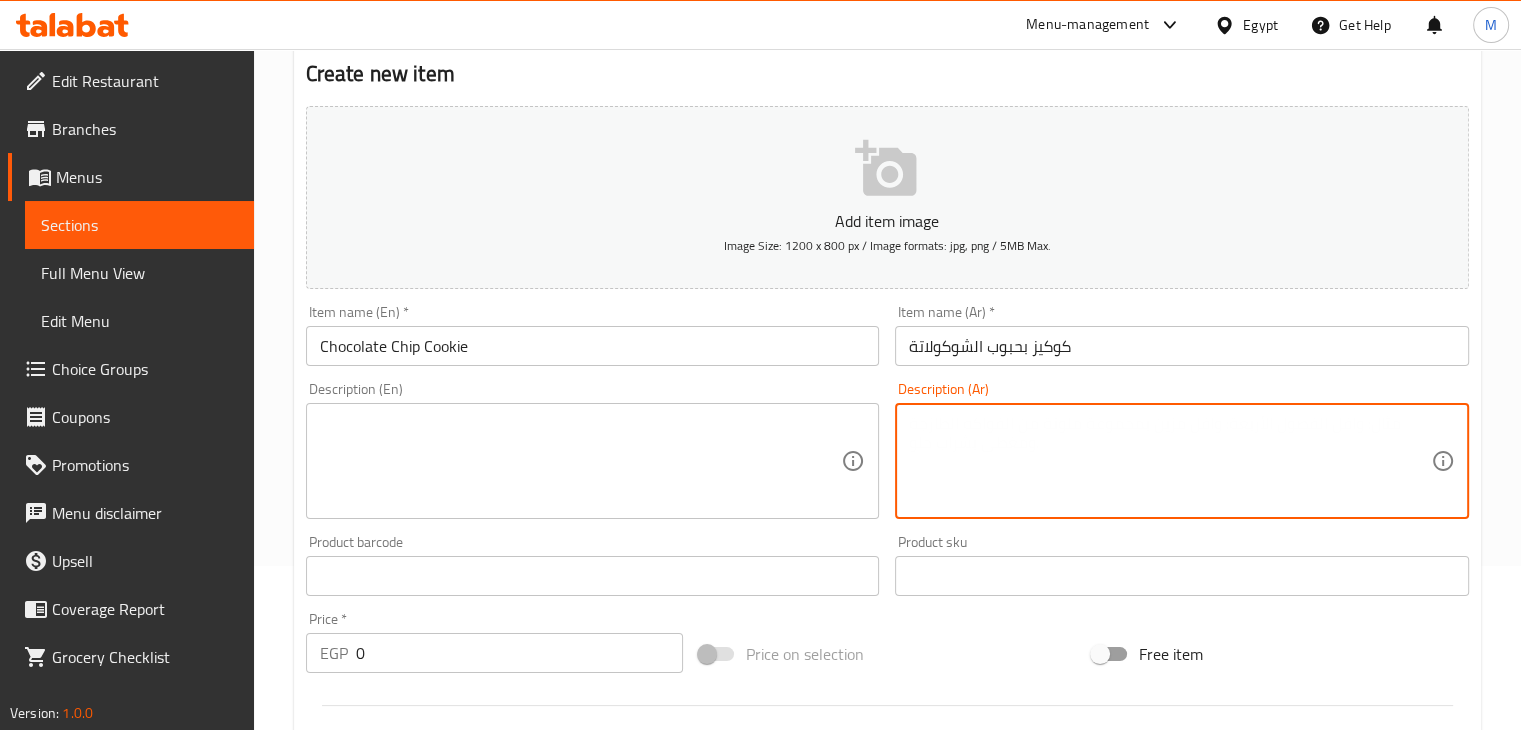 paste on "كوكيز فانليا بالشوكلت شيبس و المارشيملو" 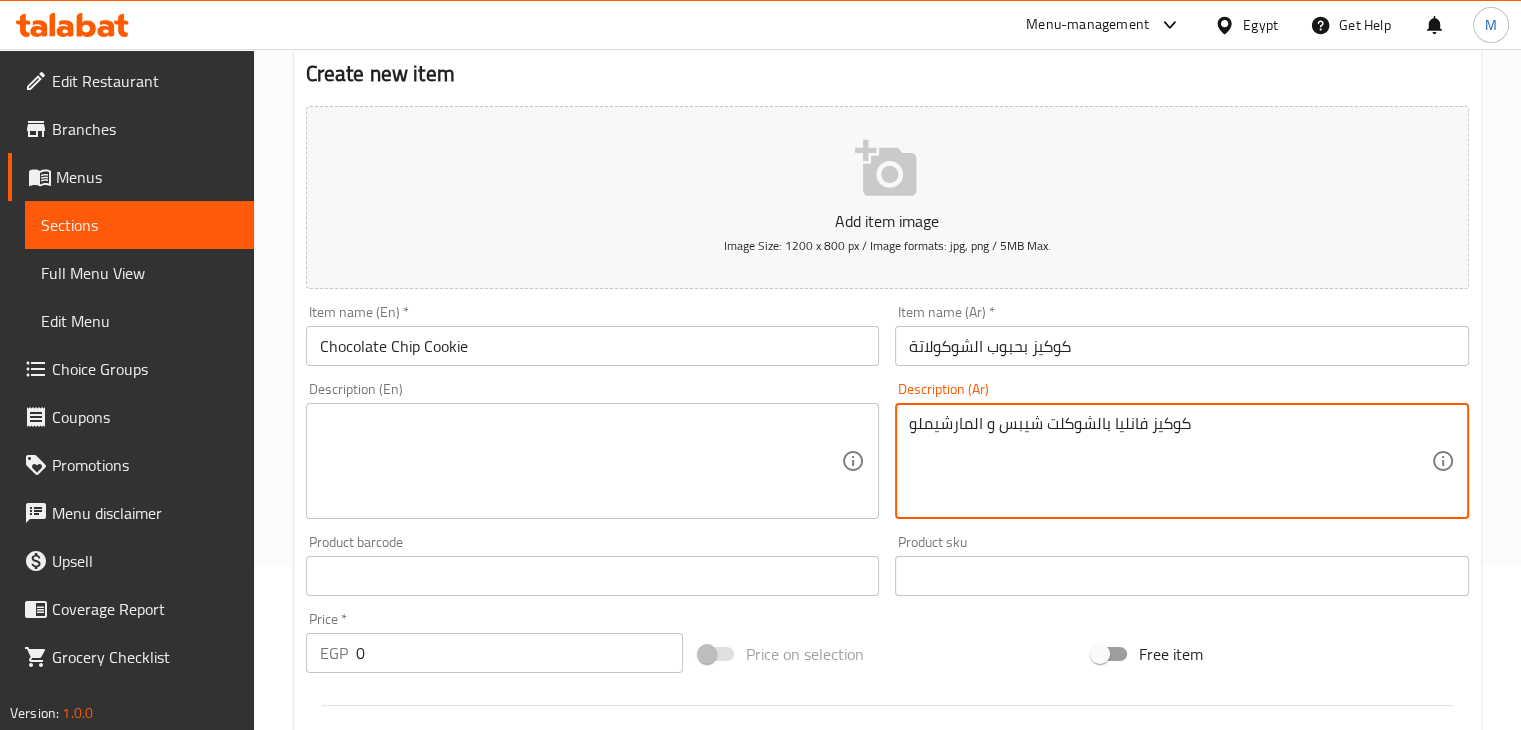 type on "كوكيز فانليا بالشوكلت شيبس و المارشيملو" 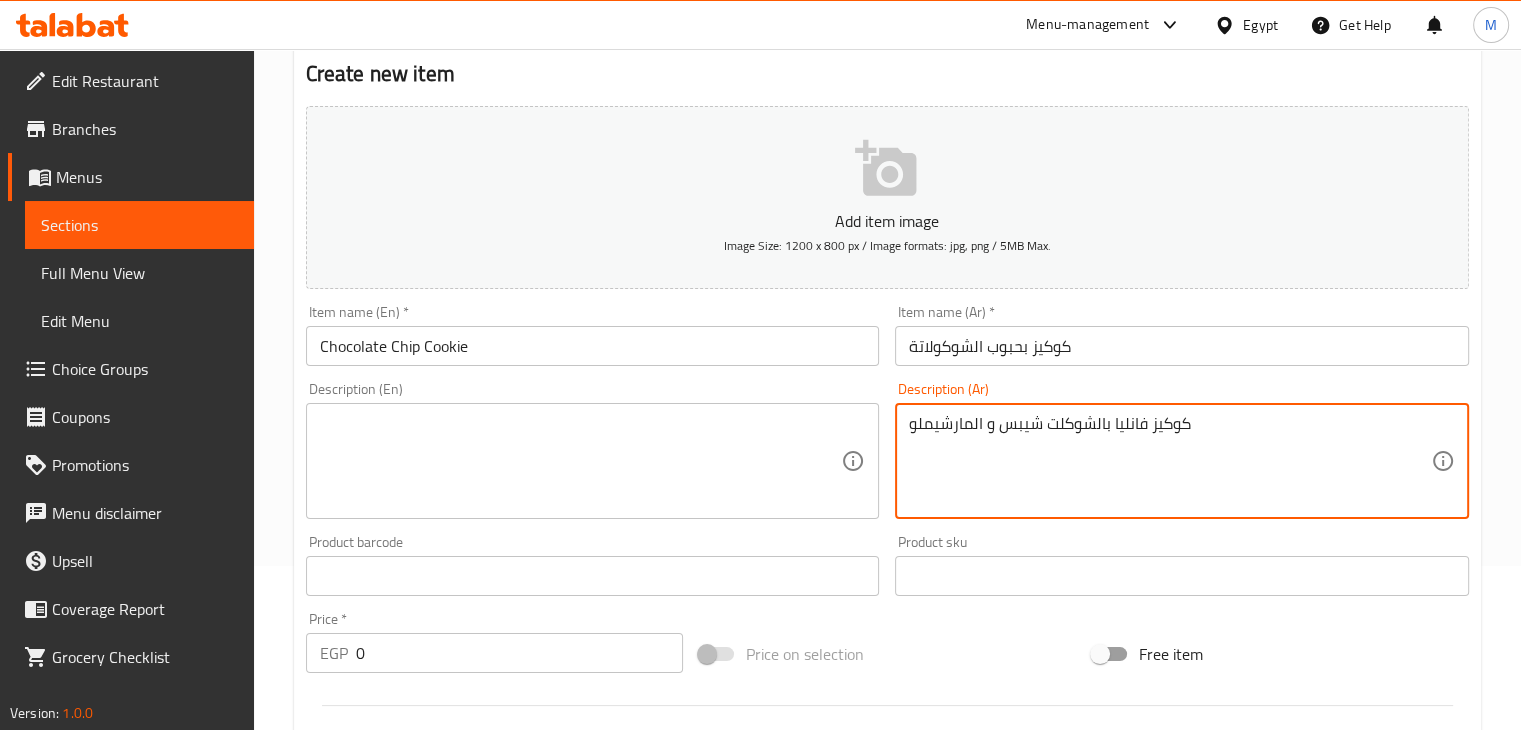 click at bounding box center [581, 461] 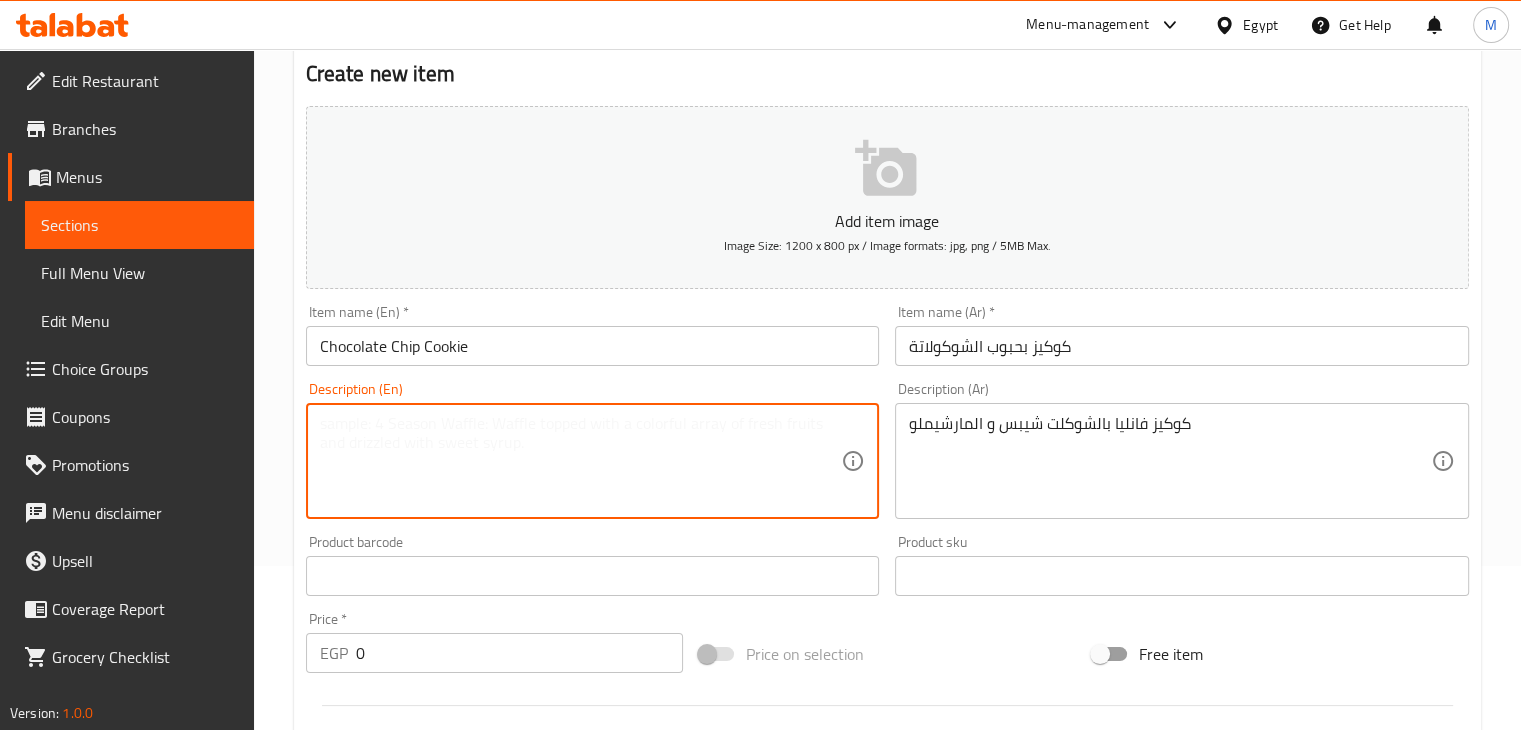 type on "]" 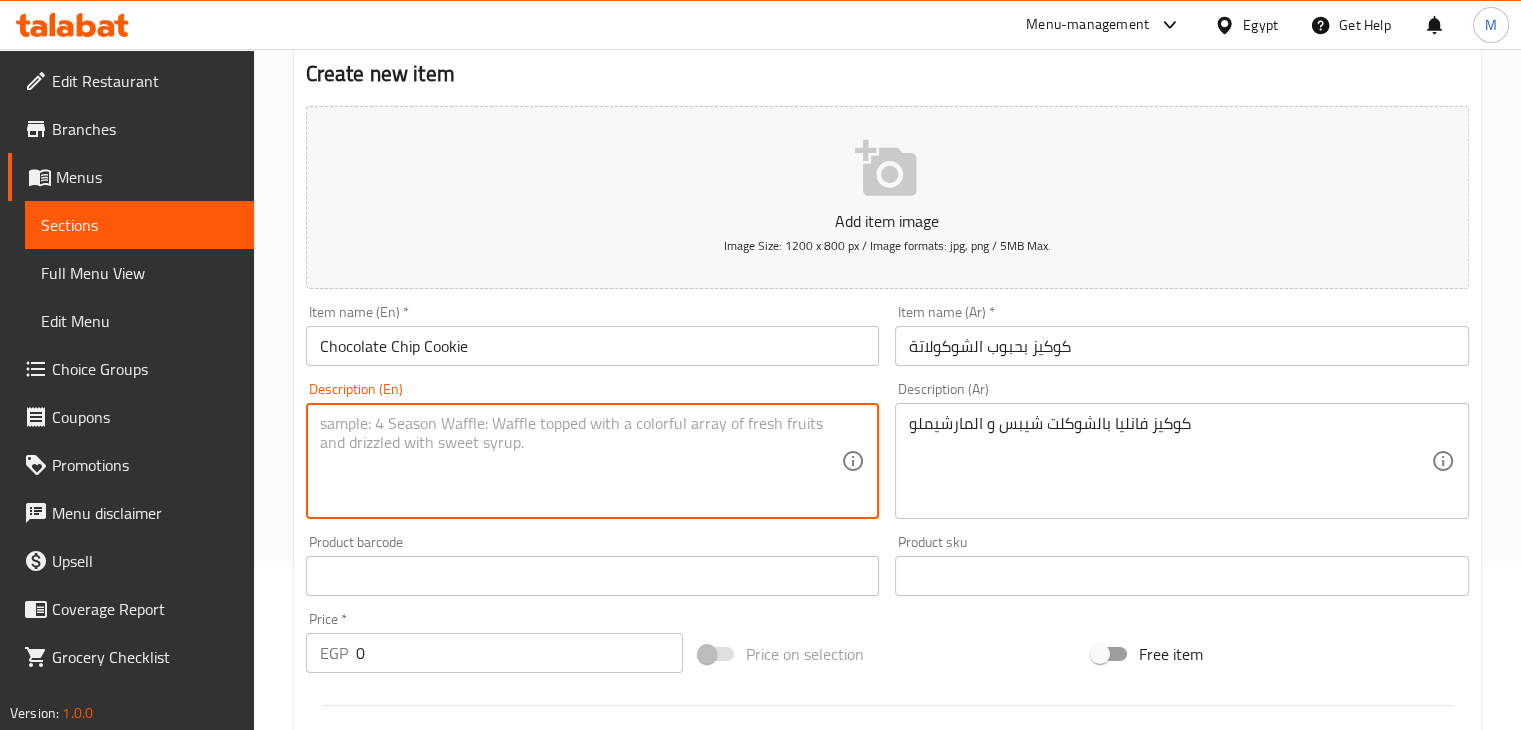 paste on "Vanilla cookie with chocolate chips and marshmallows.
Ask ChatGPT" 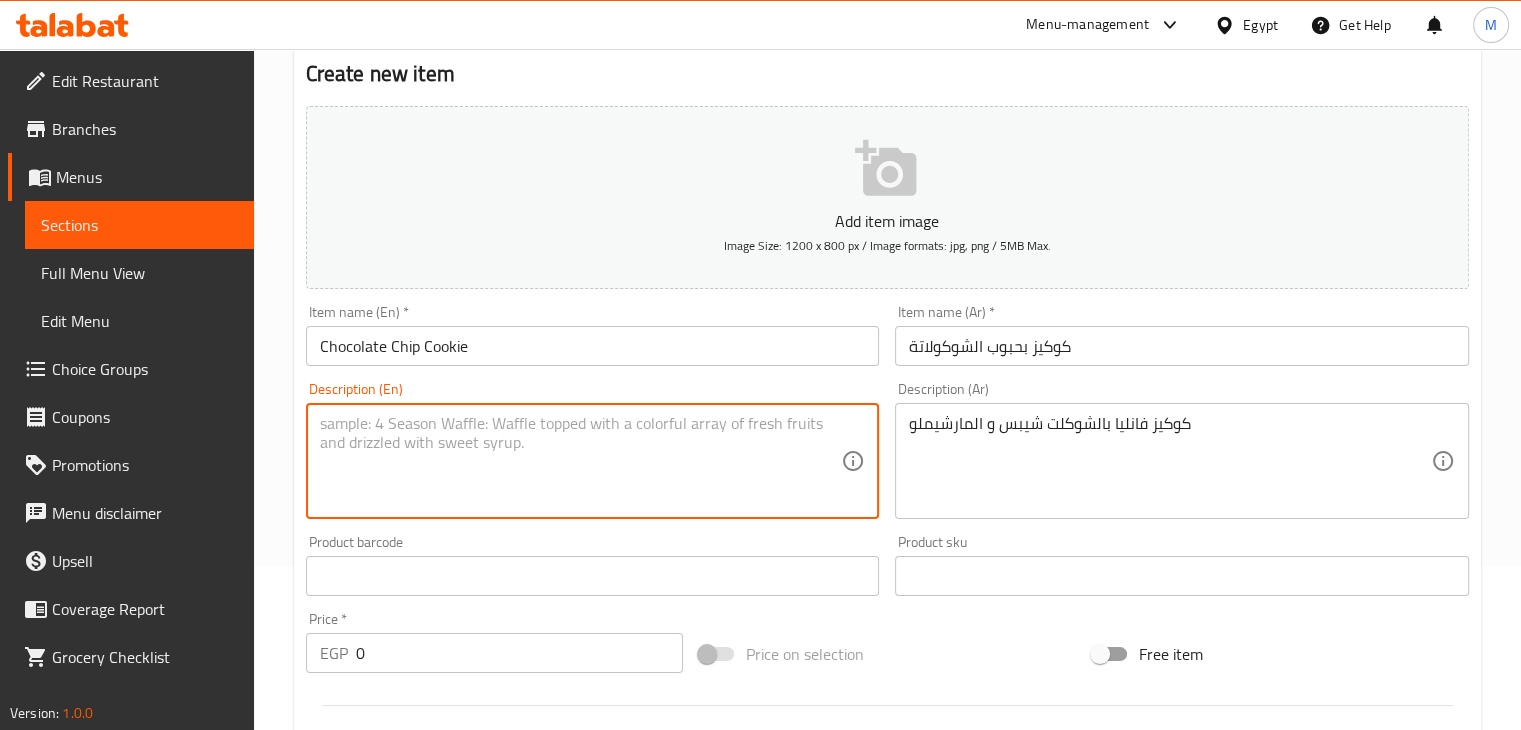 type on "Vanilla cookie with chocolate chips and marshmallows.
Ask ChatGPT" 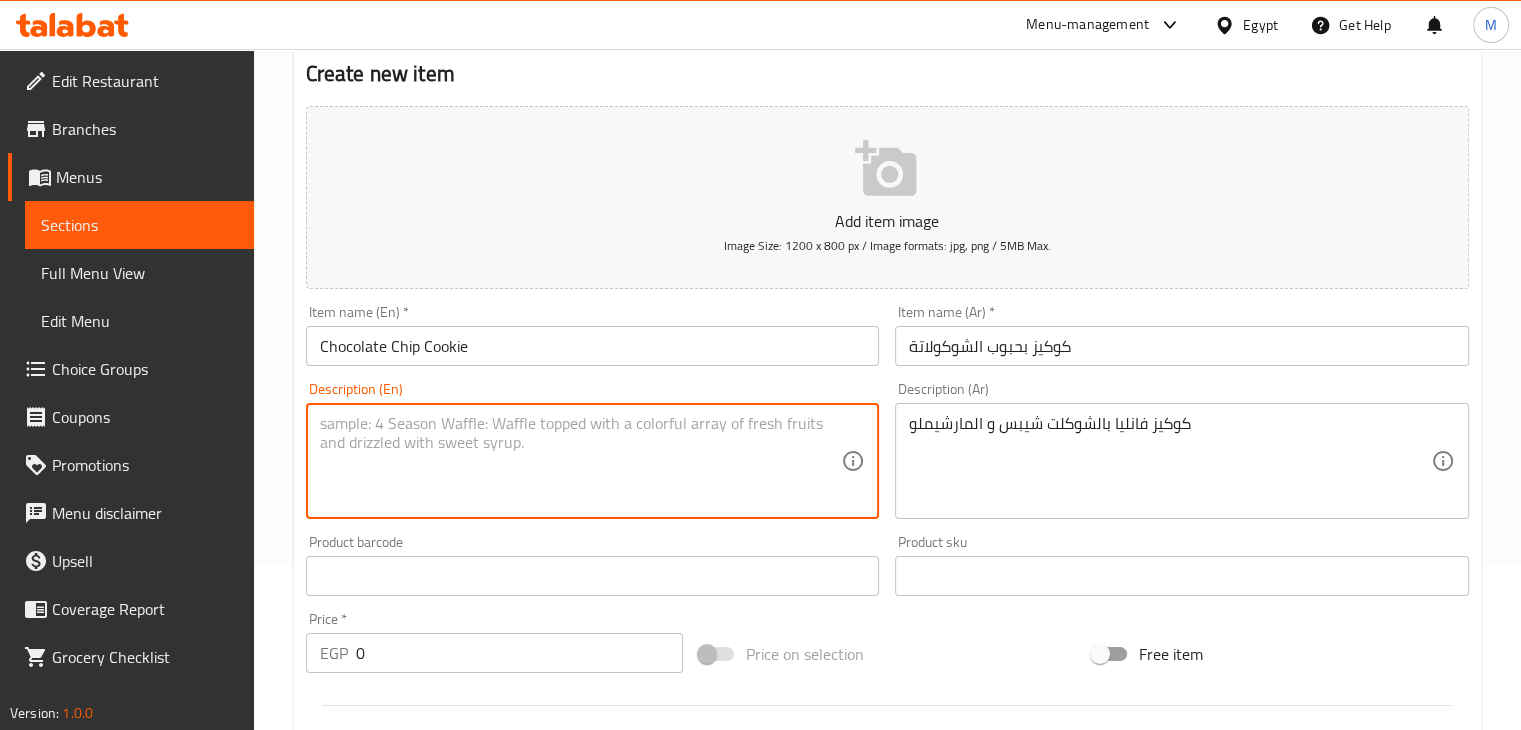scroll, scrollTop: 0, scrollLeft: 0, axis: both 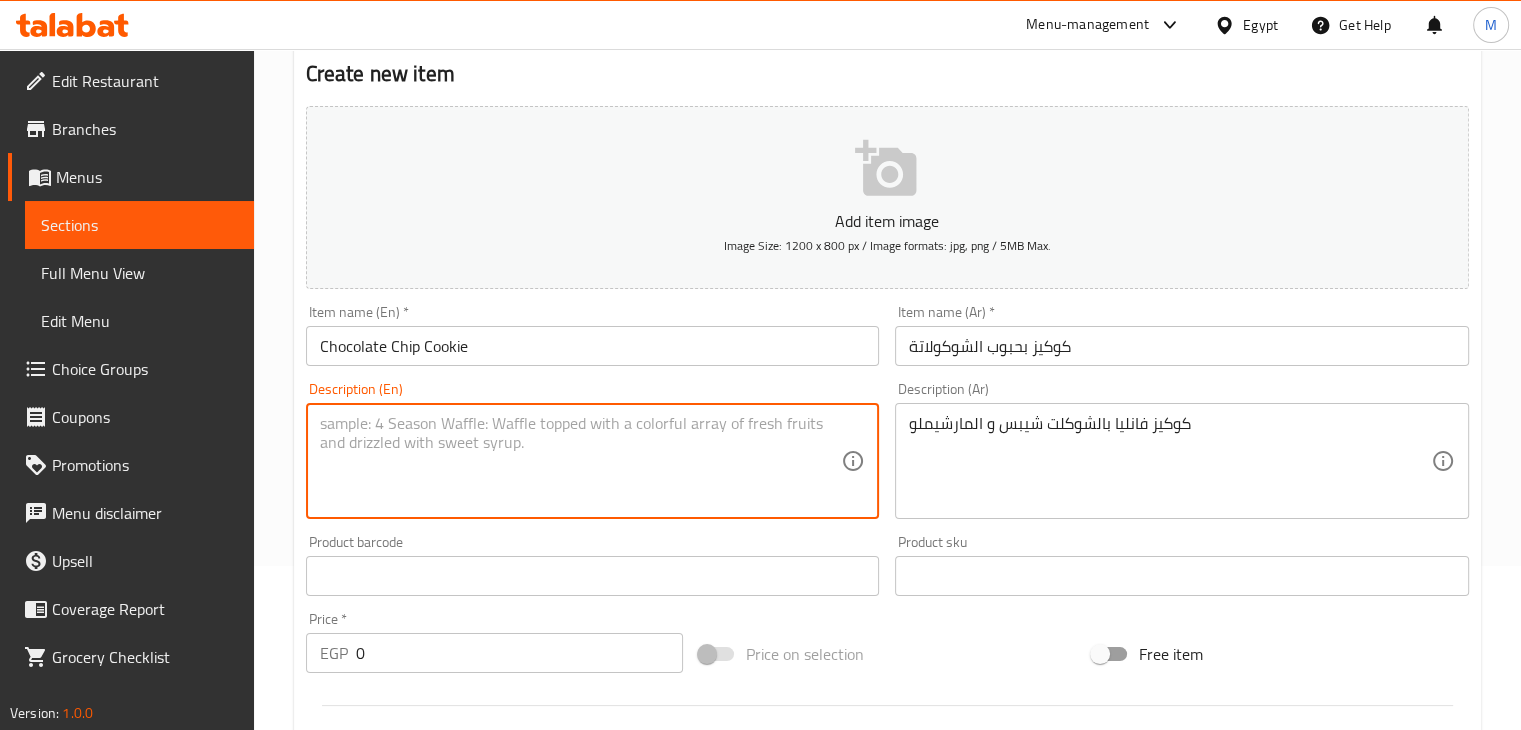click at bounding box center [581, 461] 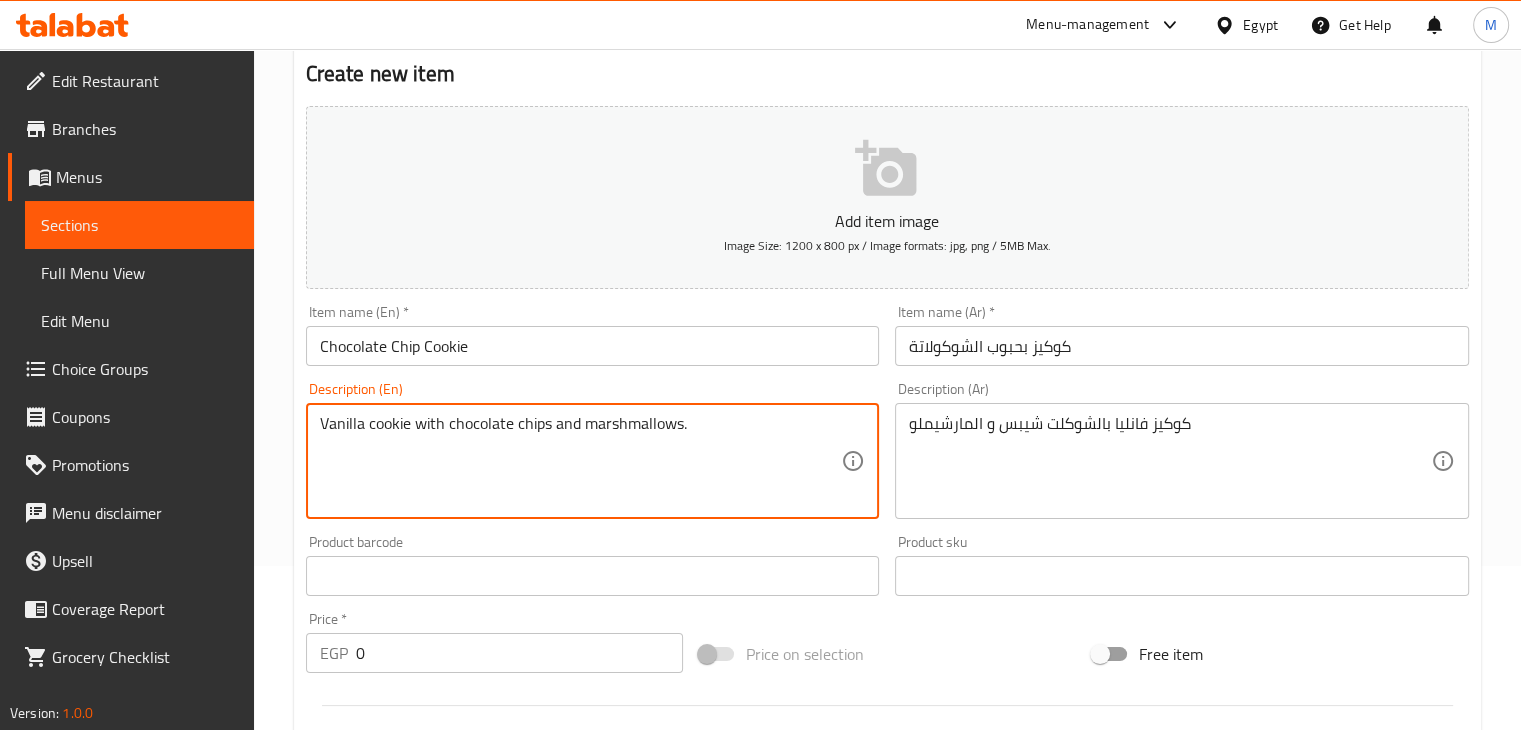 scroll, scrollTop: 37, scrollLeft: 0, axis: vertical 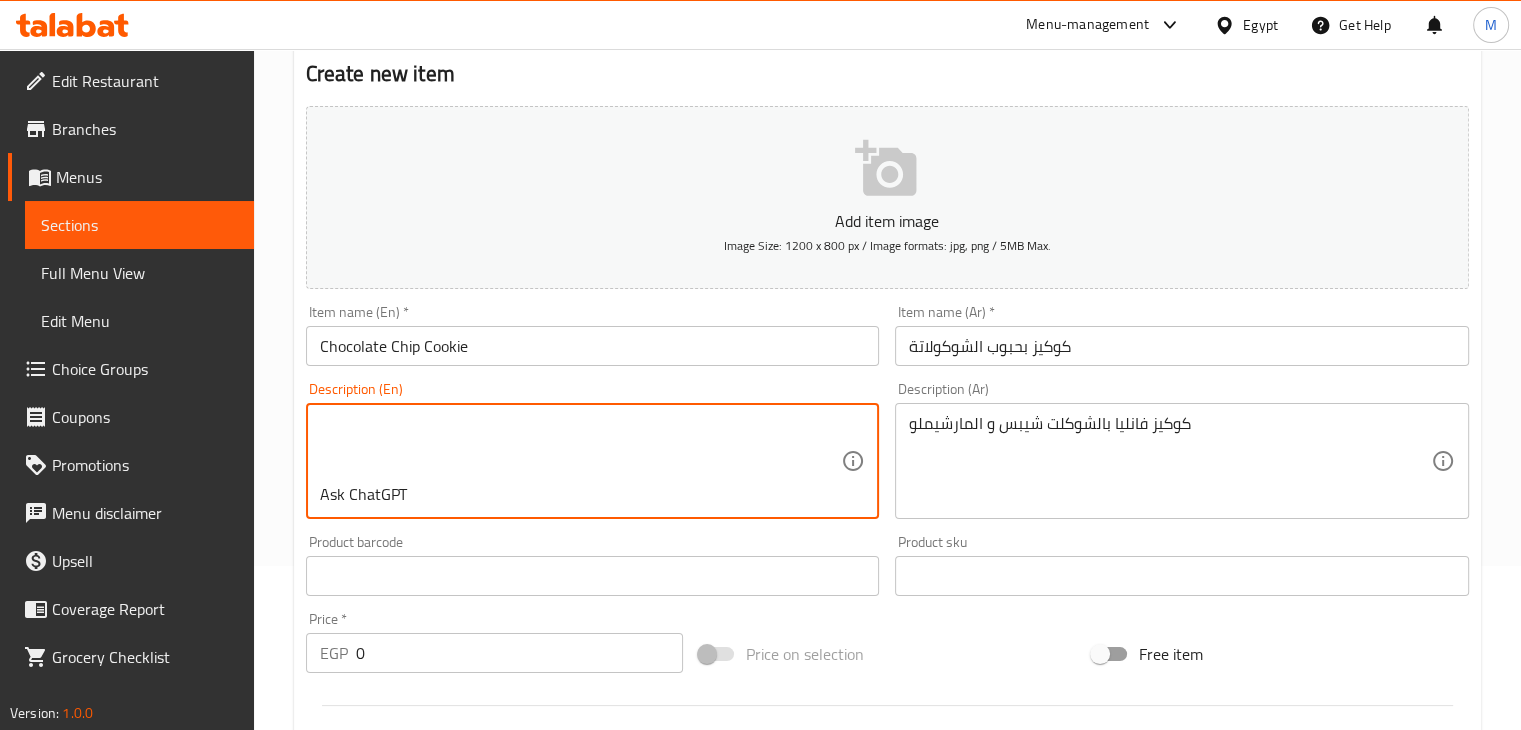 drag, startPoint x: 432, startPoint y: 489, endPoint x: 164, endPoint y: 510, distance: 268.8215 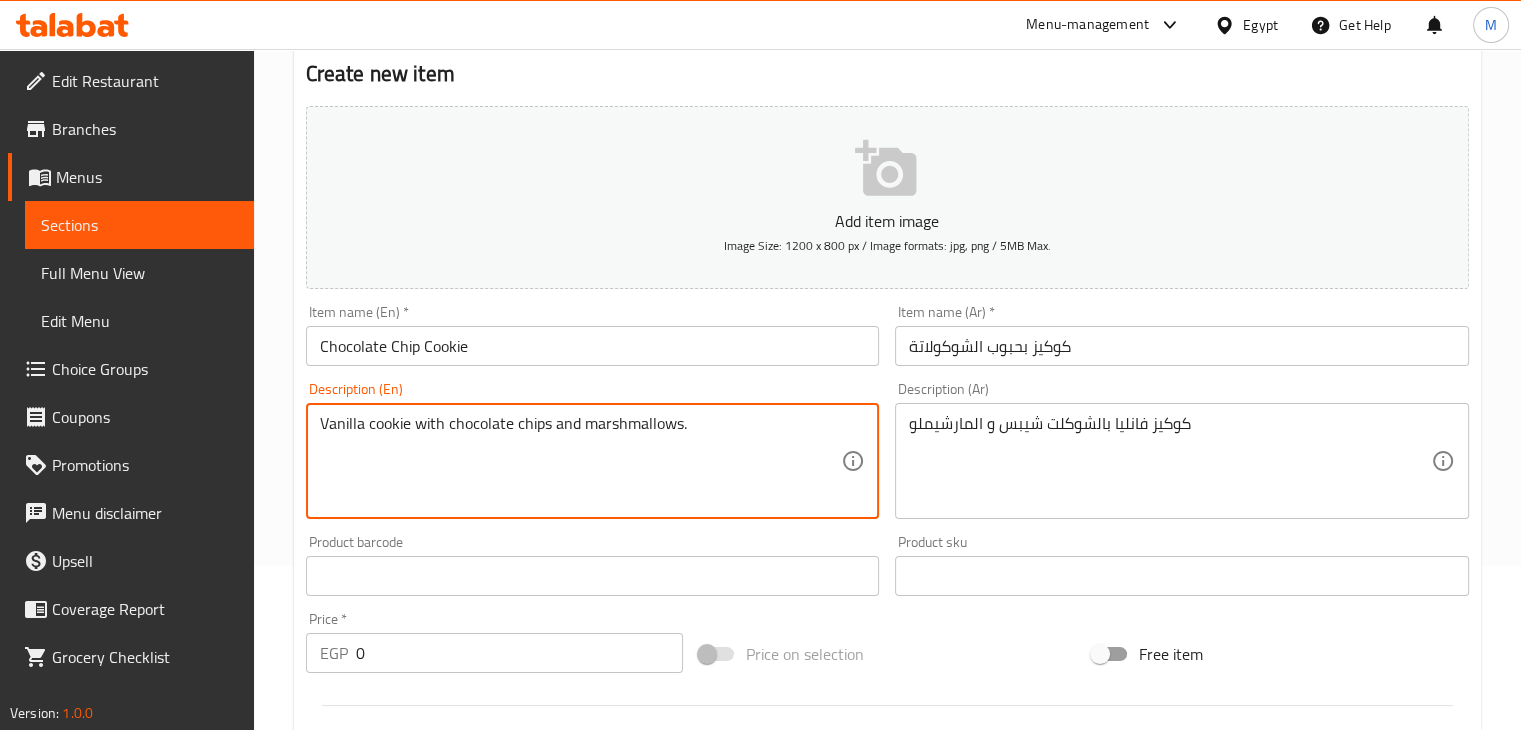 scroll, scrollTop: 0, scrollLeft: 0, axis: both 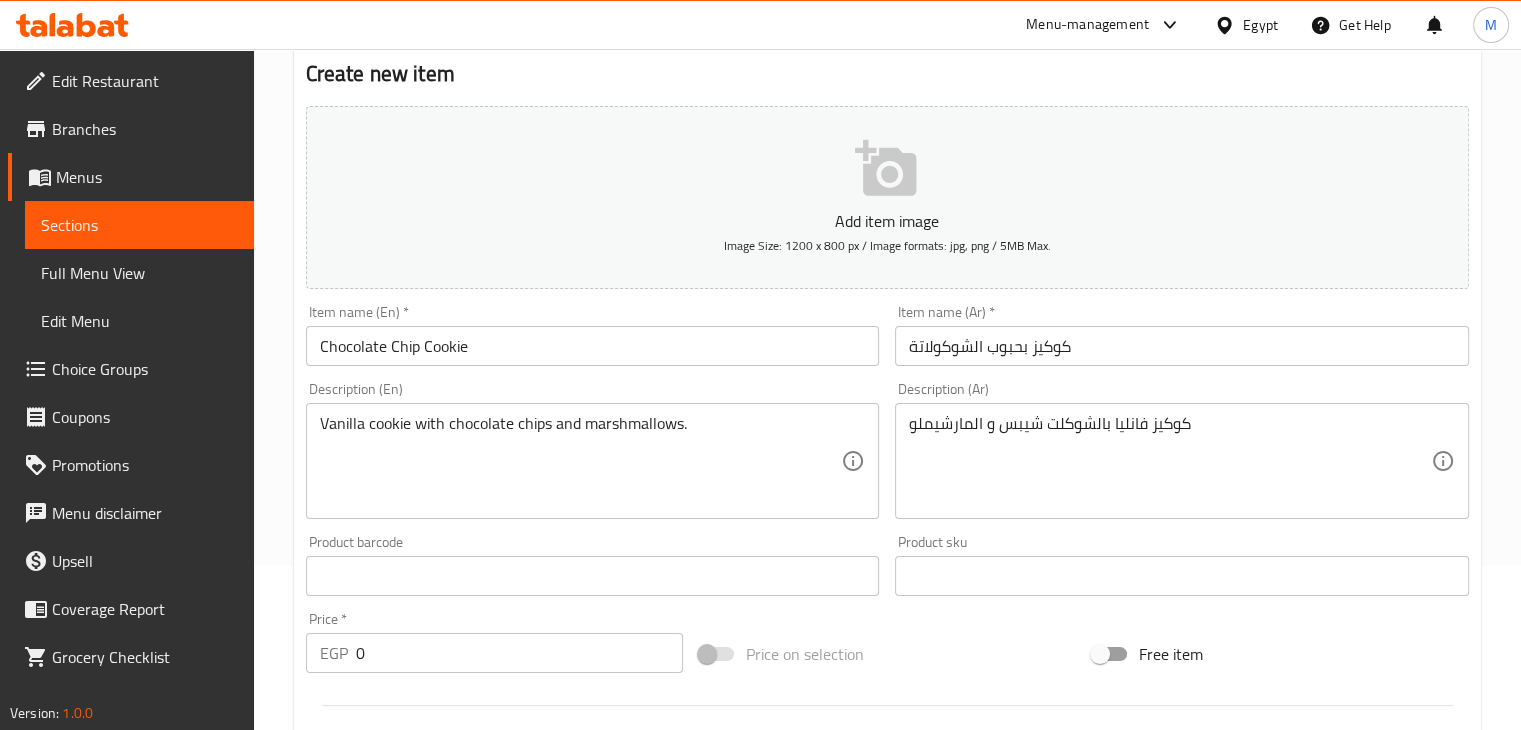 click on "Add item image Image Size: 1200 x 800 px / Image formats: jpg, png / 5MB Max." at bounding box center [887, 197] 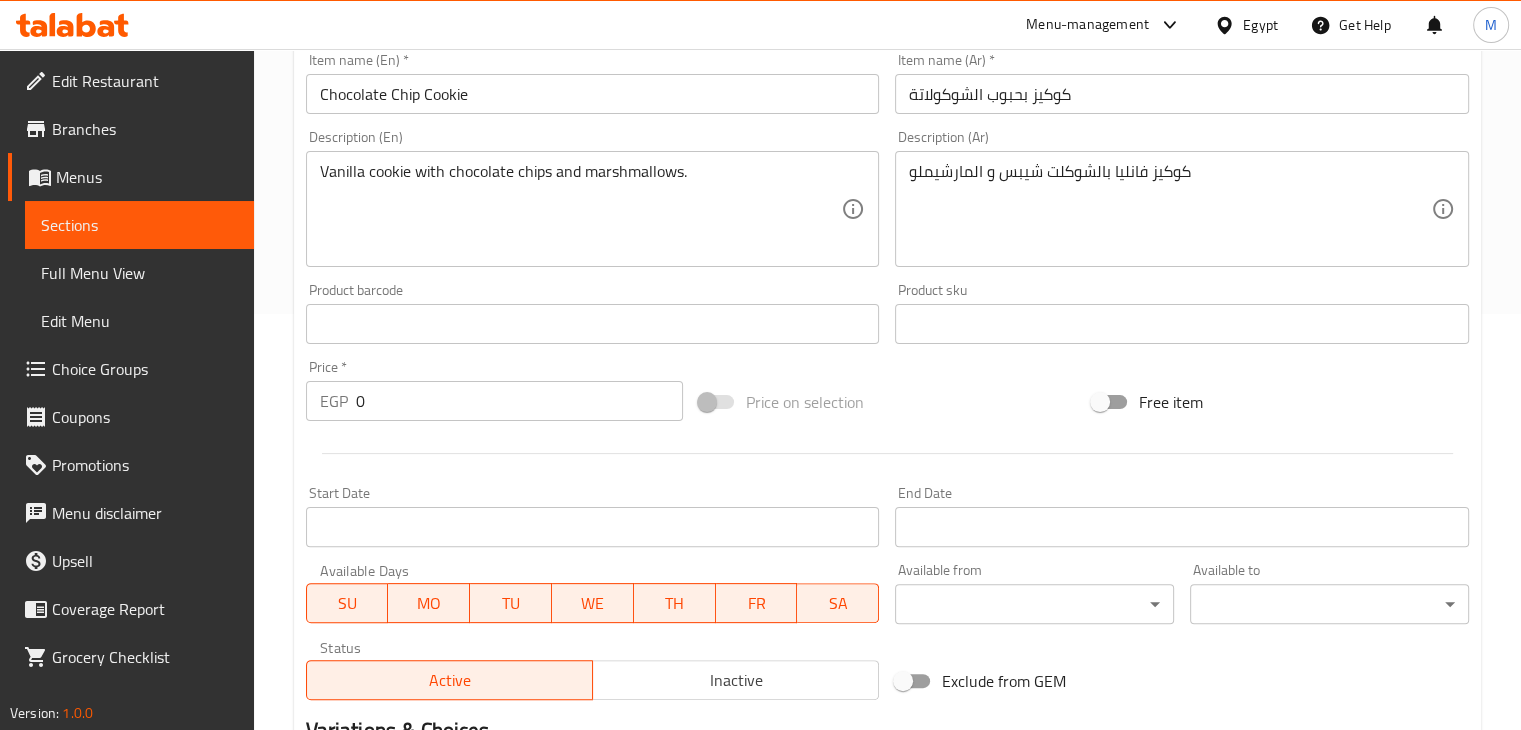 scroll, scrollTop: 418, scrollLeft: 0, axis: vertical 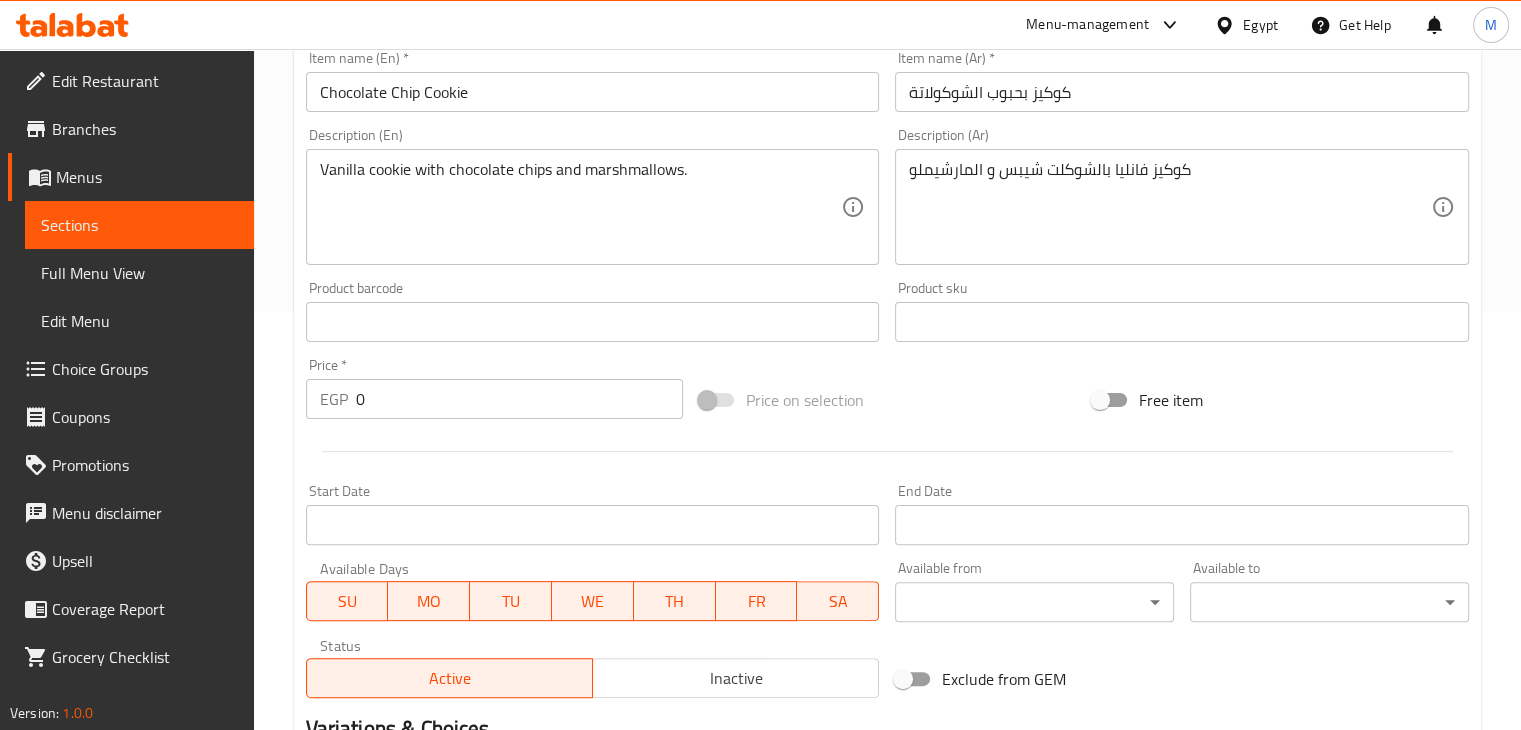 click on "0" at bounding box center [519, 399] 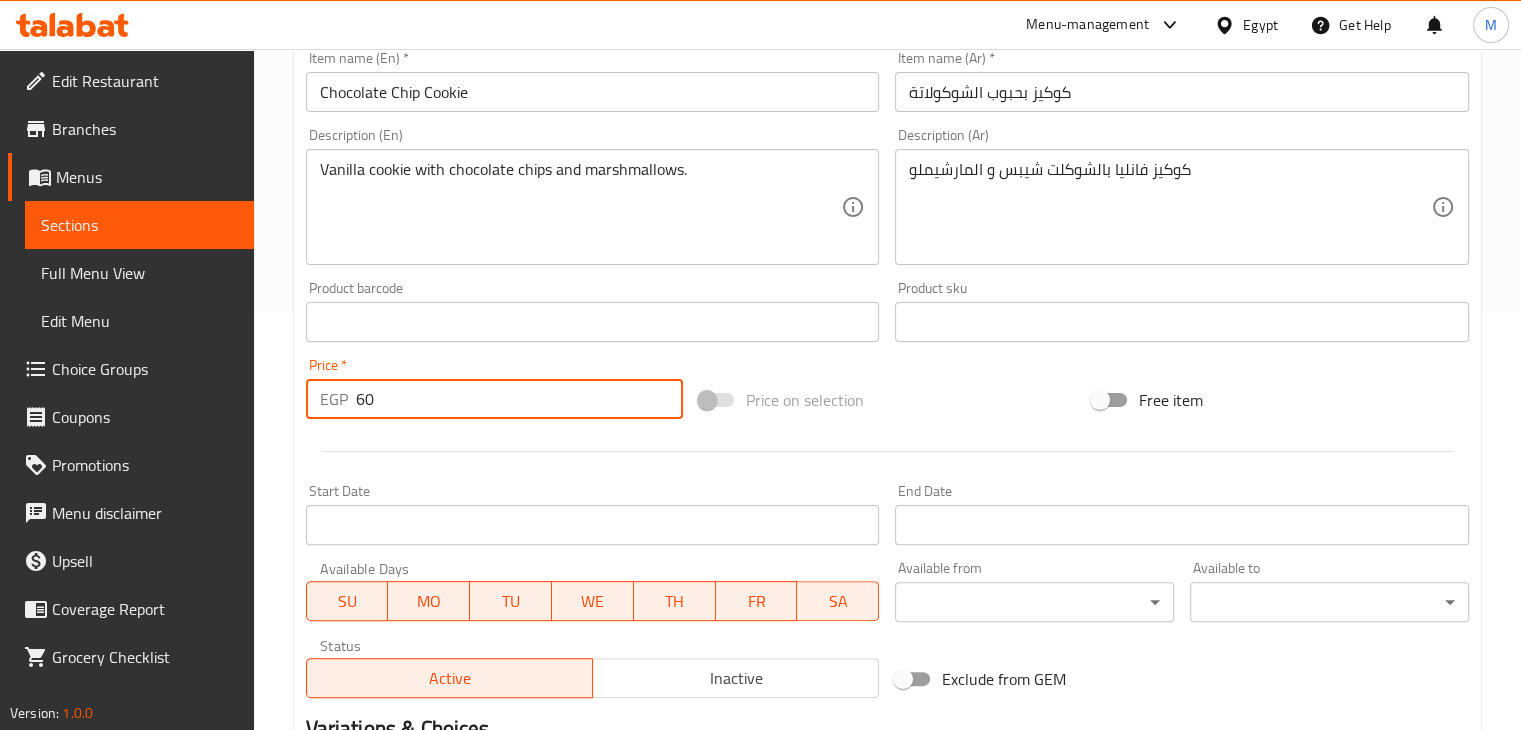 scroll, scrollTop: 683, scrollLeft: 0, axis: vertical 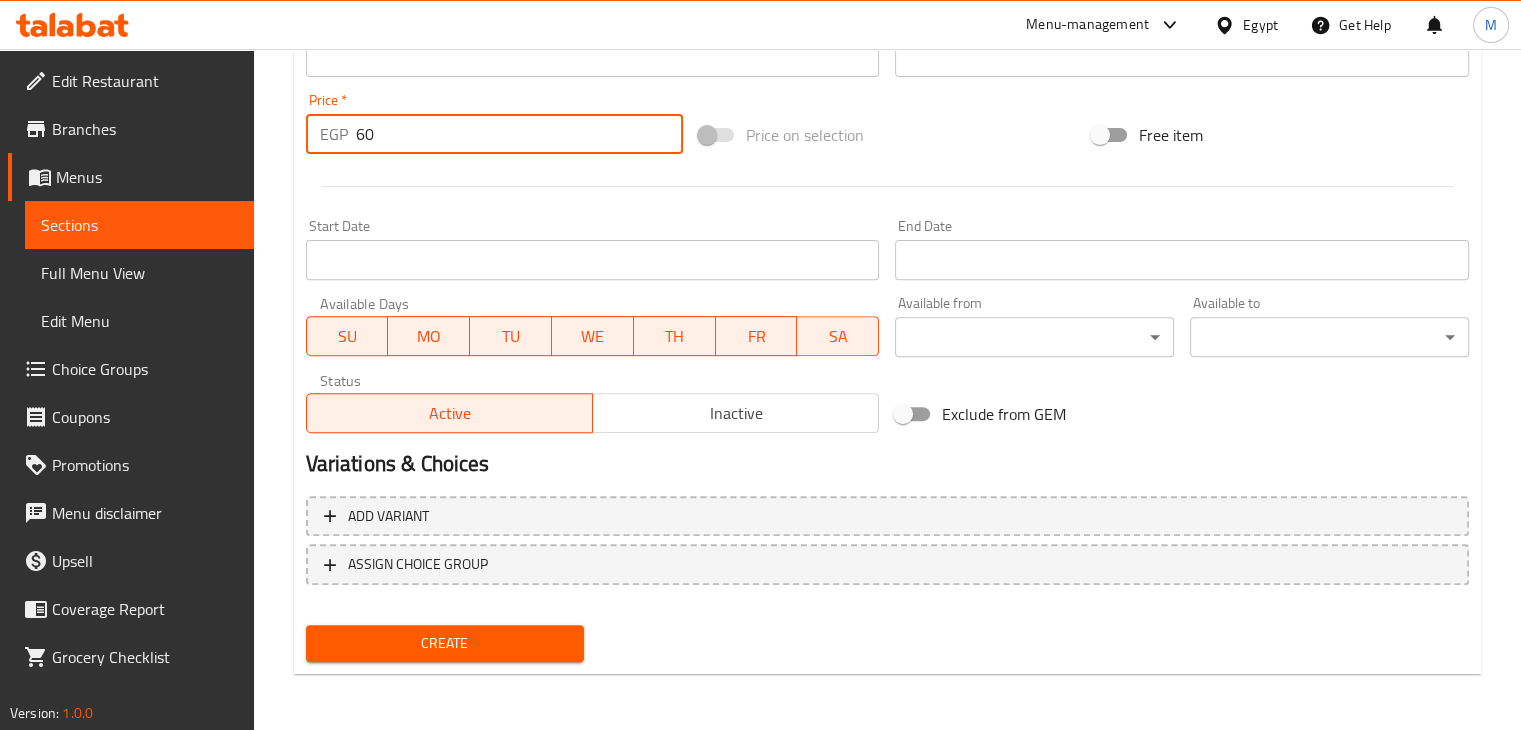type on "60" 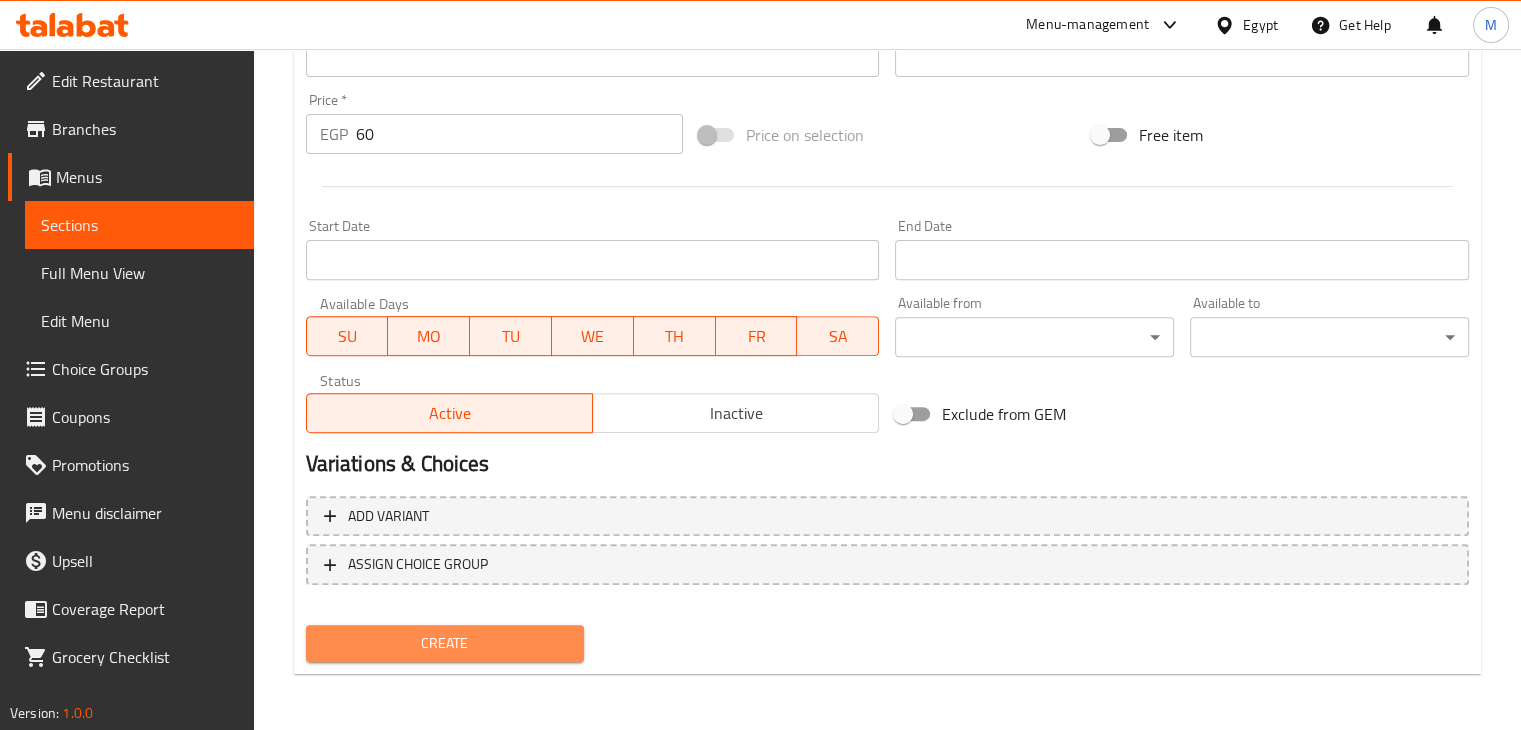 click on "Create" at bounding box center [445, 643] 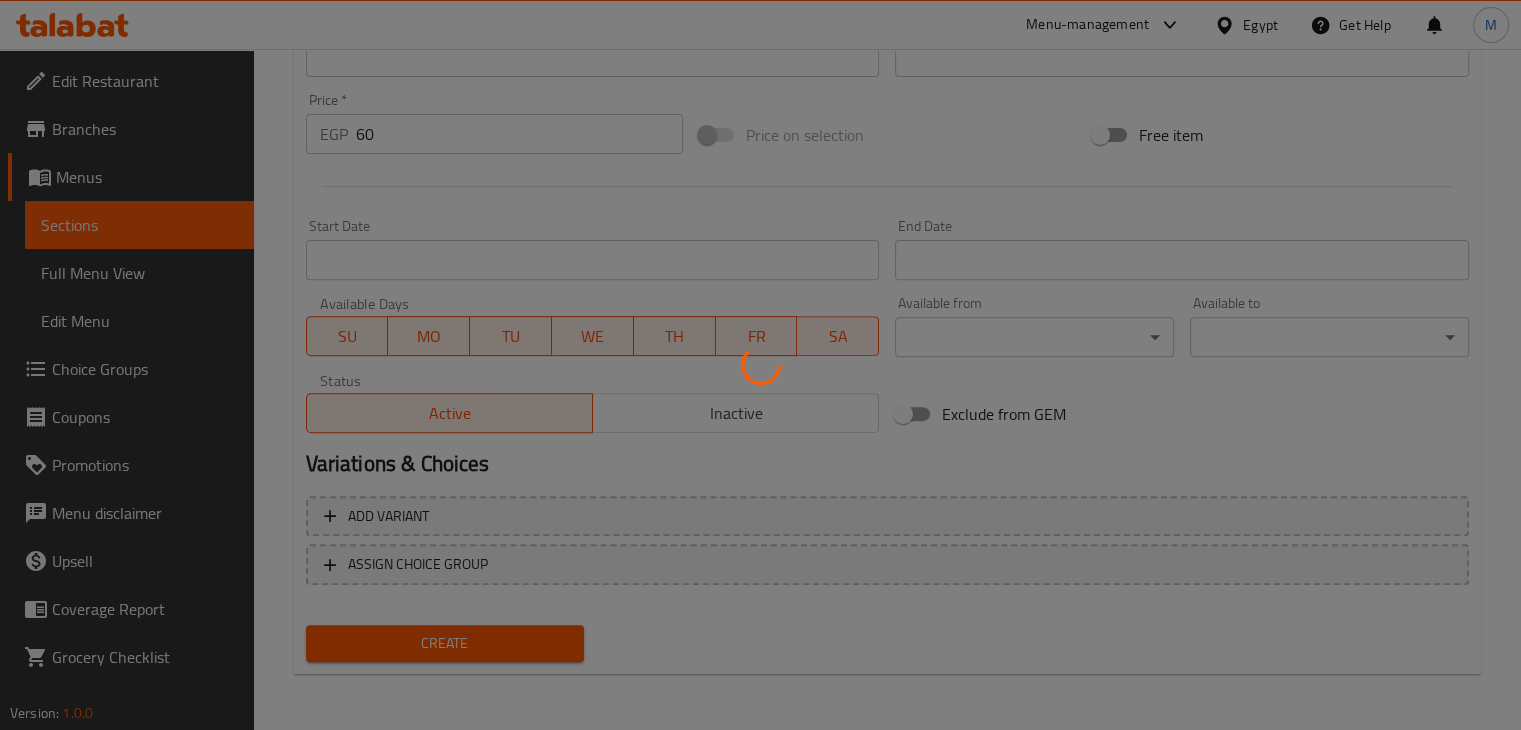 type 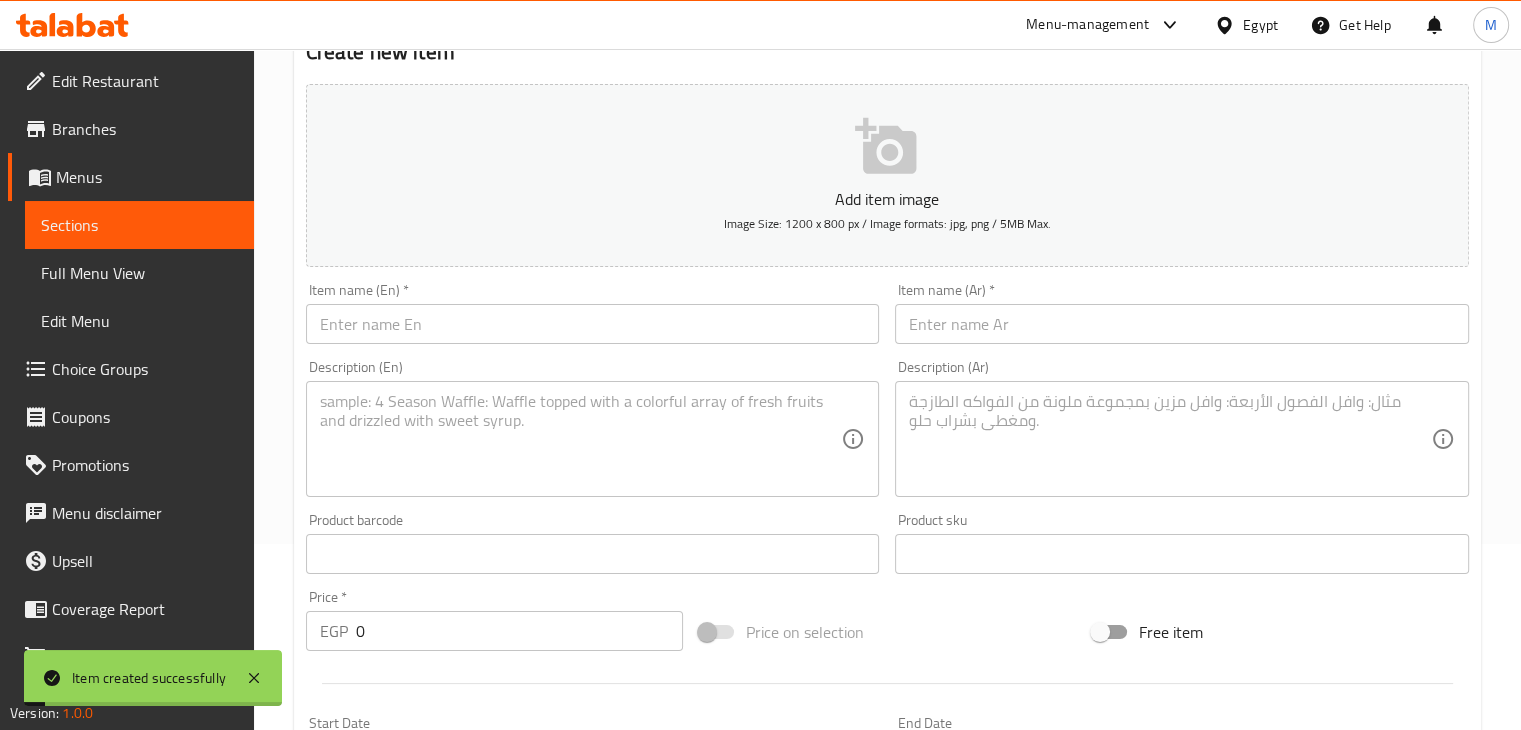 scroll, scrollTop: 0, scrollLeft: 0, axis: both 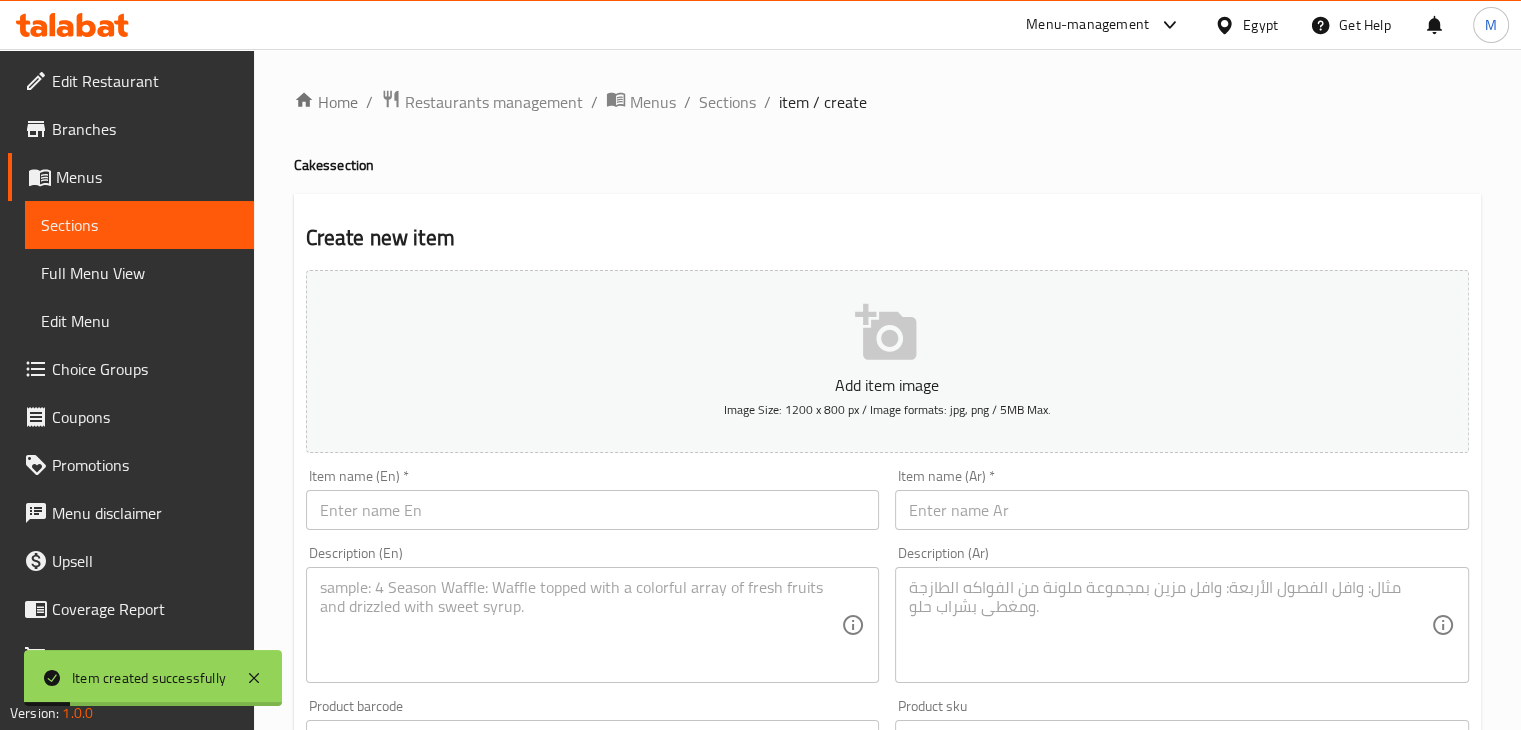 click on "Home / Restaurants management / Menus / Sections / item / create Cakes  section Create new item Add item image Image Size: 1200 x 800 px / Image formats: jpg, png / 5MB Max. Item name (En)   * Item name (En)  * Item name (Ar)   * Item name (Ar)  * Description (En) Description (En) Description (Ar) Description (Ar) Product barcode Product barcode Product sku Product sku Price   * EGP 0 Price  * Price on selection Free item Start Date Start Date End Date End Date Available Days SU MO TU WE TH FR SA Available from ​ ​ Available to ​ ​ Status Active Inactive Exclude from GEM Variations & Choices Add variant ASSIGN CHOICE GROUP Create" at bounding box center (887, 731) 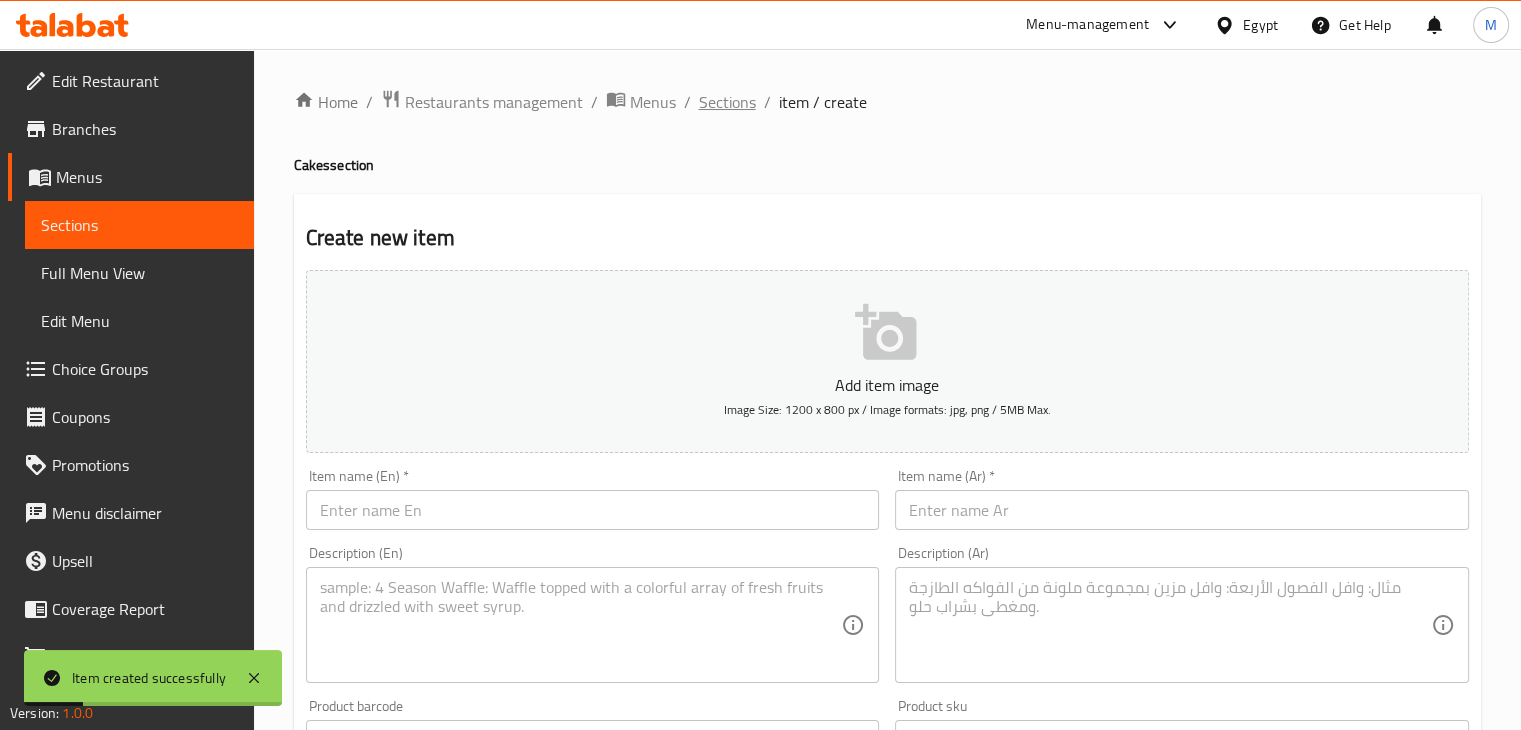 click on "Sections" at bounding box center (727, 102) 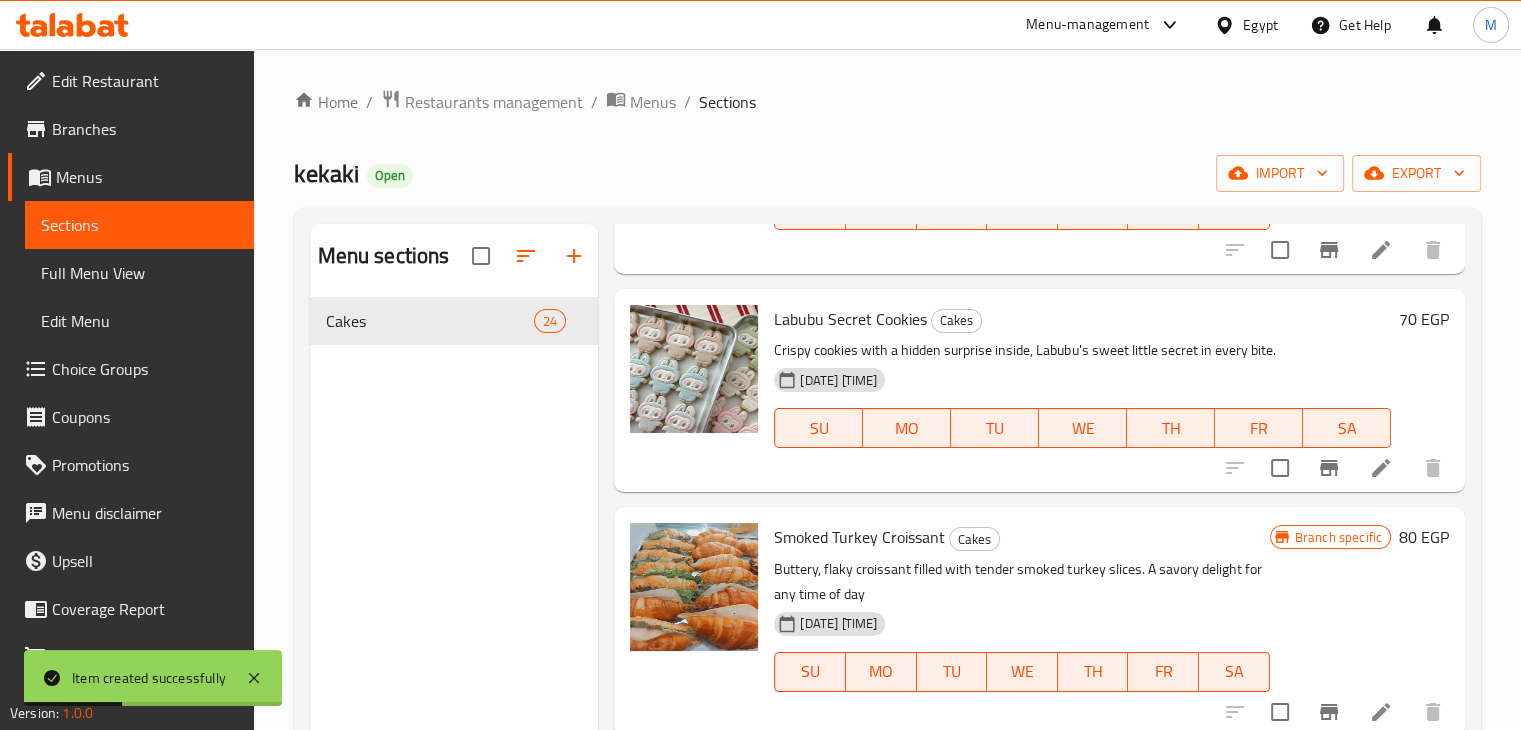 scroll, scrollTop: 4779, scrollLeft: 0, axis: vertical 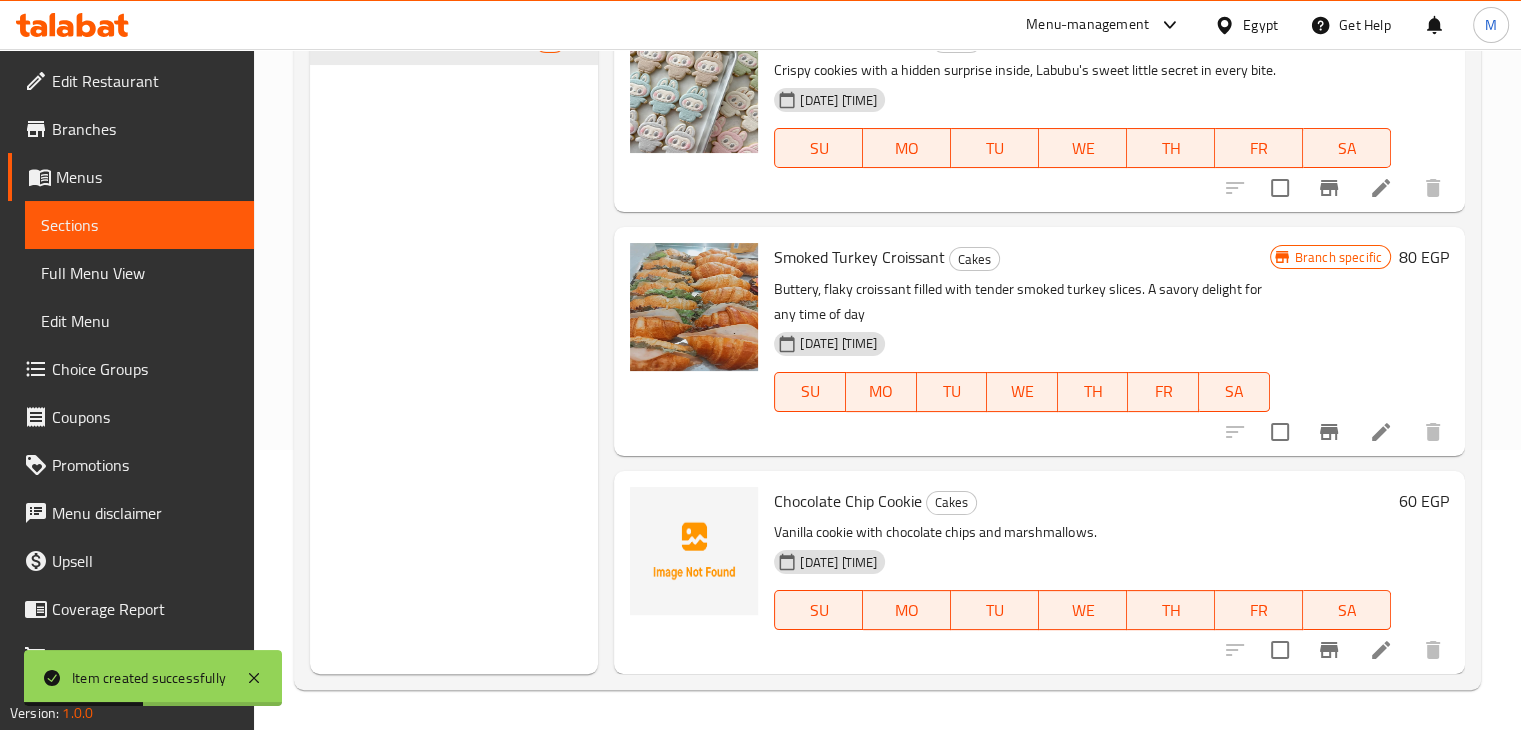 click on "02-08-2025 04:21 PM SU MO TU WE TH FR SA" at bounding box center (1082, 596) 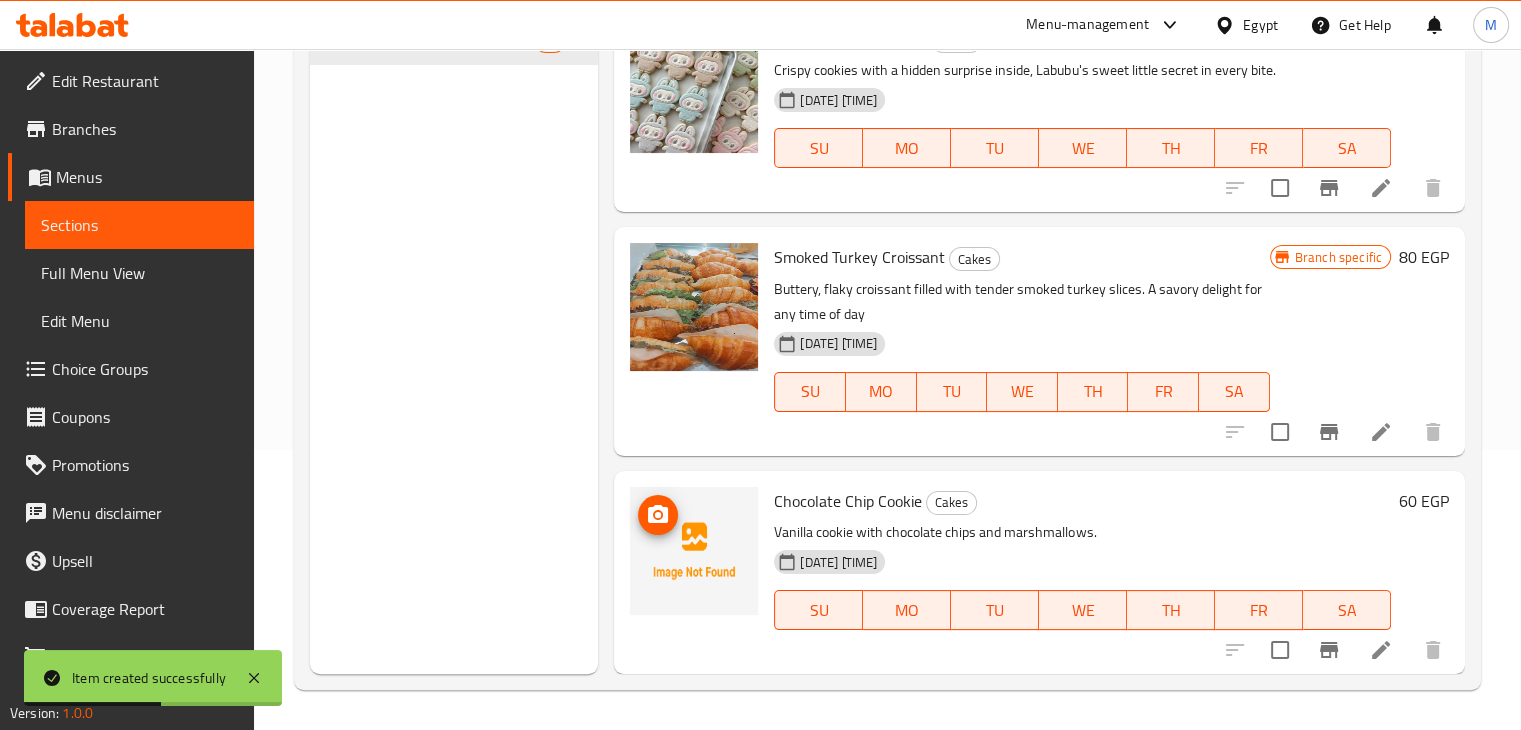 click at bounding box center [694, 551] 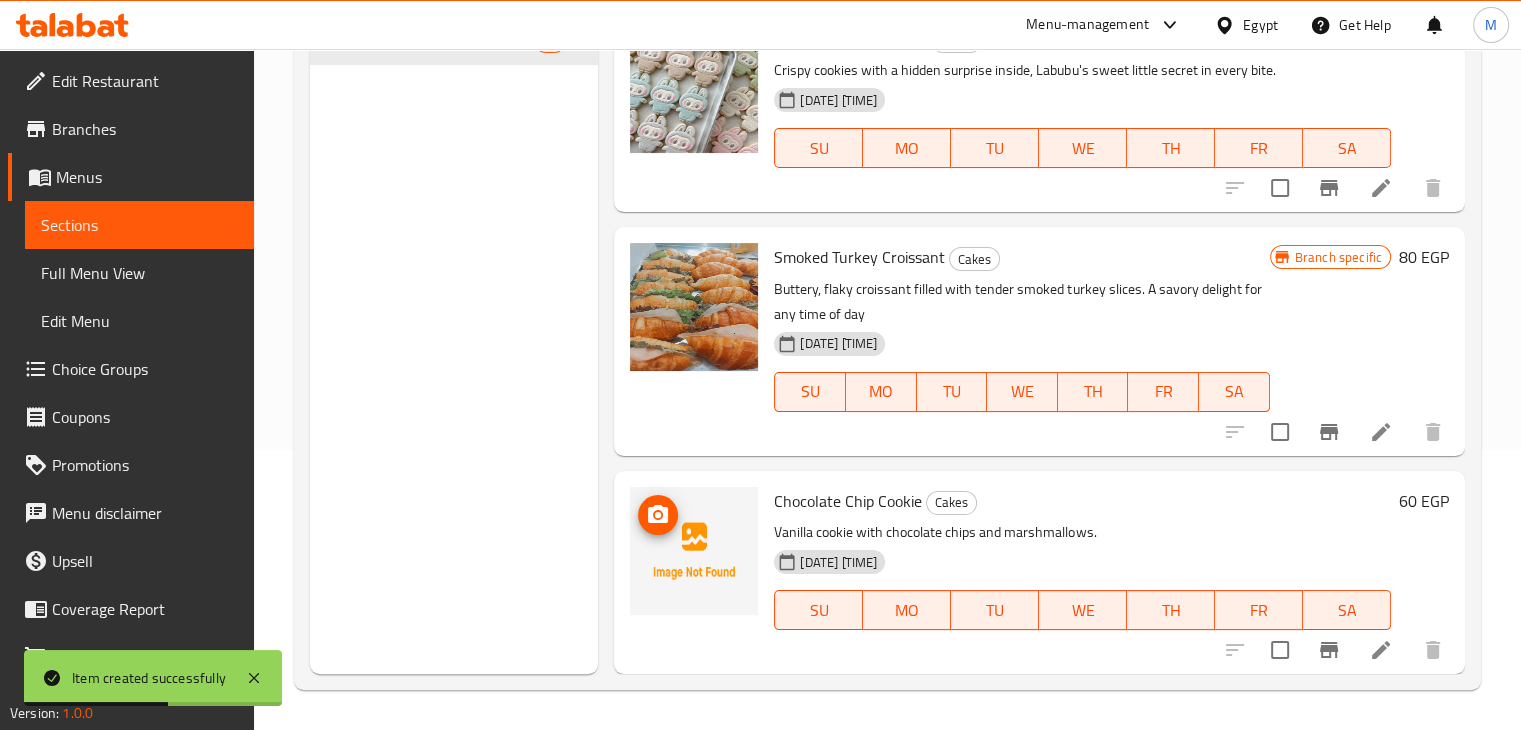 click 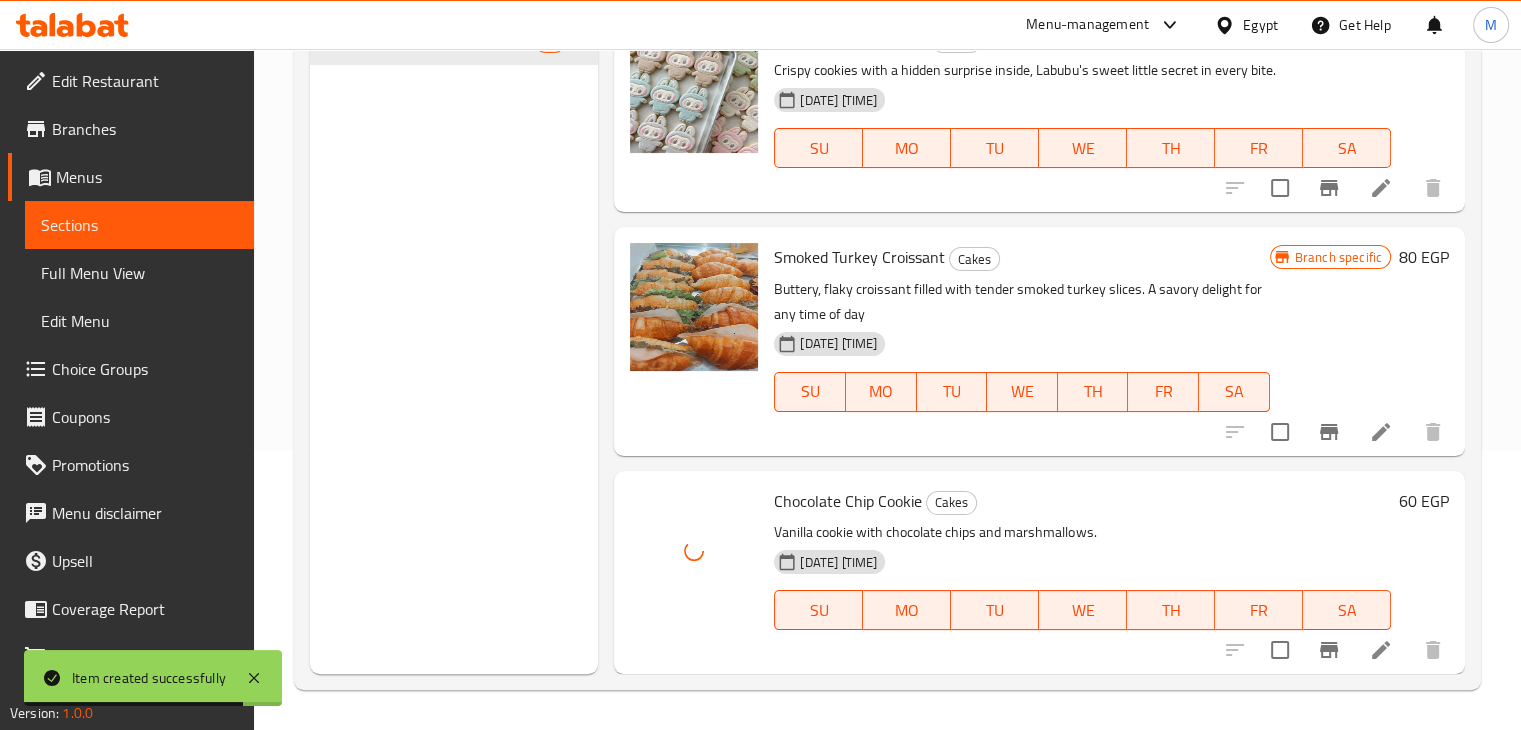 scroll, scrollTop: 0, scrollLeft: 0, axis: both 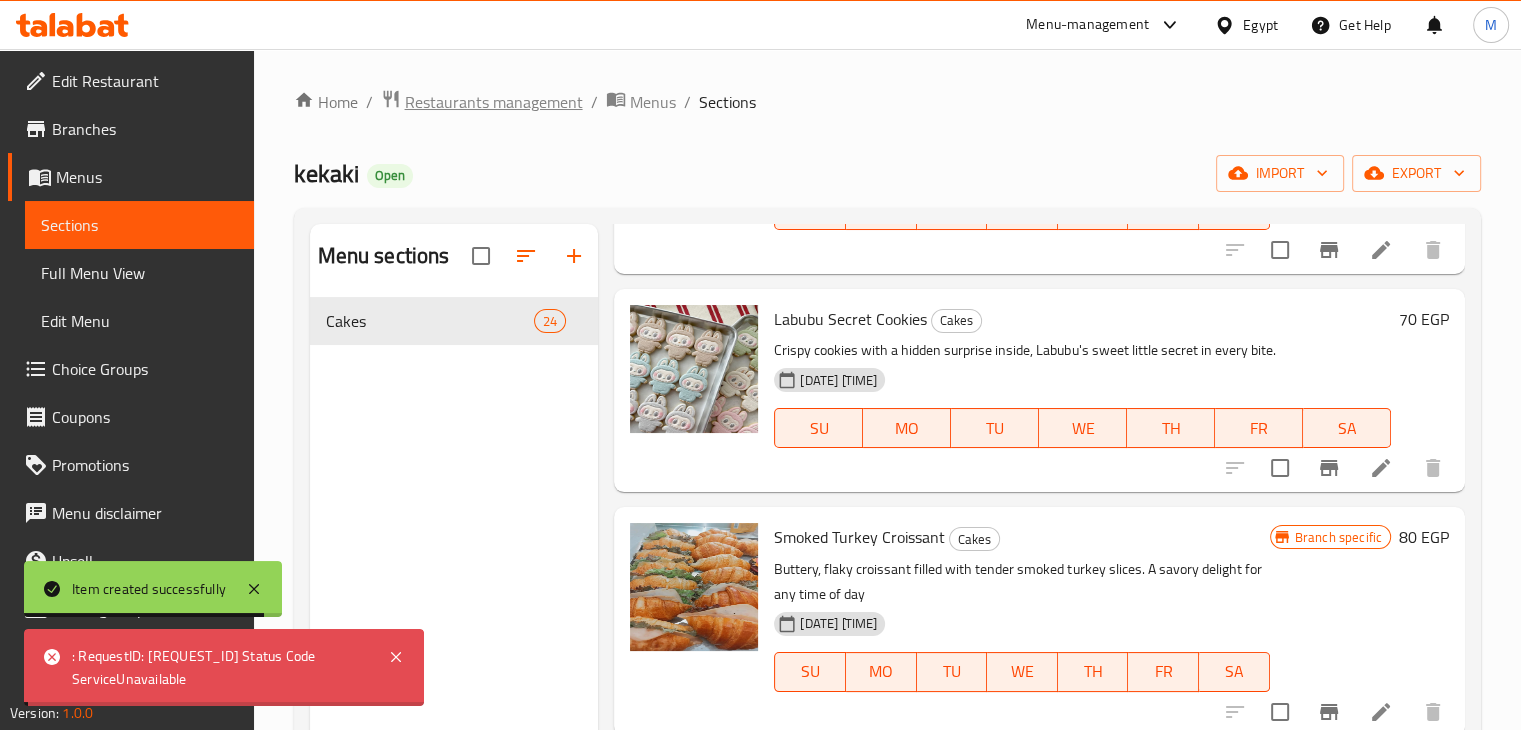 click on "Restaurants management" at bounding box center [494, 102] 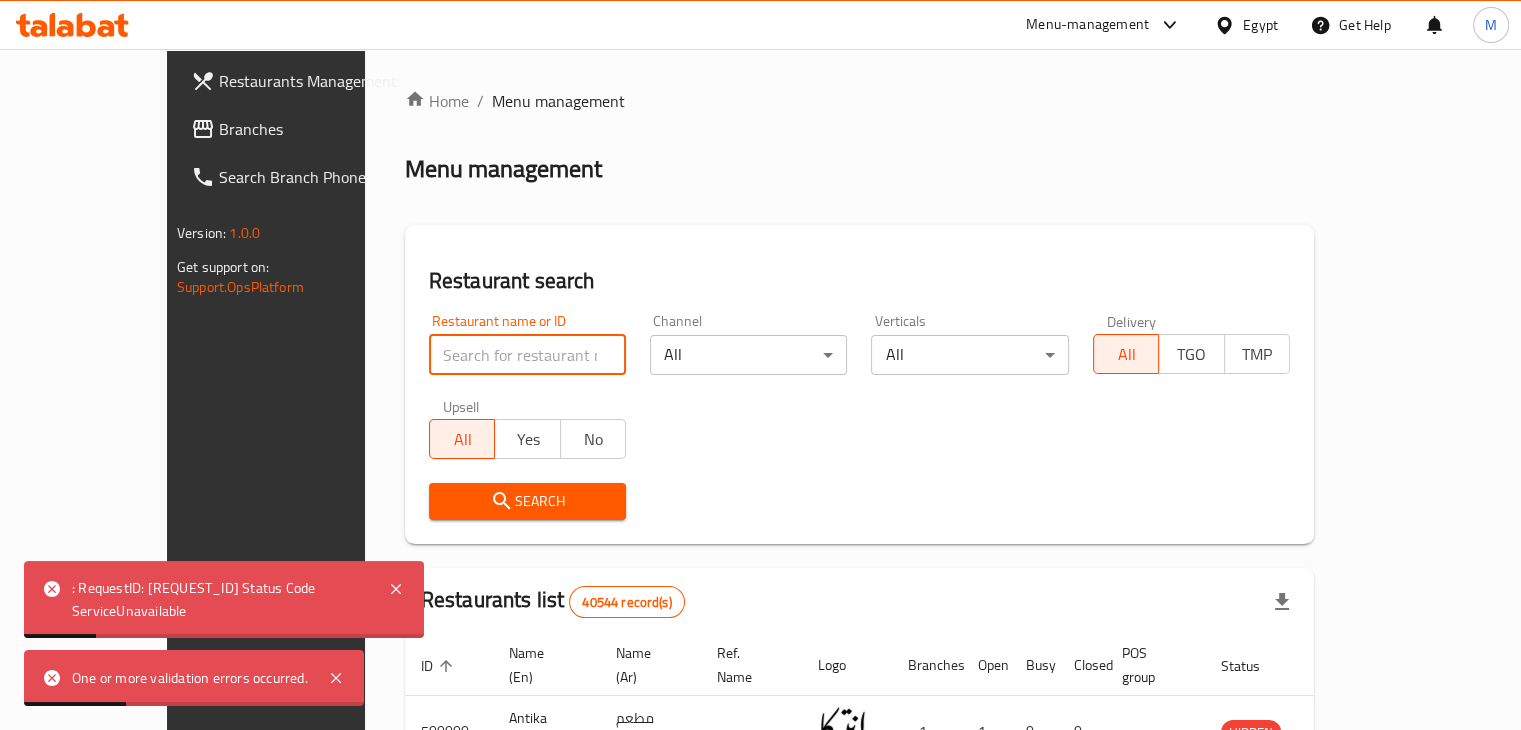 click at bounding box center [527, 355] 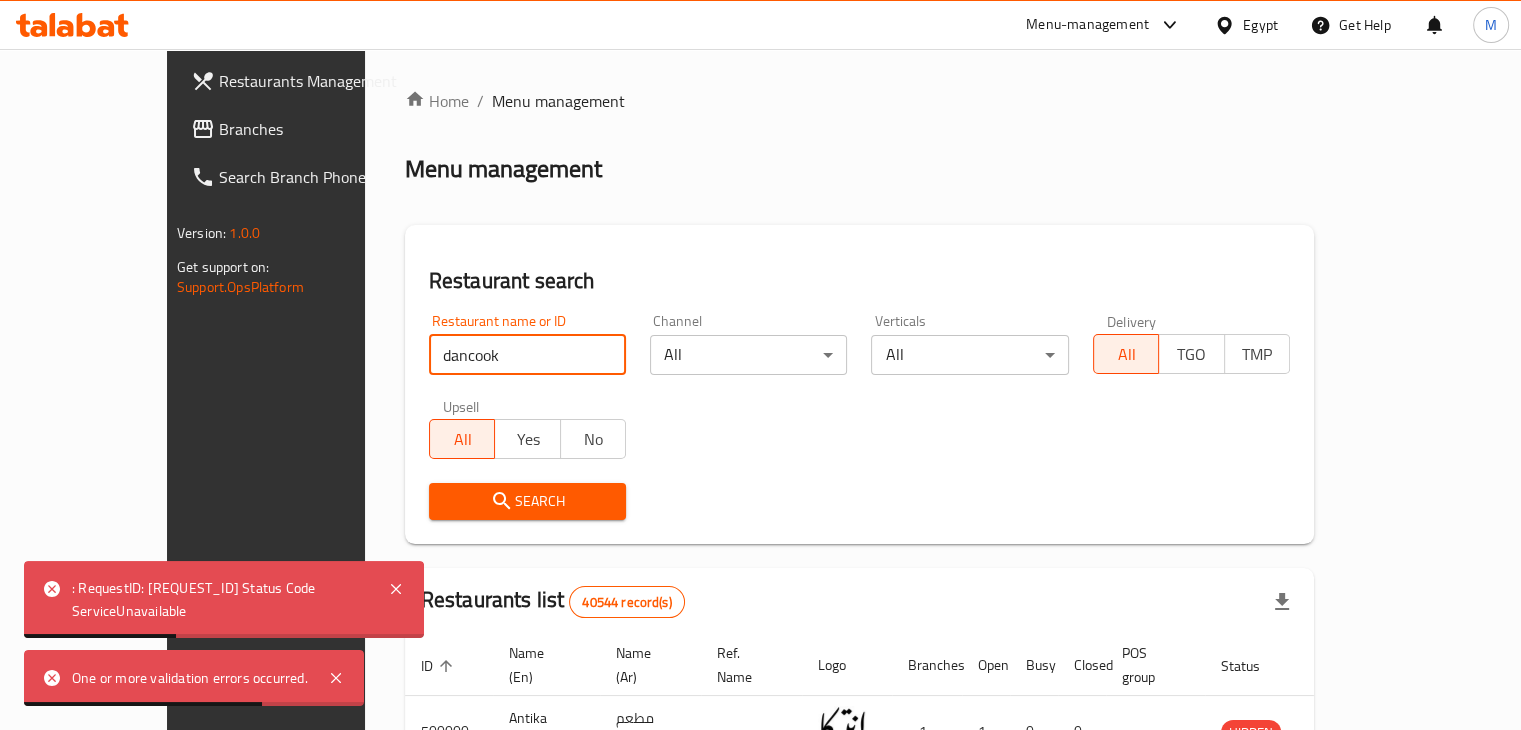 type on "dancook" 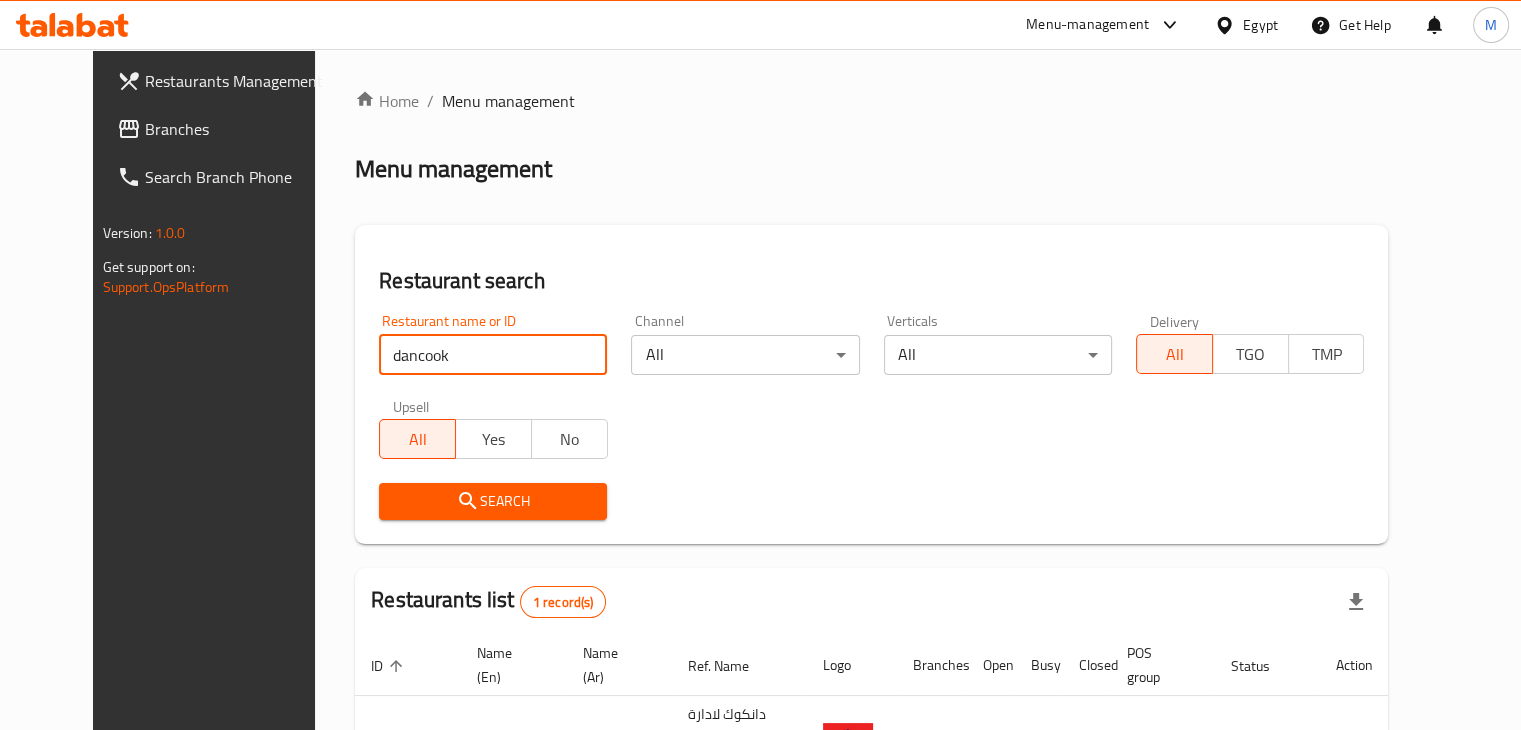 click on "Restaurants list   1 record(s)" at bounding box center [871, 602] 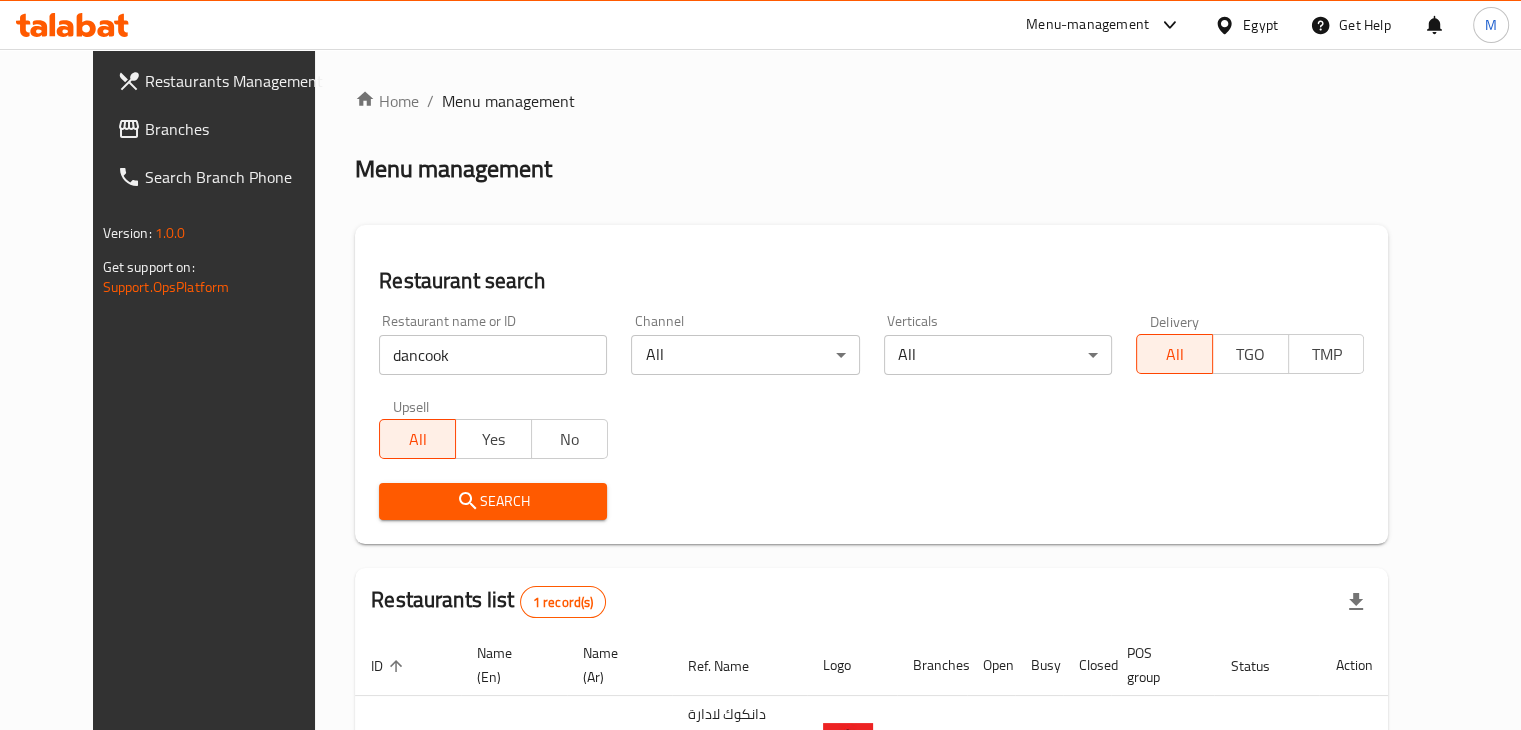 scroll, scrollTop: 145, scrollLeft: 0, axis: vertical 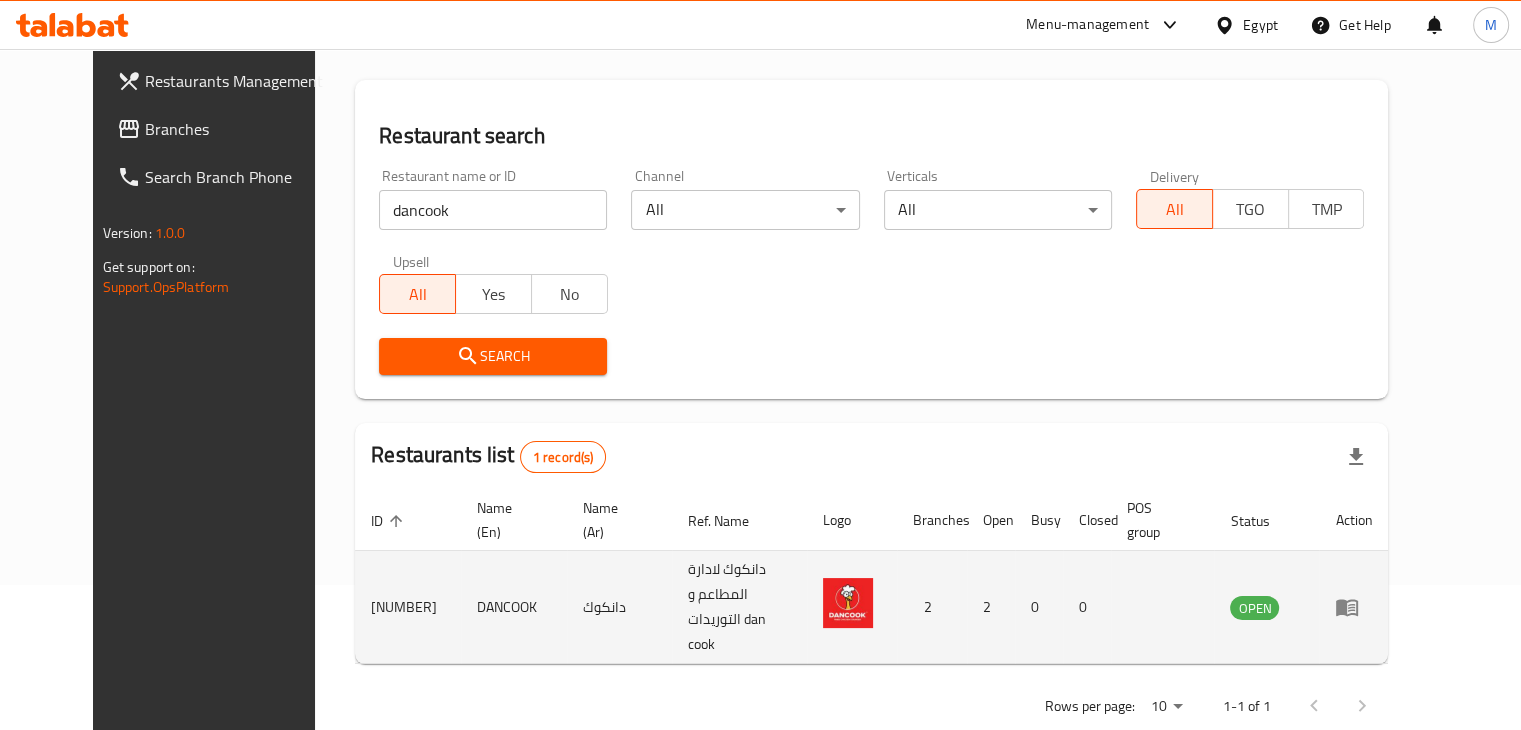 click 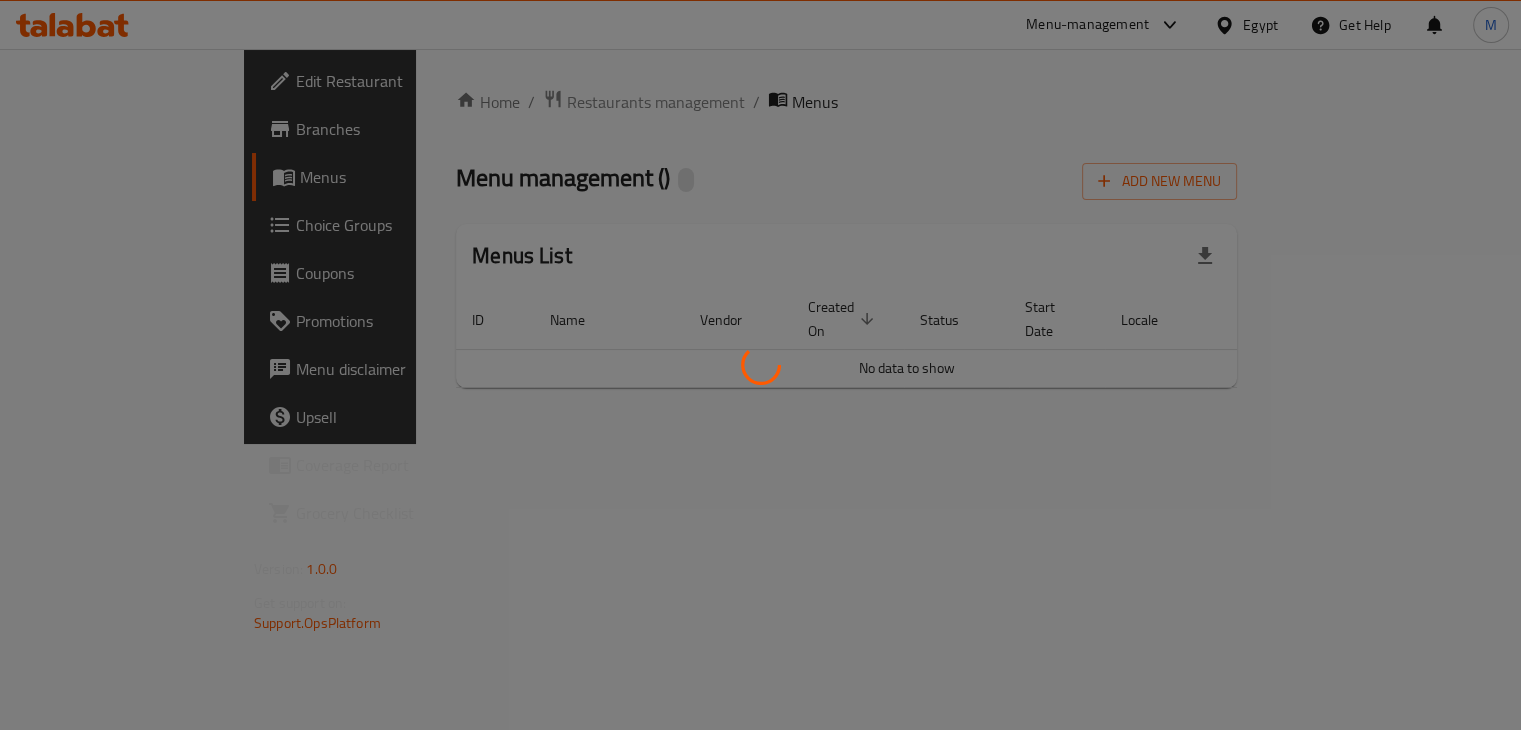 scroll, scrollTop: 0, scrollLeft: 0, axis: both 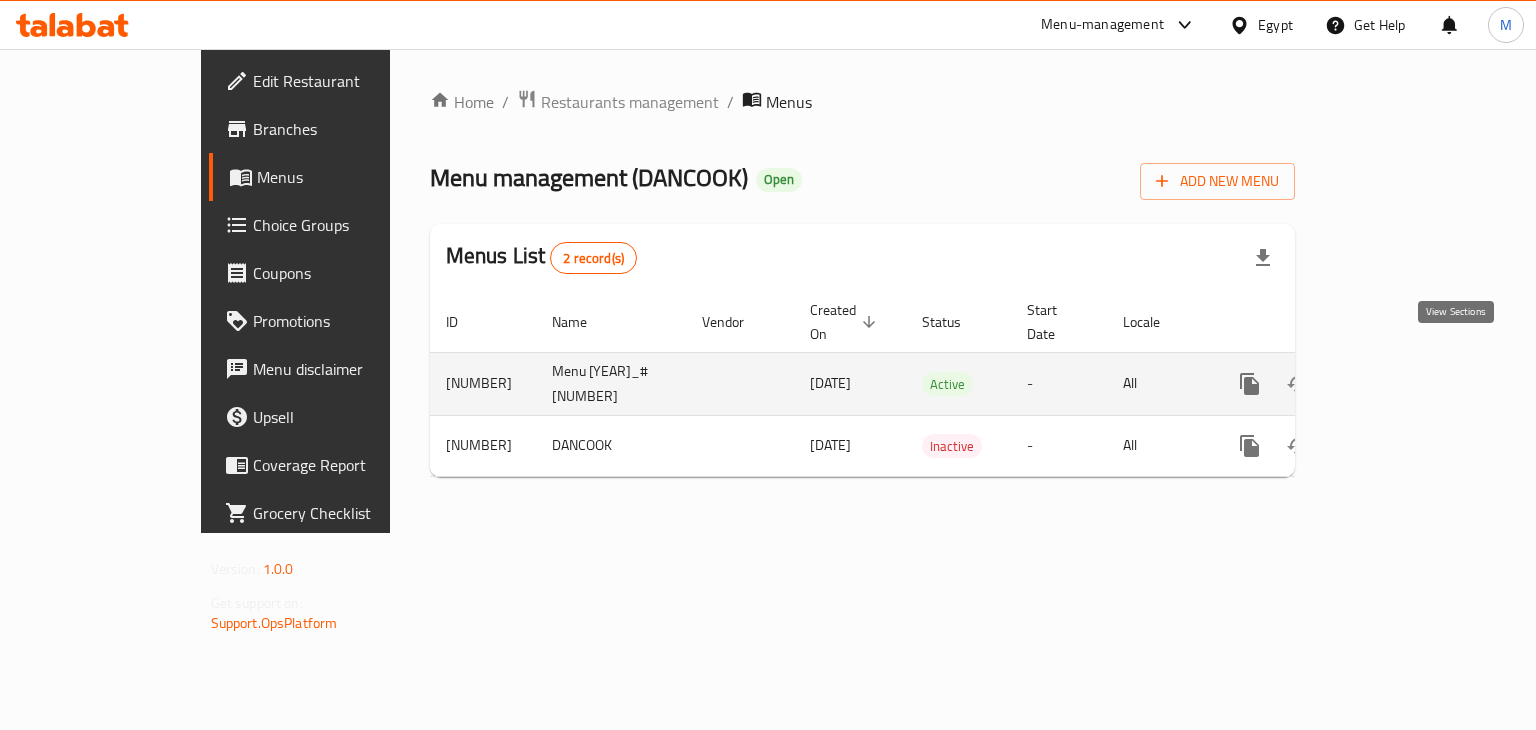 click 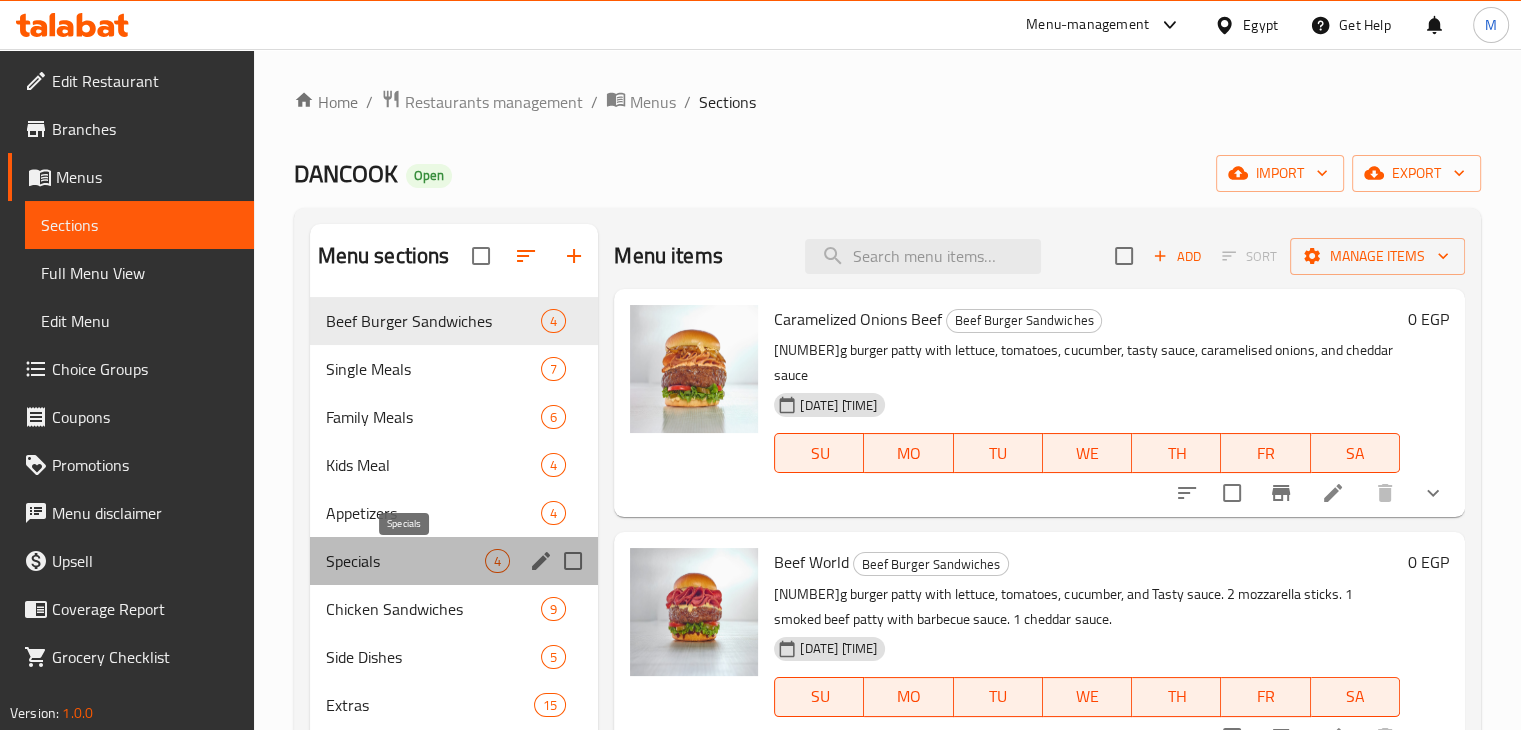 click on "Specials" at bounding box center [406, 561] 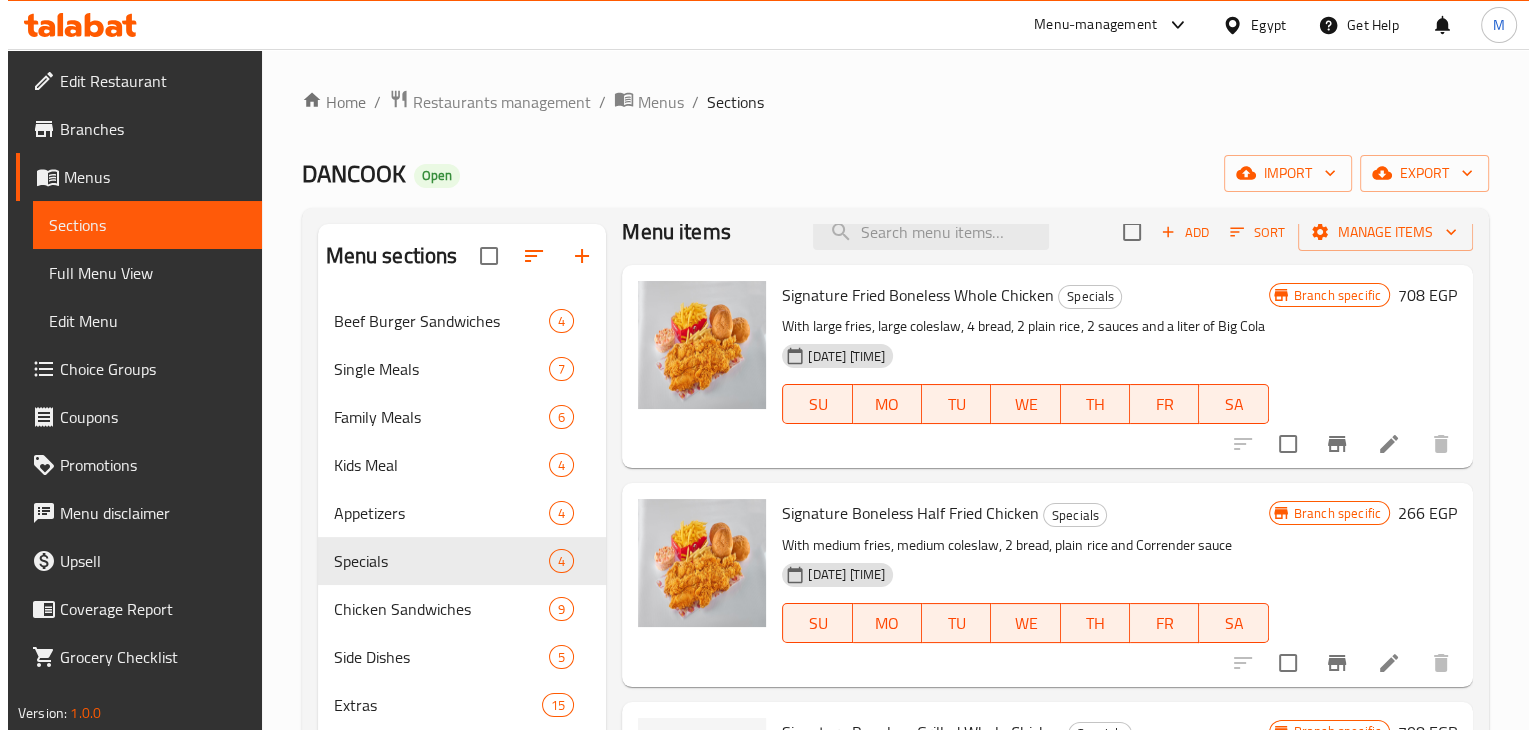 scroll, scrollTop: 196, scrollLeft: 0, axis: vertical 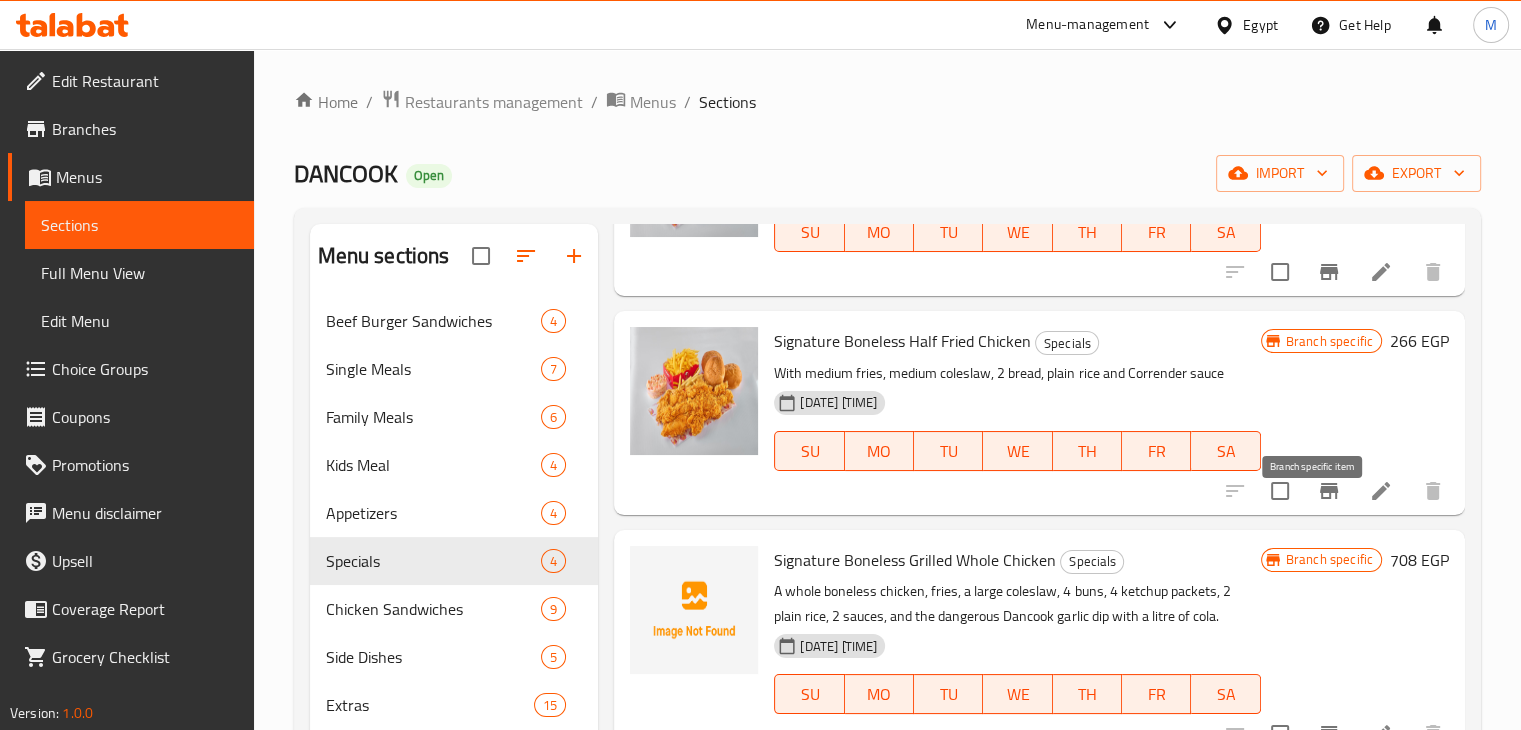 click 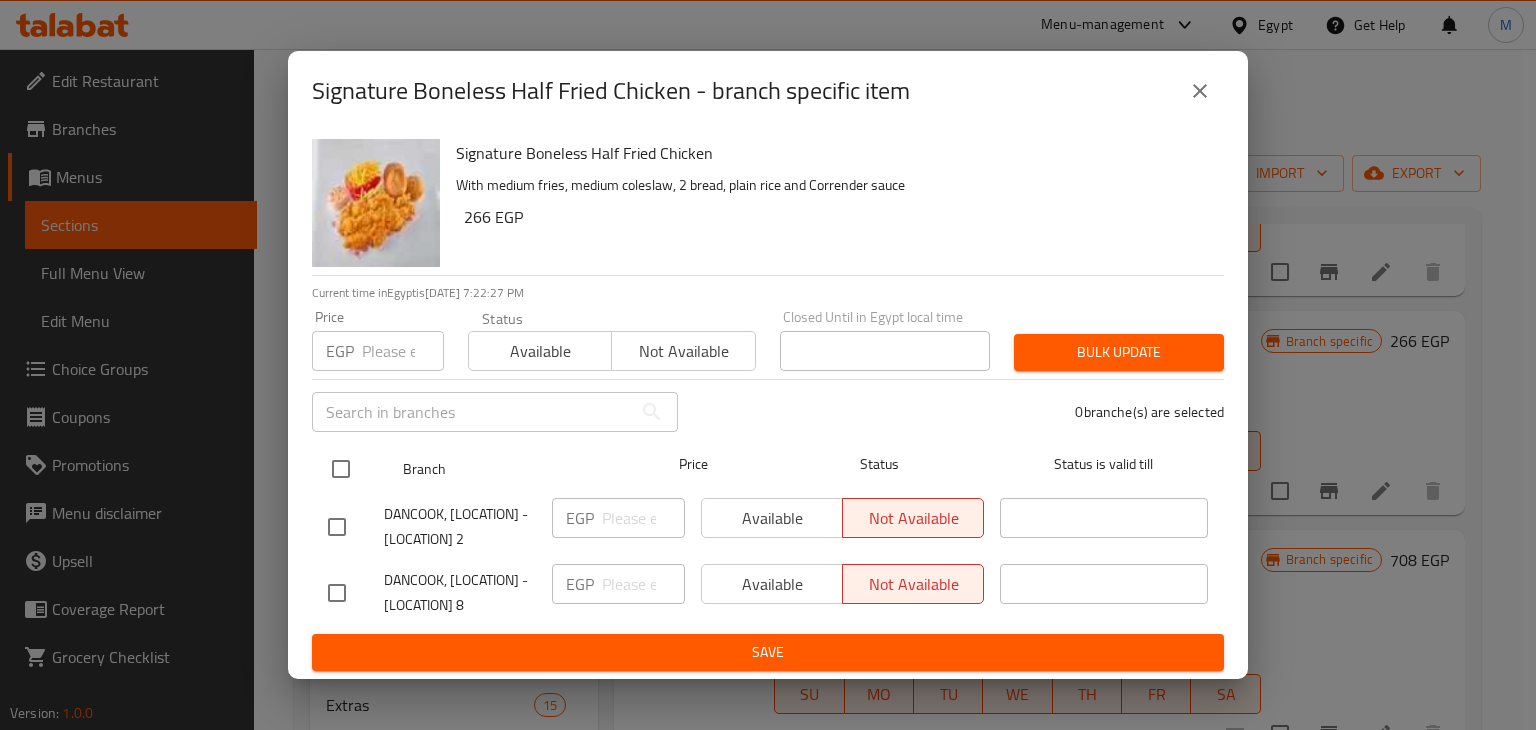 click at bounding box center [341, 469] 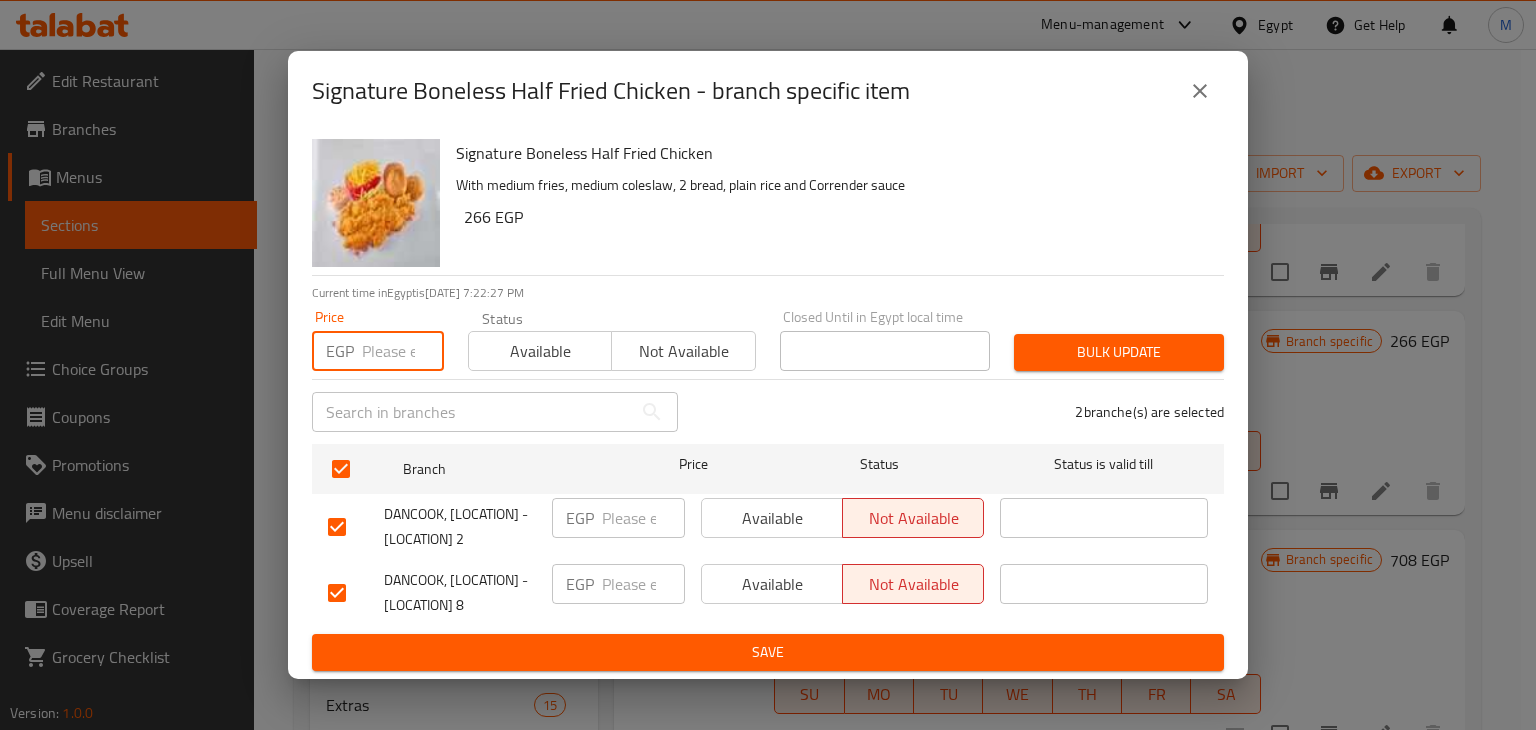 click at bounding box center (403, 351) 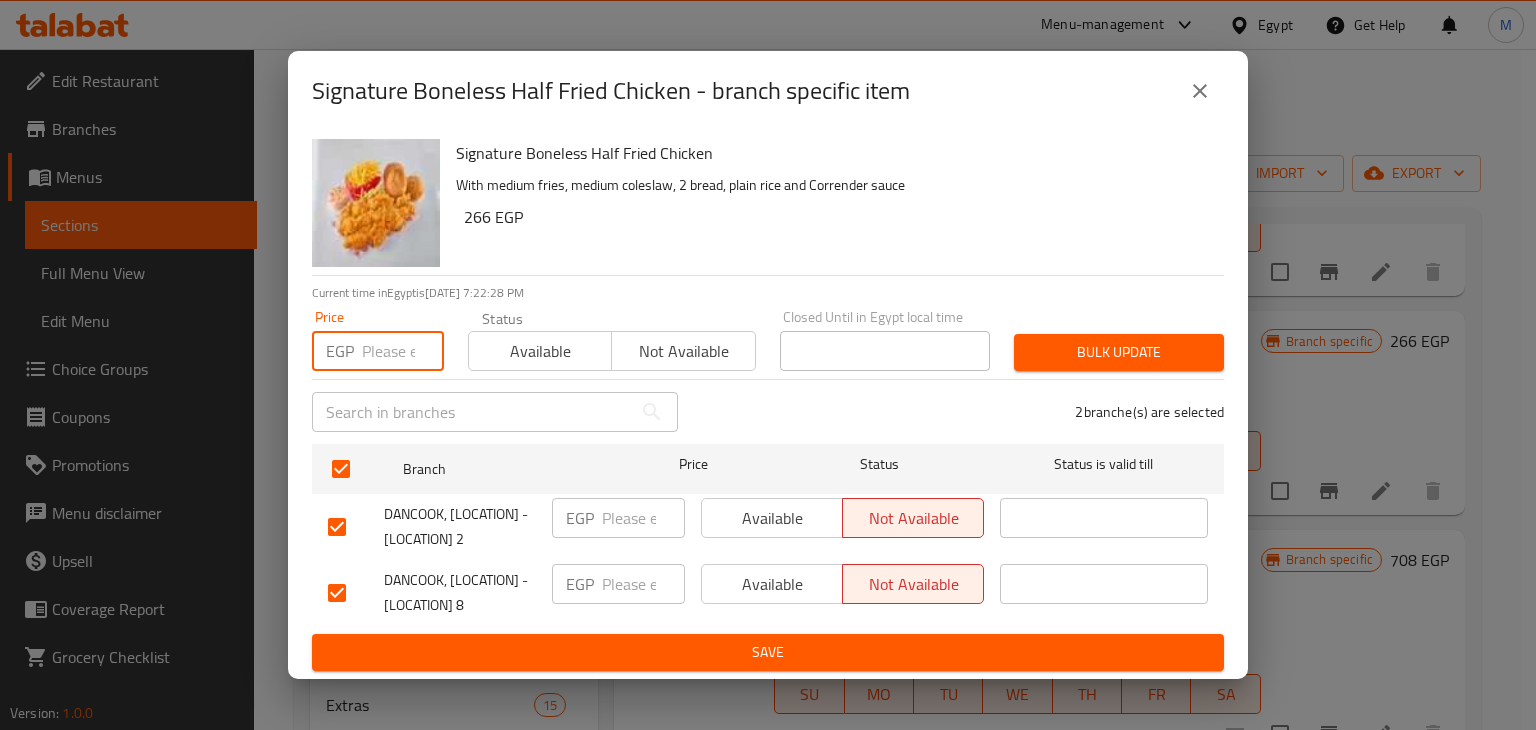 type on "366" 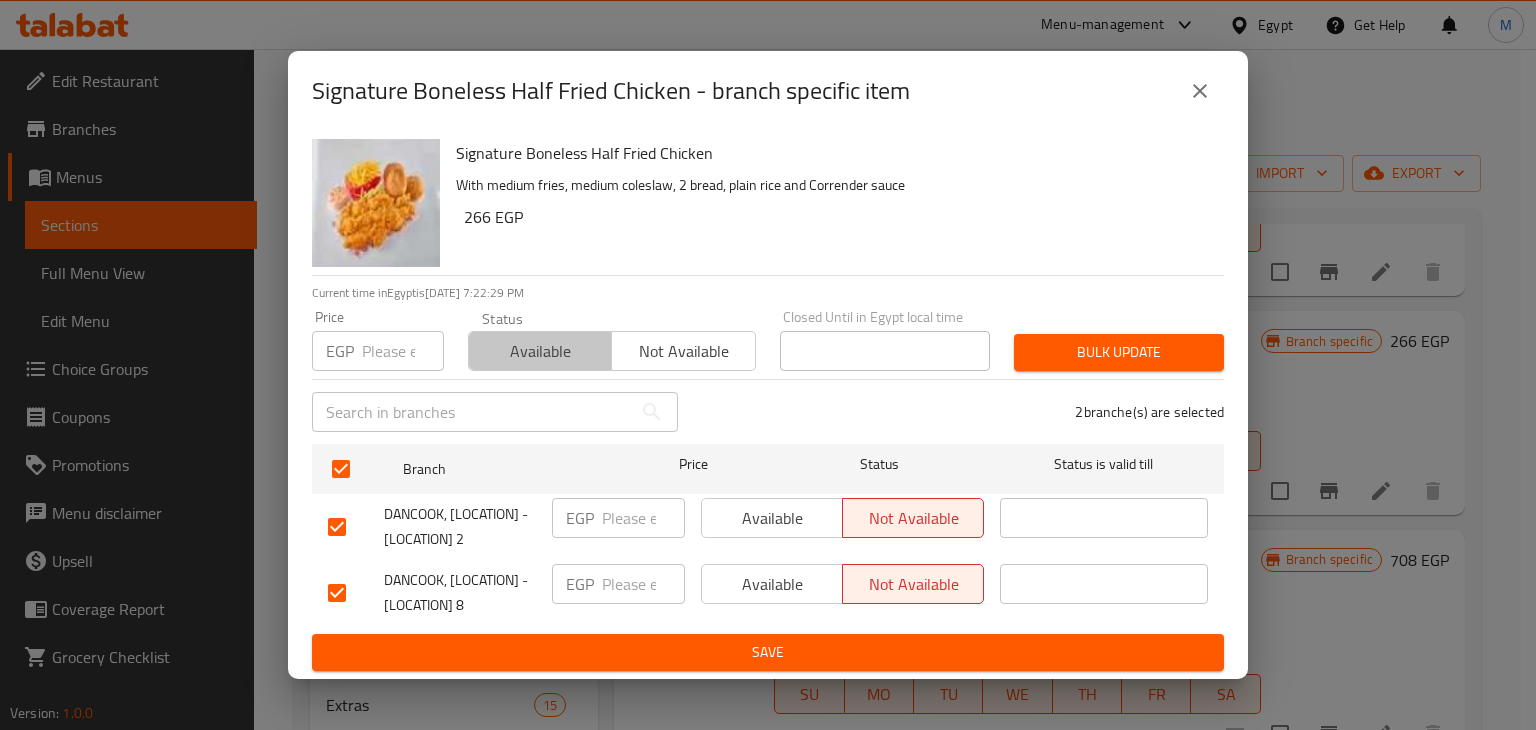 click on "Available" at bounding box center (540, 351) 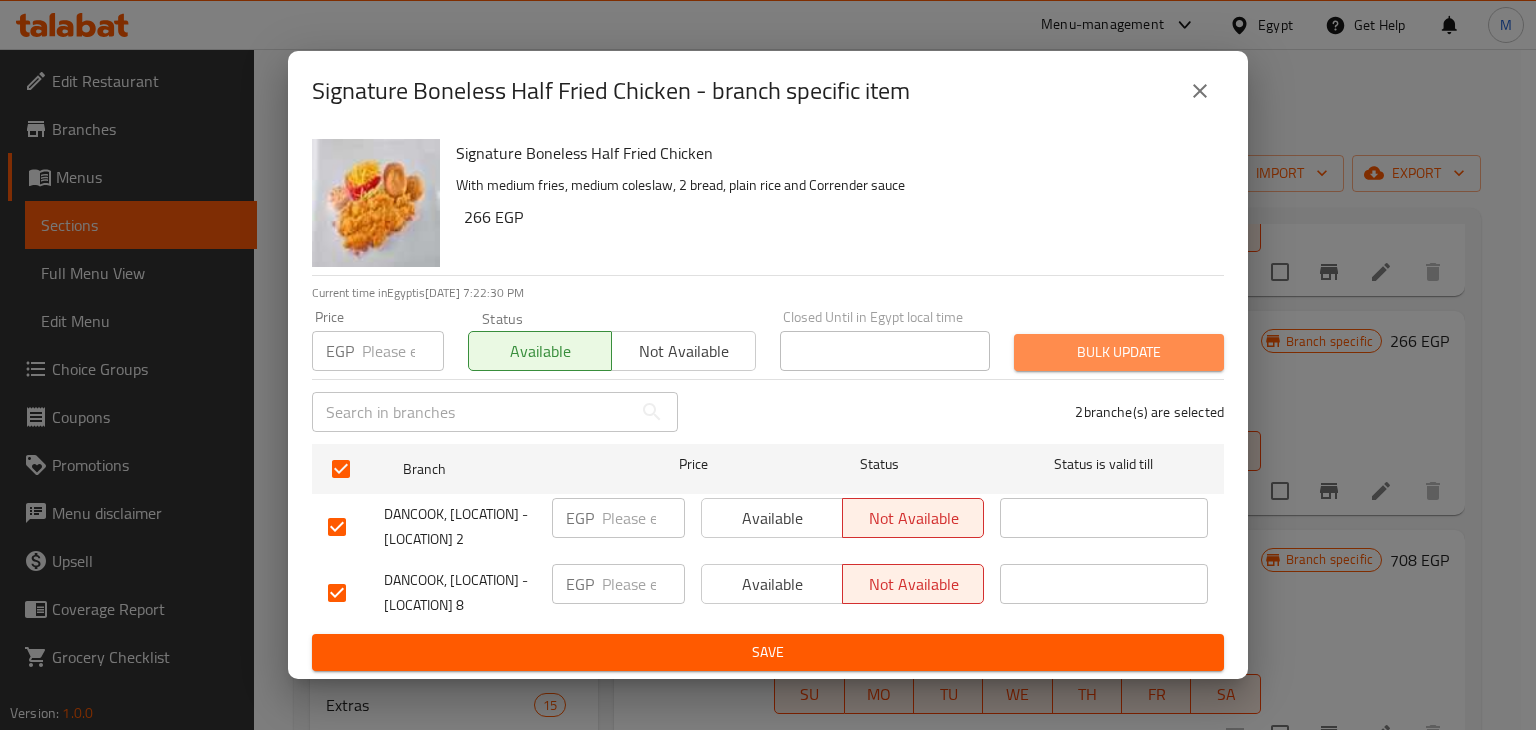 click on "Bulk update" at bounding box center [1119, 352] 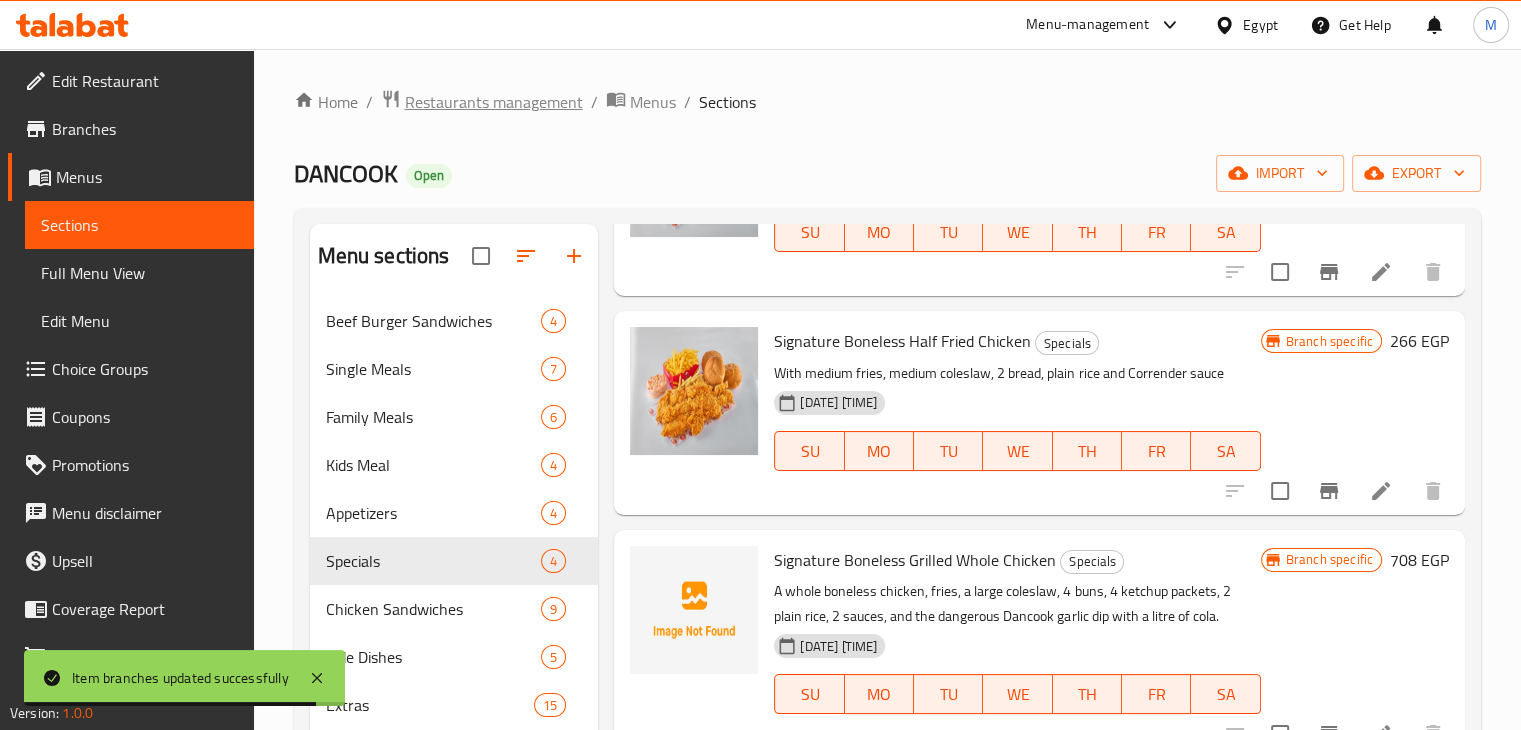 click on "Restaurants management" at bounding box center (494, 102) 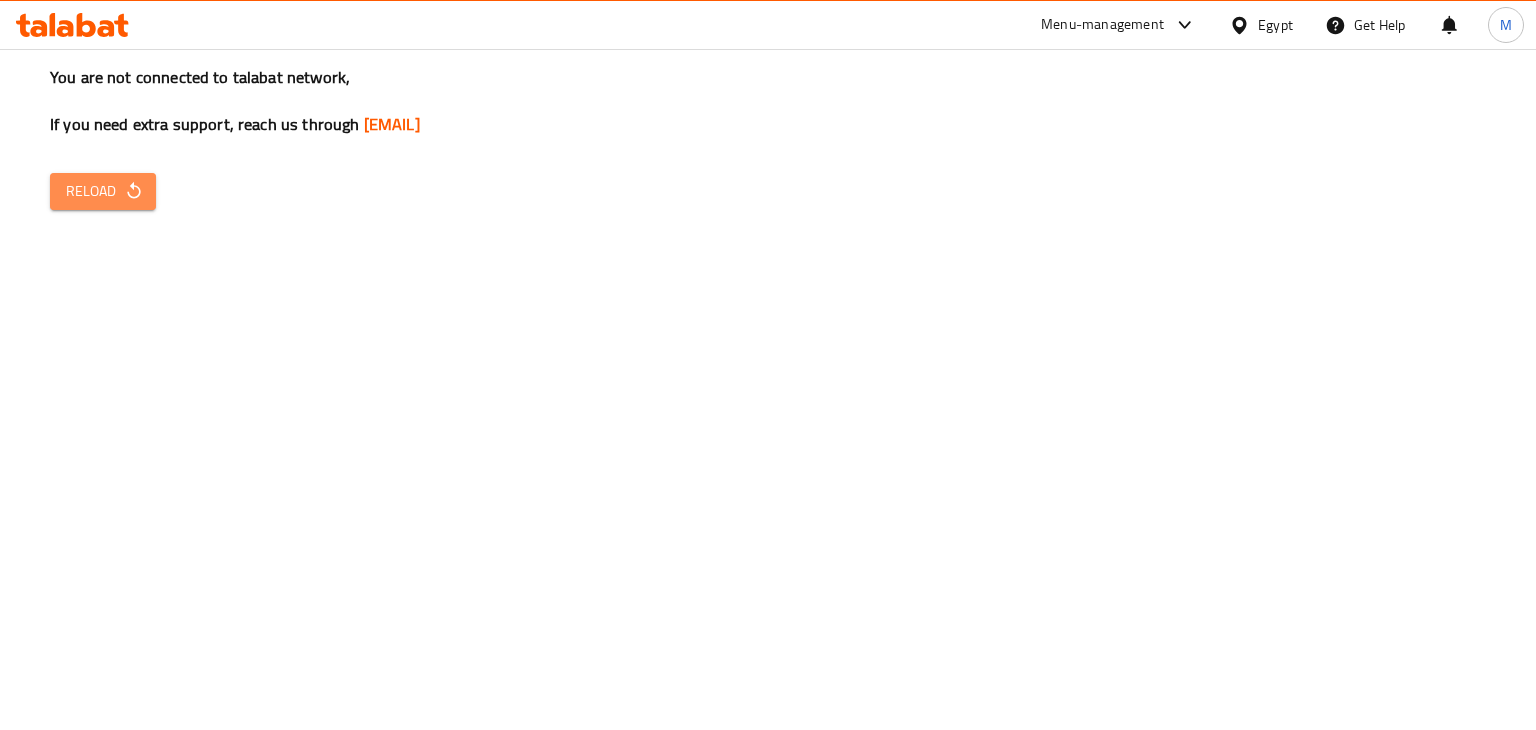 click 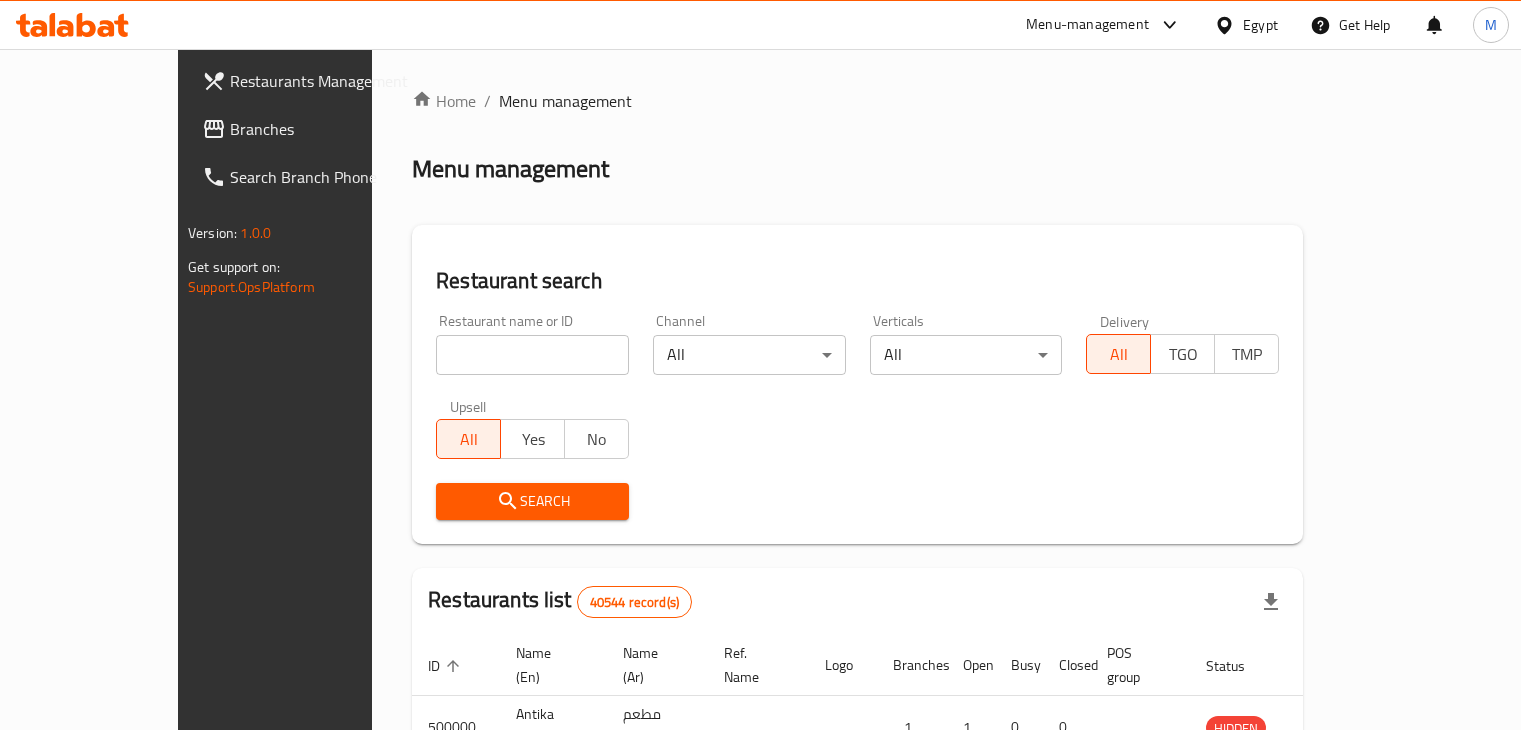 scroll, scrollTop: 0, scrollLeft: 0, axis: both 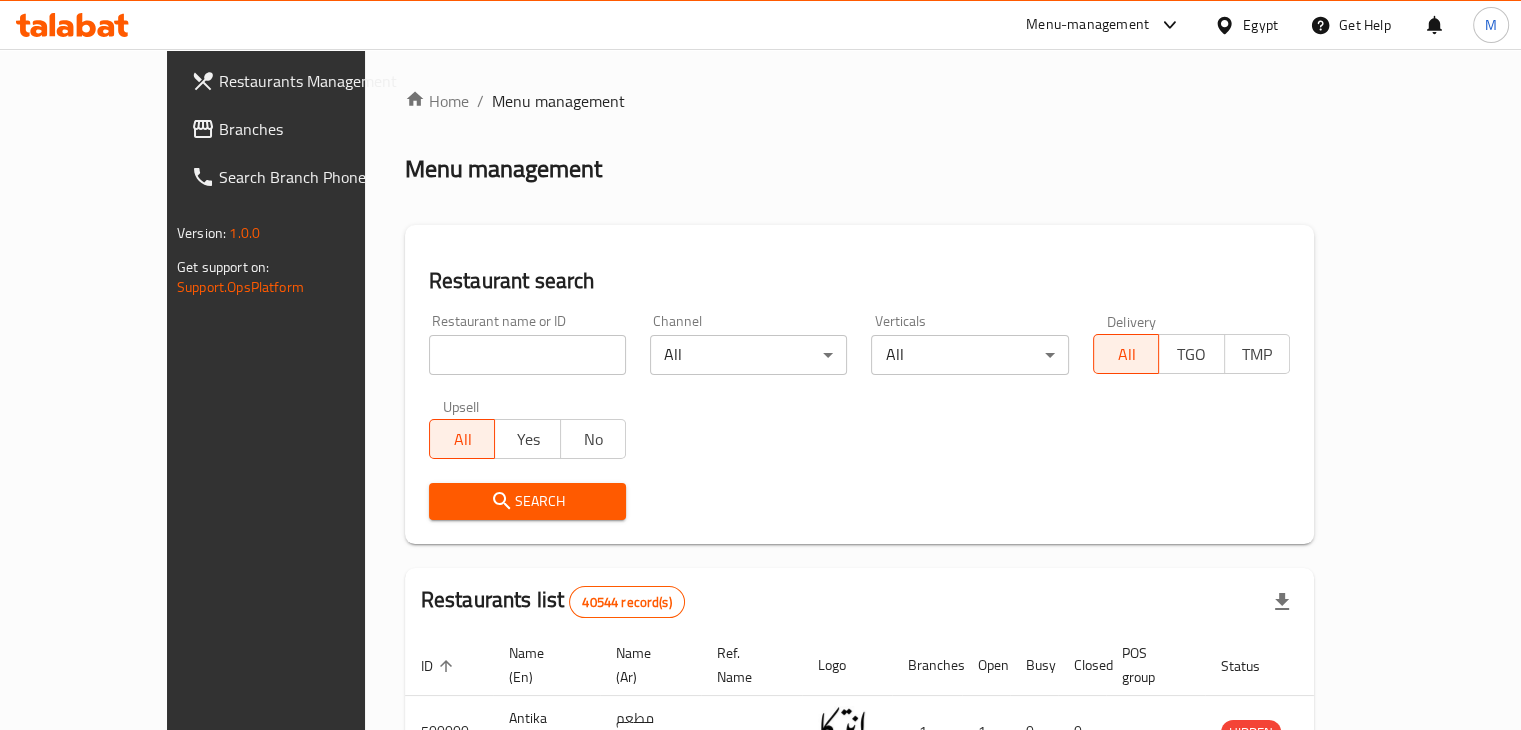 click 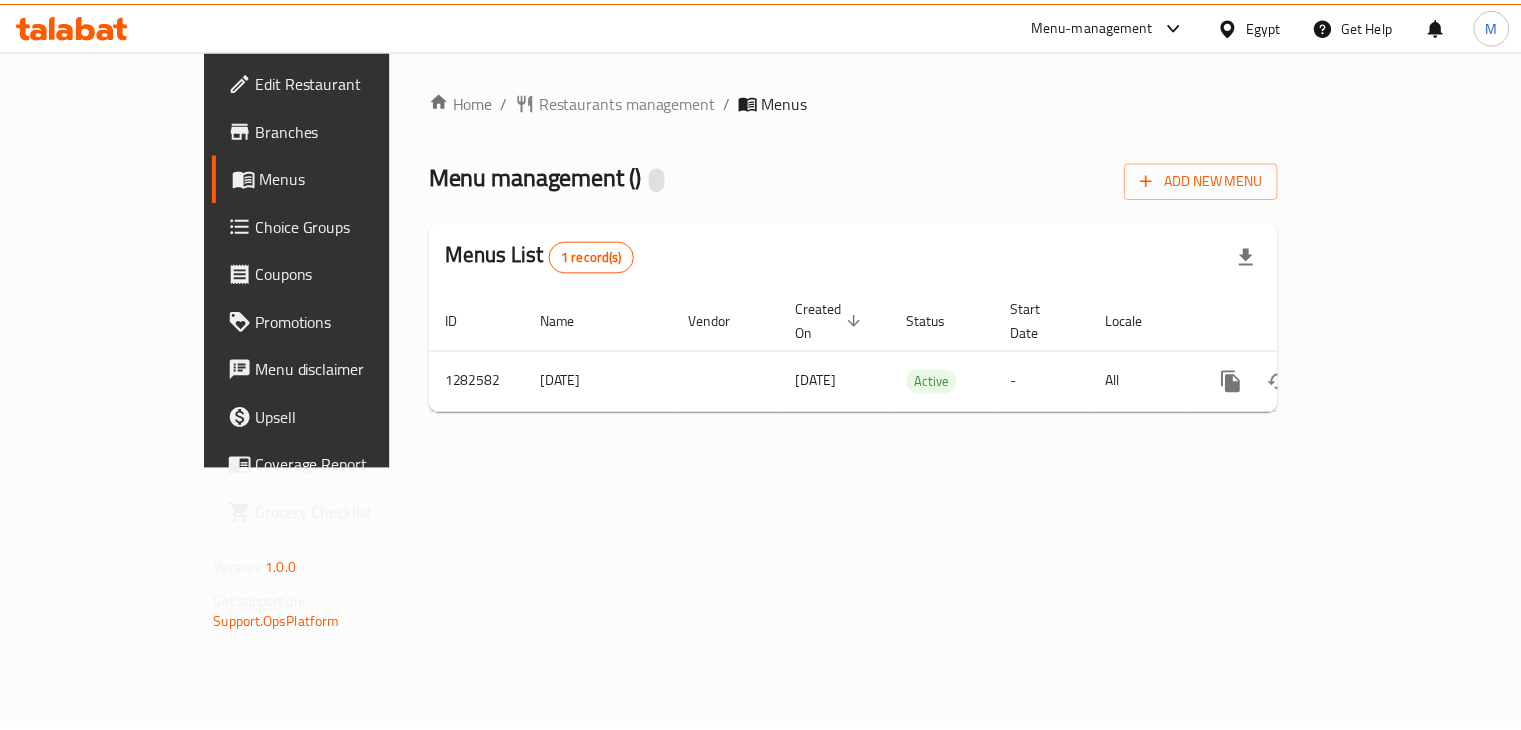 scroll, scrollTop: 0, scrollLeft: 0, axis: both 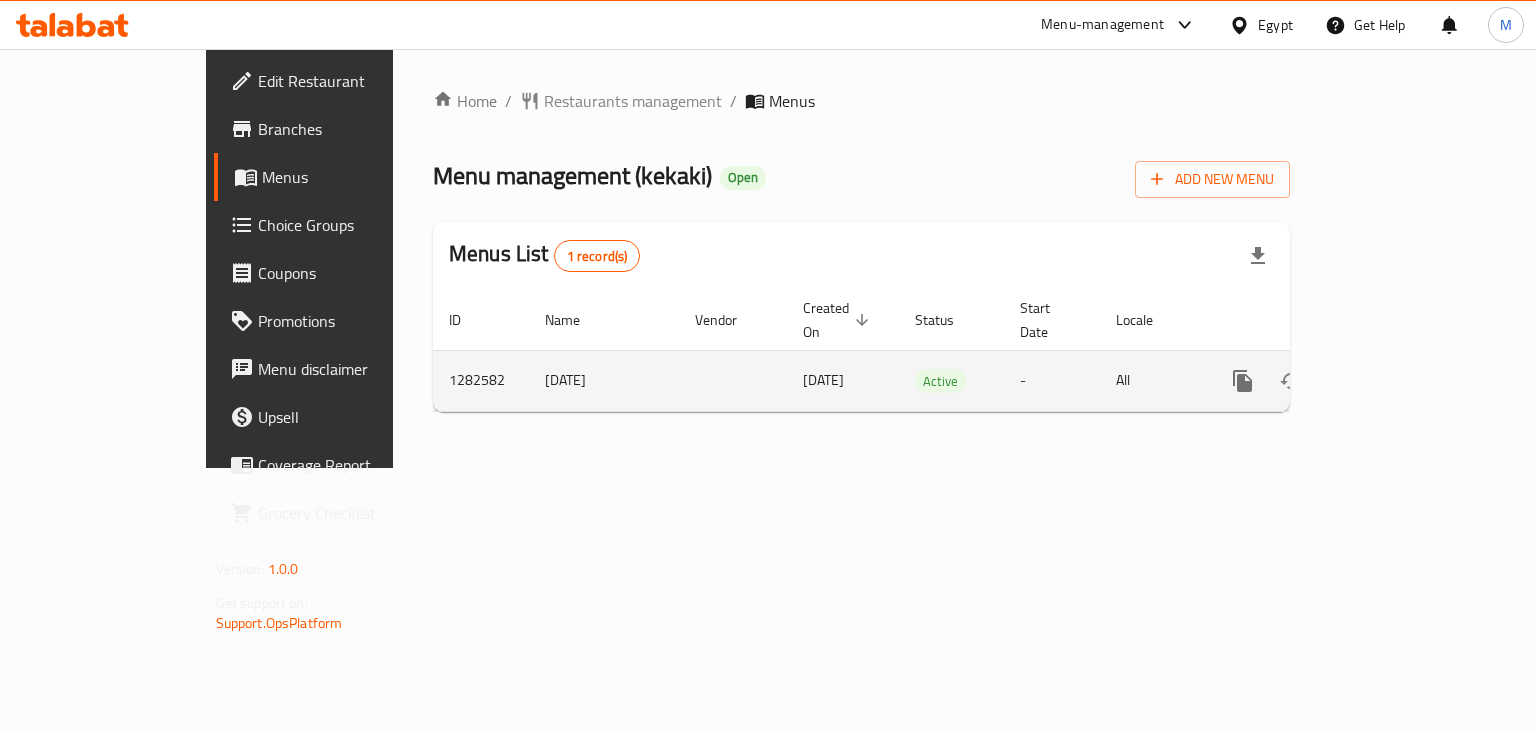 click 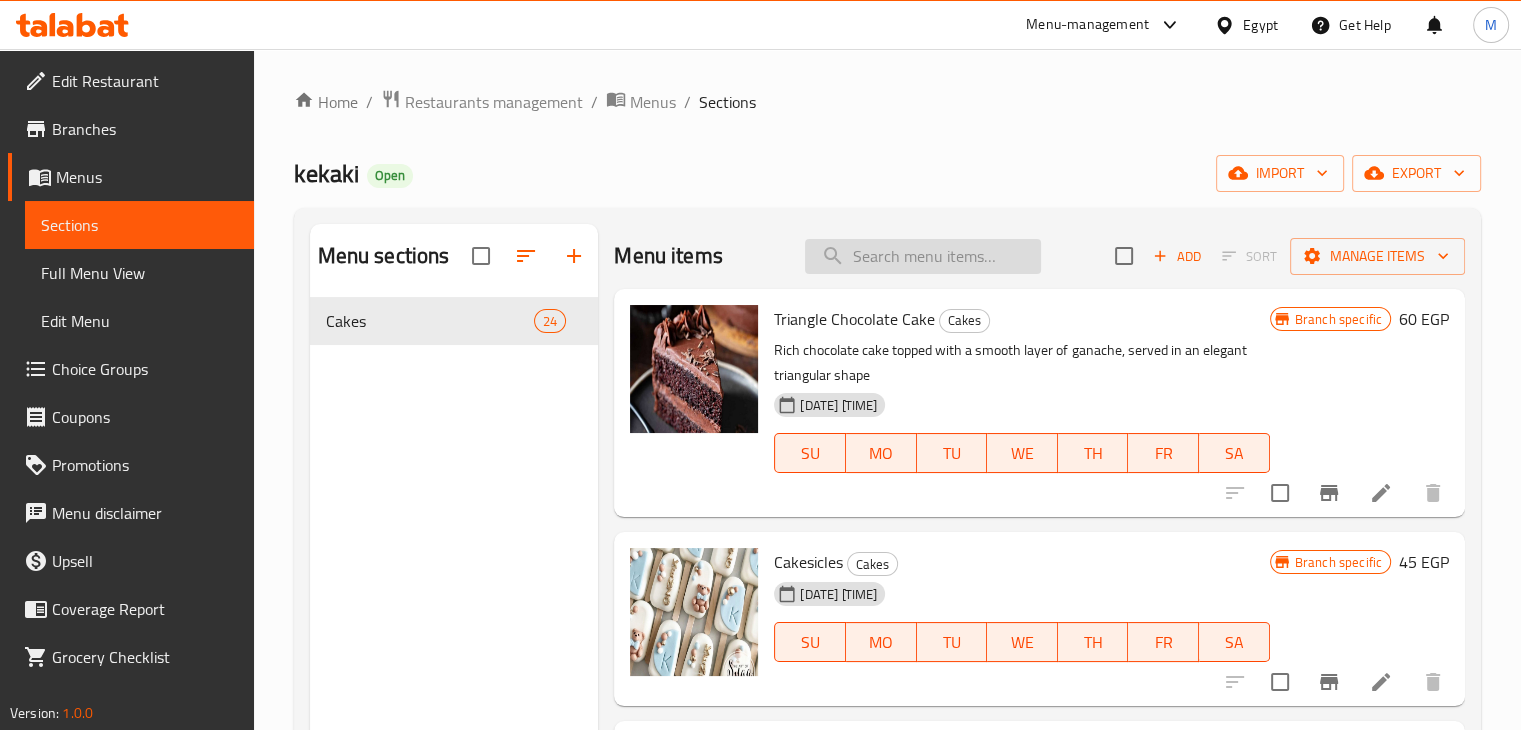 click at bounding box center (923, 256) 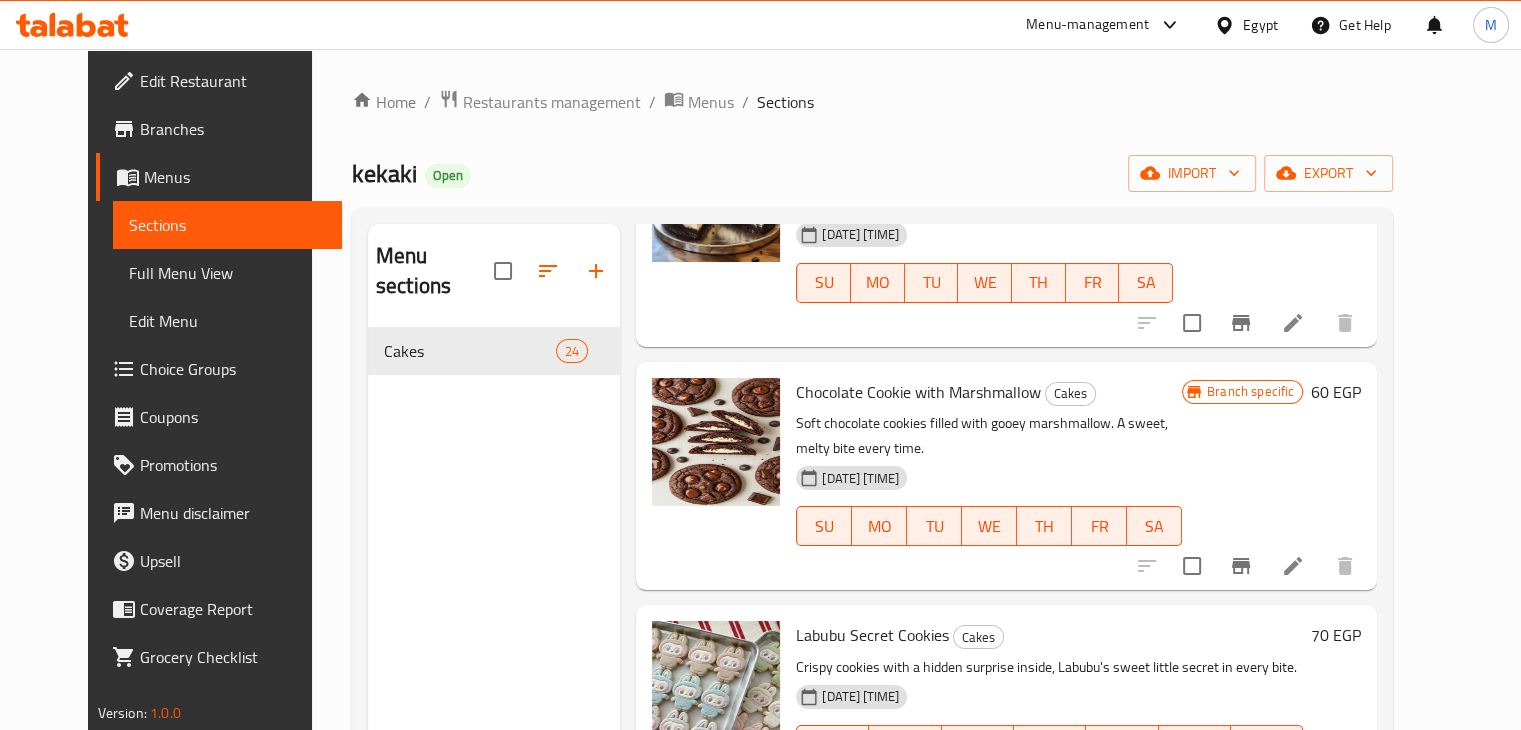 scroll, scrollTop: 462, scrollLeft: 0, axis: vertical 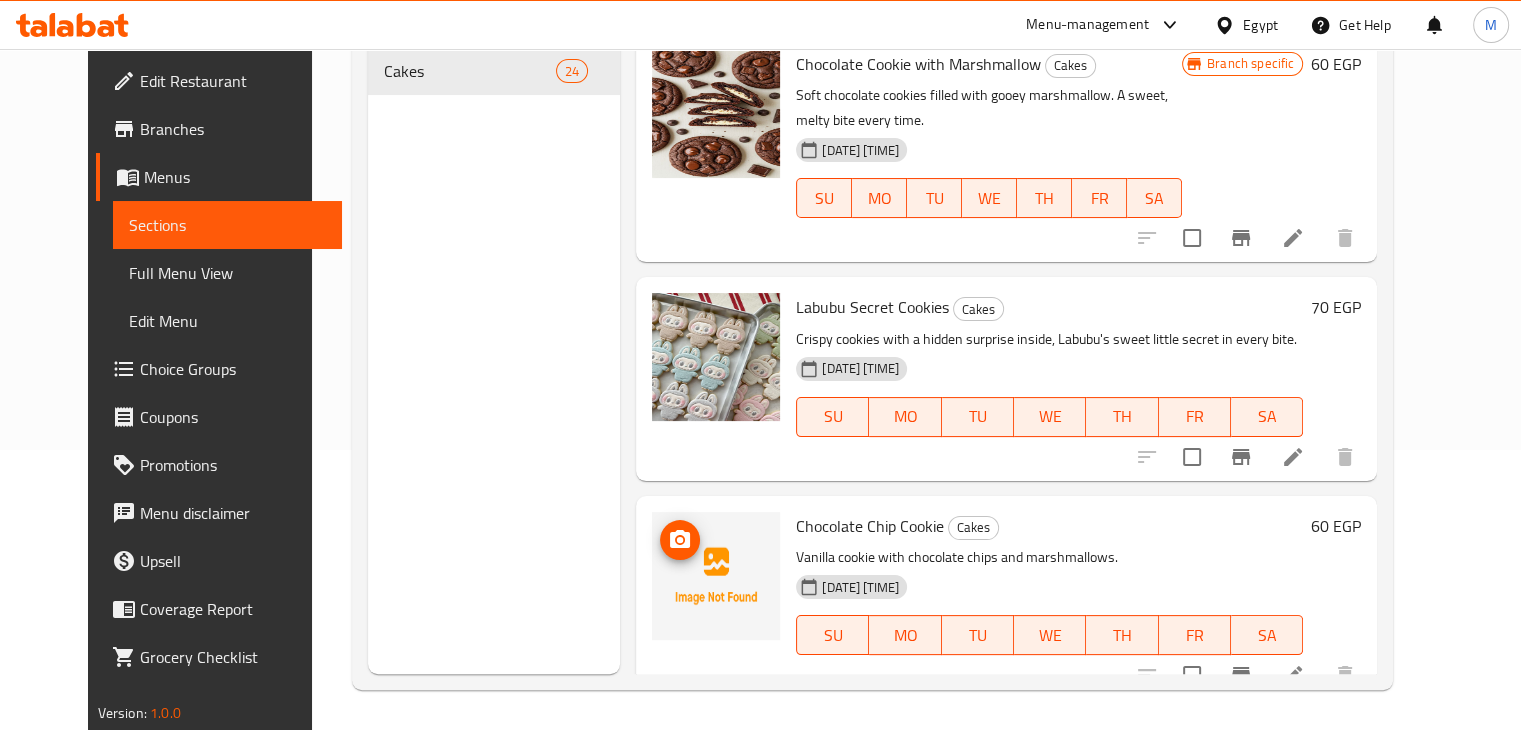 type on "cooki" 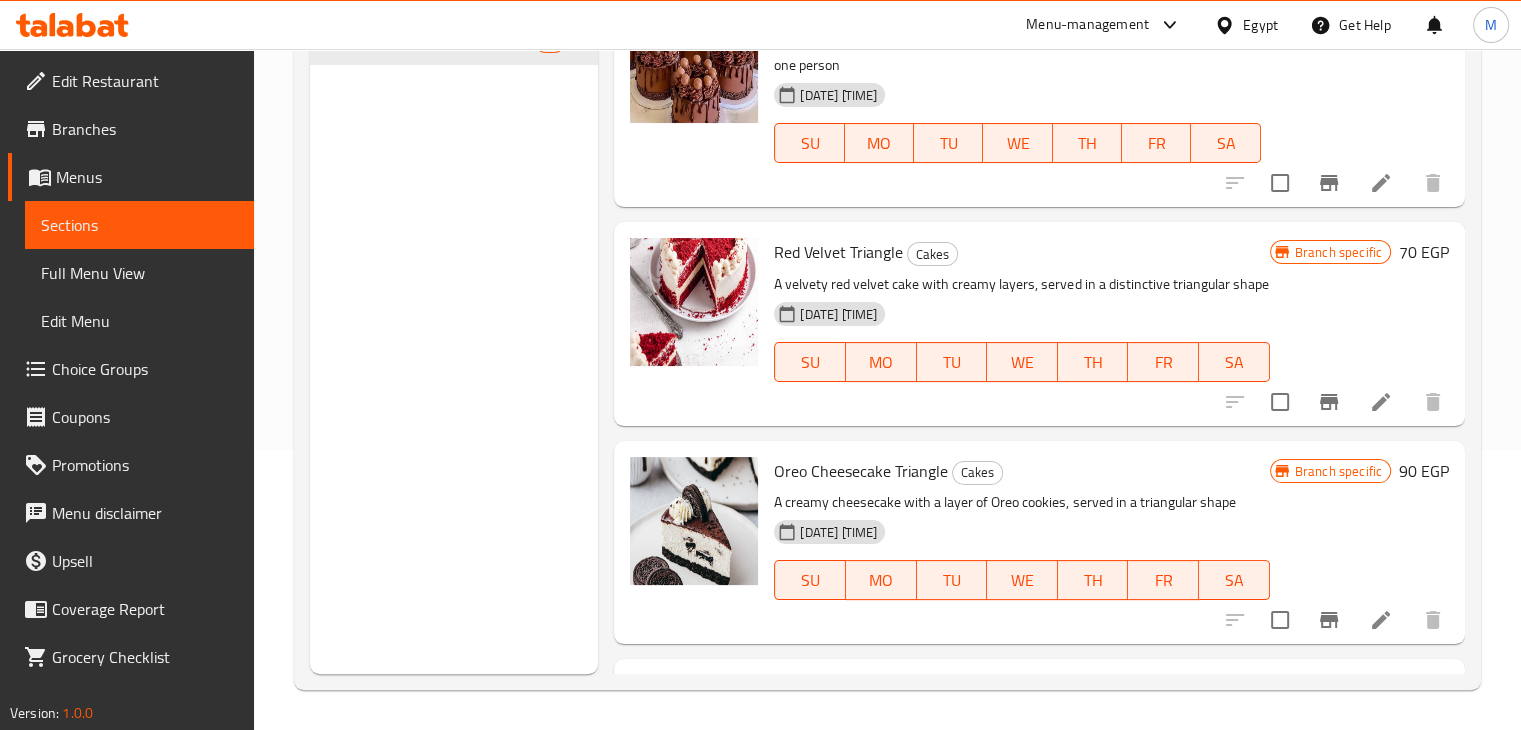 scroll, scrollTop: 0, scrollLeft: 0, axis: both 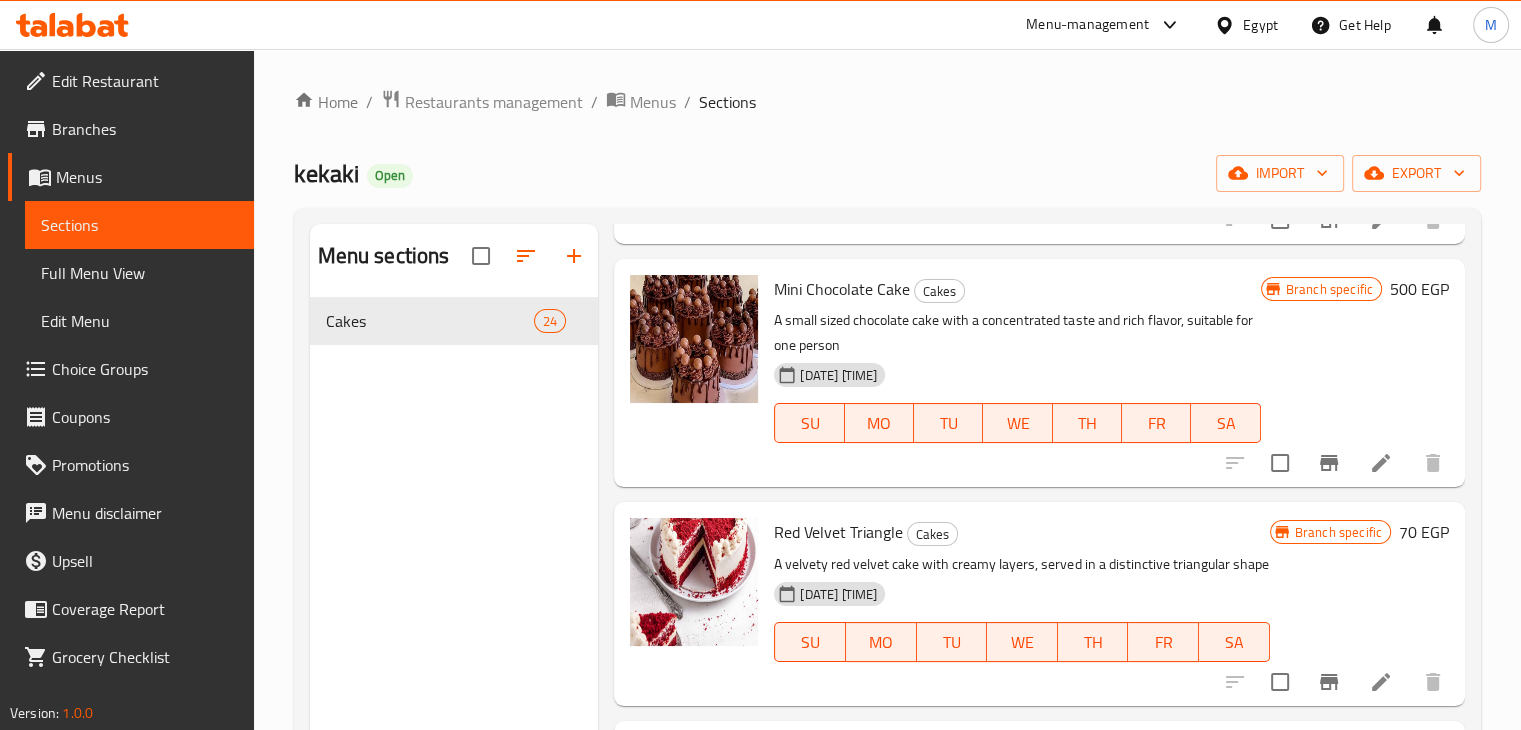 click on "Home / Restaurants management / Menus / Sections kekaki Open import export Menu sections Cakes 24 Menu items cooki Add Sort Manage items Triangle Chocolate Cake   Cakes Rich chocolate cake topped with a smooth layer of ganache, served in an elegant triangular shape 08-04-2025 07:08 AM SU MO TU WE TH FR SA Branch specific 60   EGP Cakesicles   Cakes 08-04-2025 07:08 AM SU MO TU WE TH FR SA Branch specific 45   EGP Mini Chocolate Cake   Cakes A small sized chocolate cake with a concentrated taste and rich flavor, suitable for one person 08-04-2025 07:08 AM SU MO TU WE TH FR SA Branch specific 500   EGP Red Velvet Triangle   Cakes A velvety red velvet cake with creamy layers, served in a distinctive triangular shape 08-04-2025 07:08 AM SU MO TU WE TH FR SA Branch specific 70   EGP Oreo Cheesecake Triangle   Cakes A creamy cheesecake with a layer of Oreo cookies, served in a triangular shape 08-04-2025 07:08 AM SU MO TU WE TH FR SA Branch specific 90   EGP Strawberry Cupcake   Cakes 08-04-2025 07:08 AM SU MO TU" at bounding box center (887, 529) 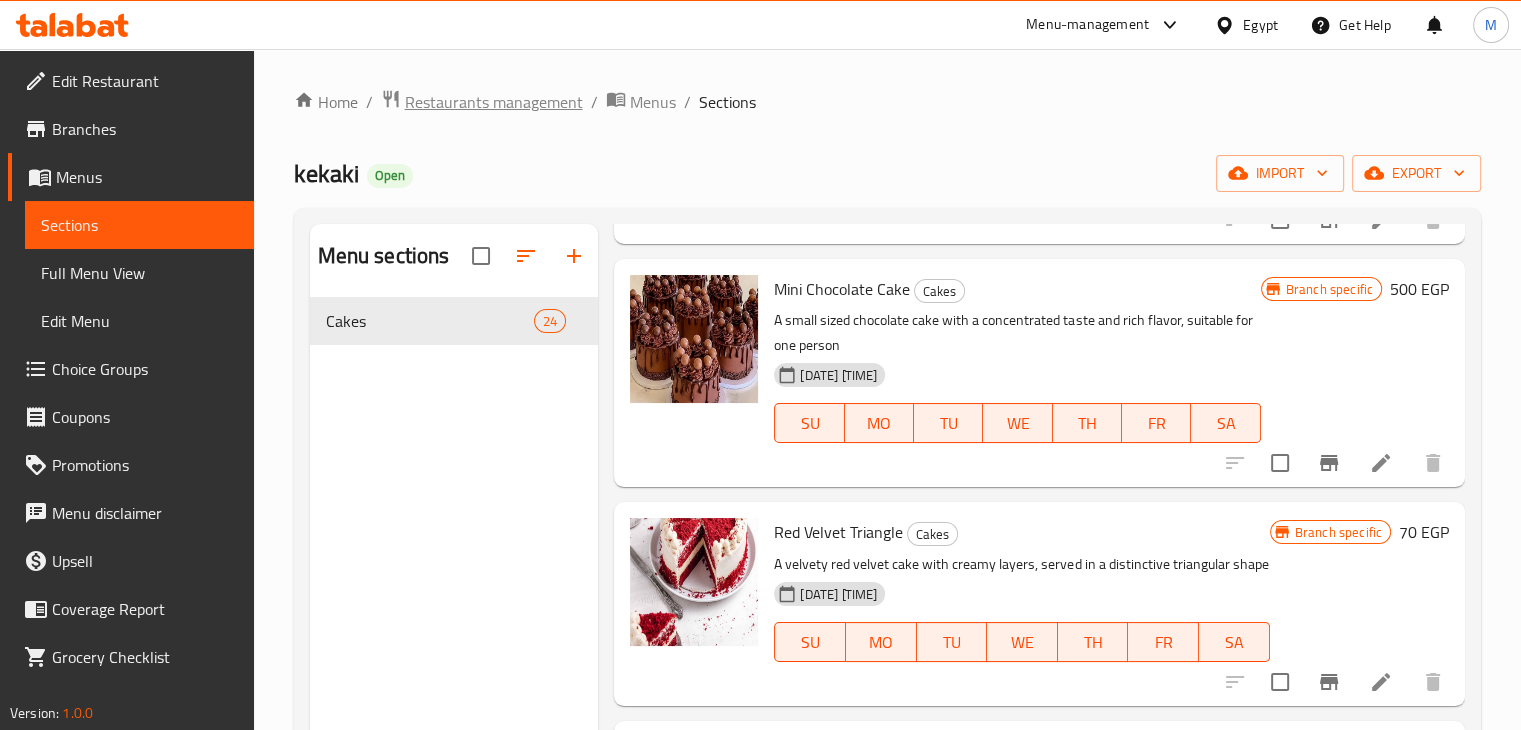 click on "Restaurants management" at bounding box center (494, 102) 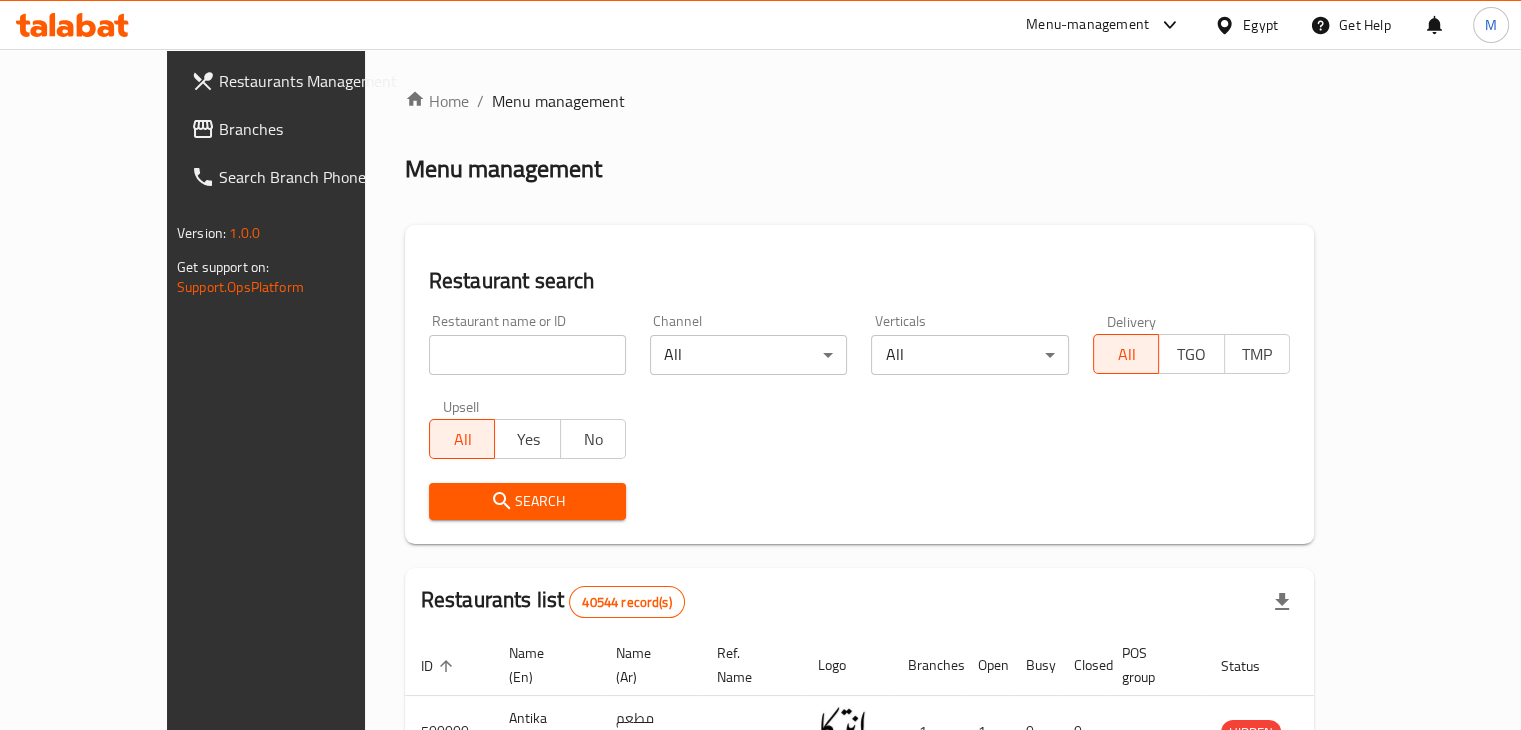 click on "Home / Menu management Menu management Restaurant search Restaurant name or ID Restaurant name or ID Channel All ​ Verticals All ​ Delivery All TGO TMP Upsell All Yes No   Search Restaurants list   40544 record(s) ID sorted ascending Name (En) Name (Ar) Ref. Name Logo Branches Open Busy Closed POS group Status Action 500000 Antika Restaurant مطعم أنتيكا 1 1 0 0 HIDDEN 500001 Crave كرييف 1 1 0 0 HIDDEN 500002 Egy Vendor 1 Egy Vendor 1 1 1 0 0 HIDDEN 500003 Abou El sid Abou El sid 1 0 0 0 INACTIVE 500004 Moro's Take Away موروز تيك اواي 1 0 0 0 INACTIVE 500005 B Fresco B Fresco 1 0 0 0 INACTIVE 500006 Lujo's Fresh Junk لوجو فريش جانك 1 0 0 0 INACTIVE 500007 Mizan - Maadi ميزان - المعادى 1 0 0 0 INACTIVE 500008 Tartouss طرطوس 1 0 0 0 INACTIVE 500009 Vassoio Vassoio 1 0 0 0 INACTIVE Rows per page: 10 1-10 of 40544" at bounding box center (859, 733) 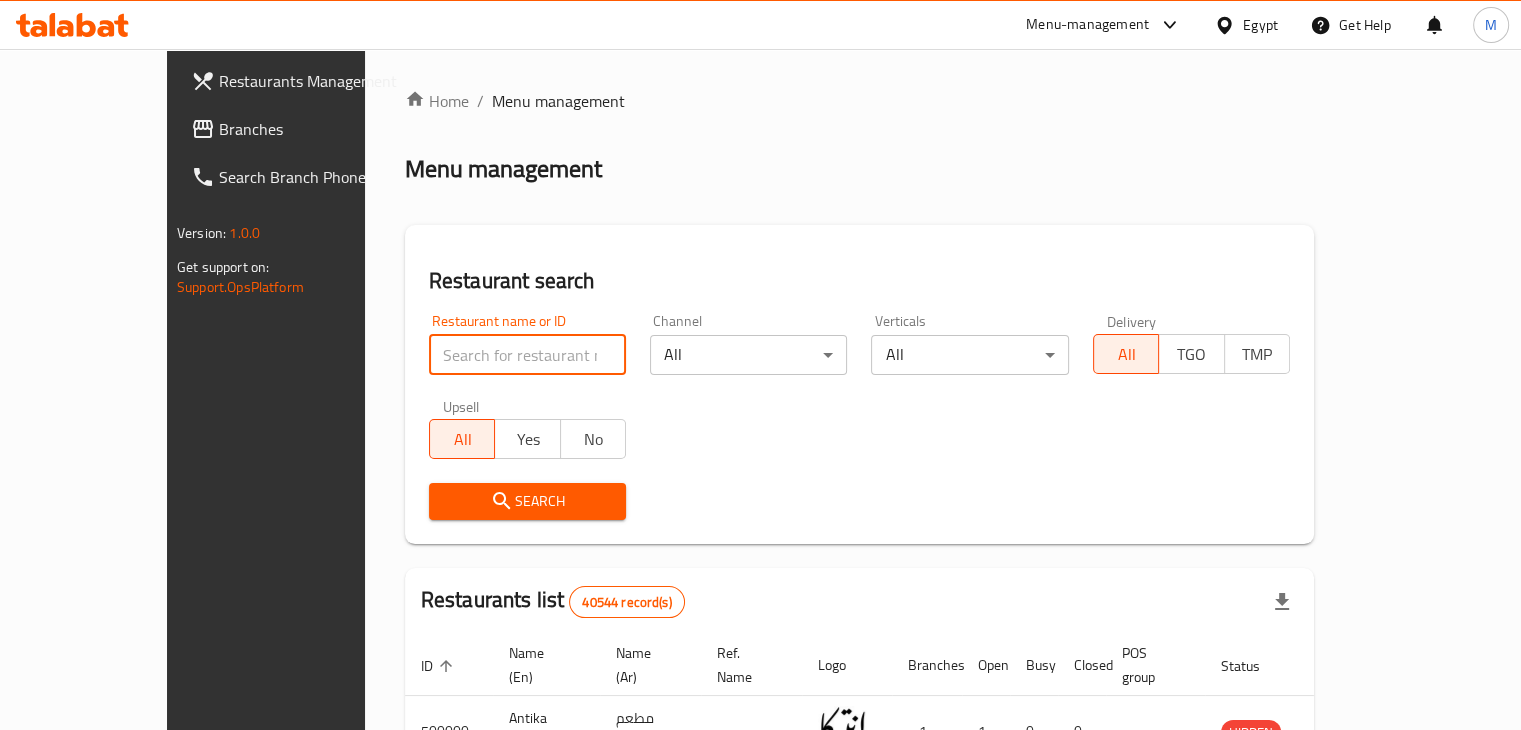 click at bounding box center (527, 355) 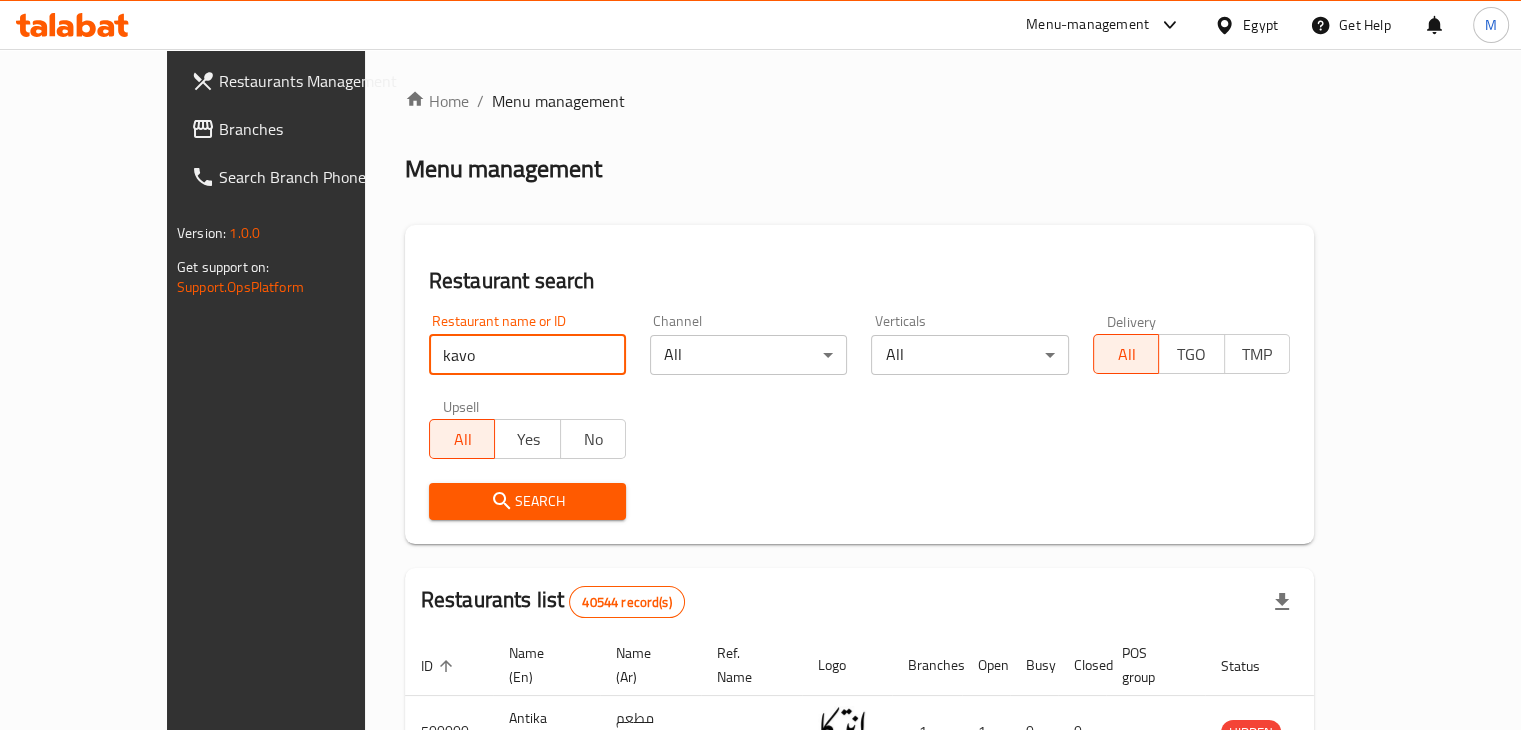 type on "kavo" 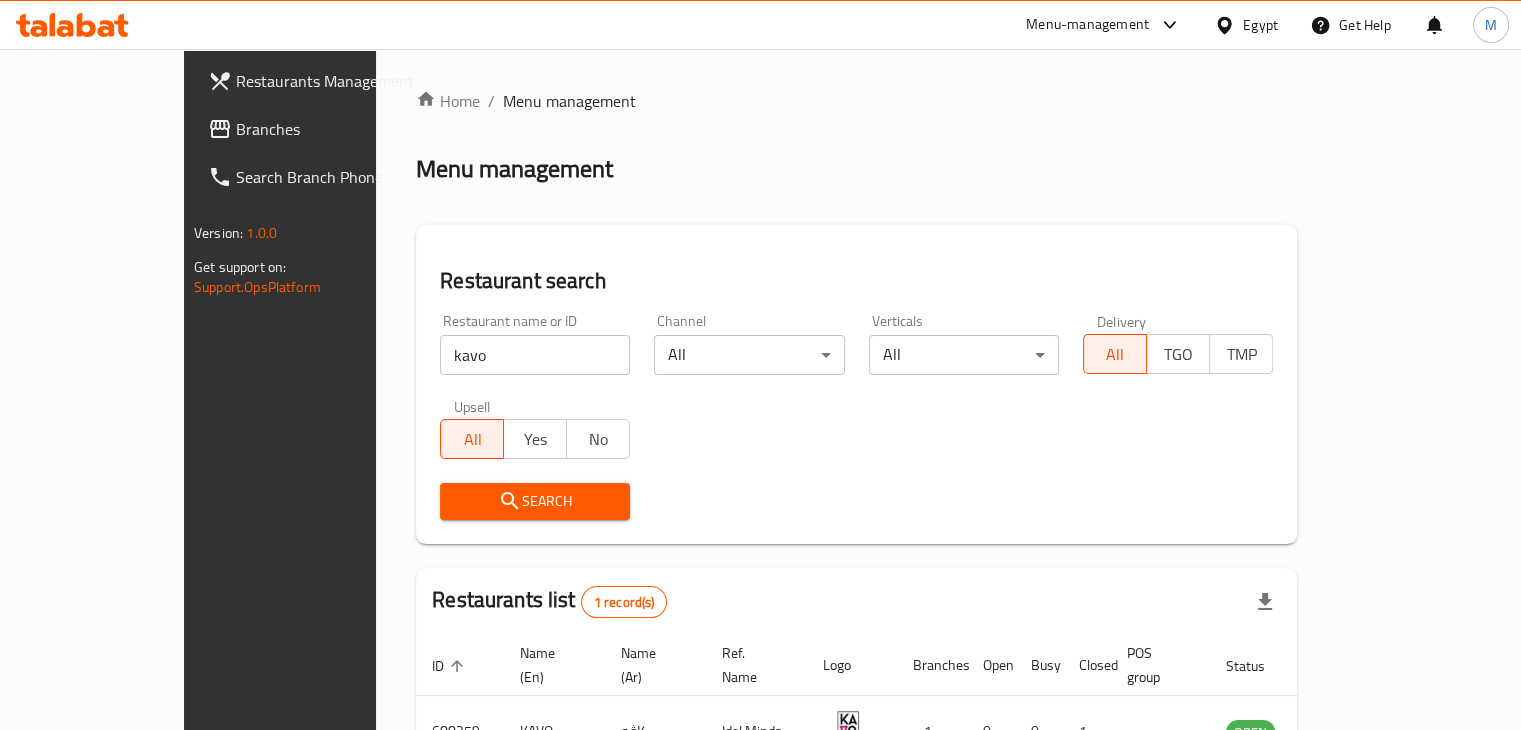 click on "Search" at bounding box center [856, 501] 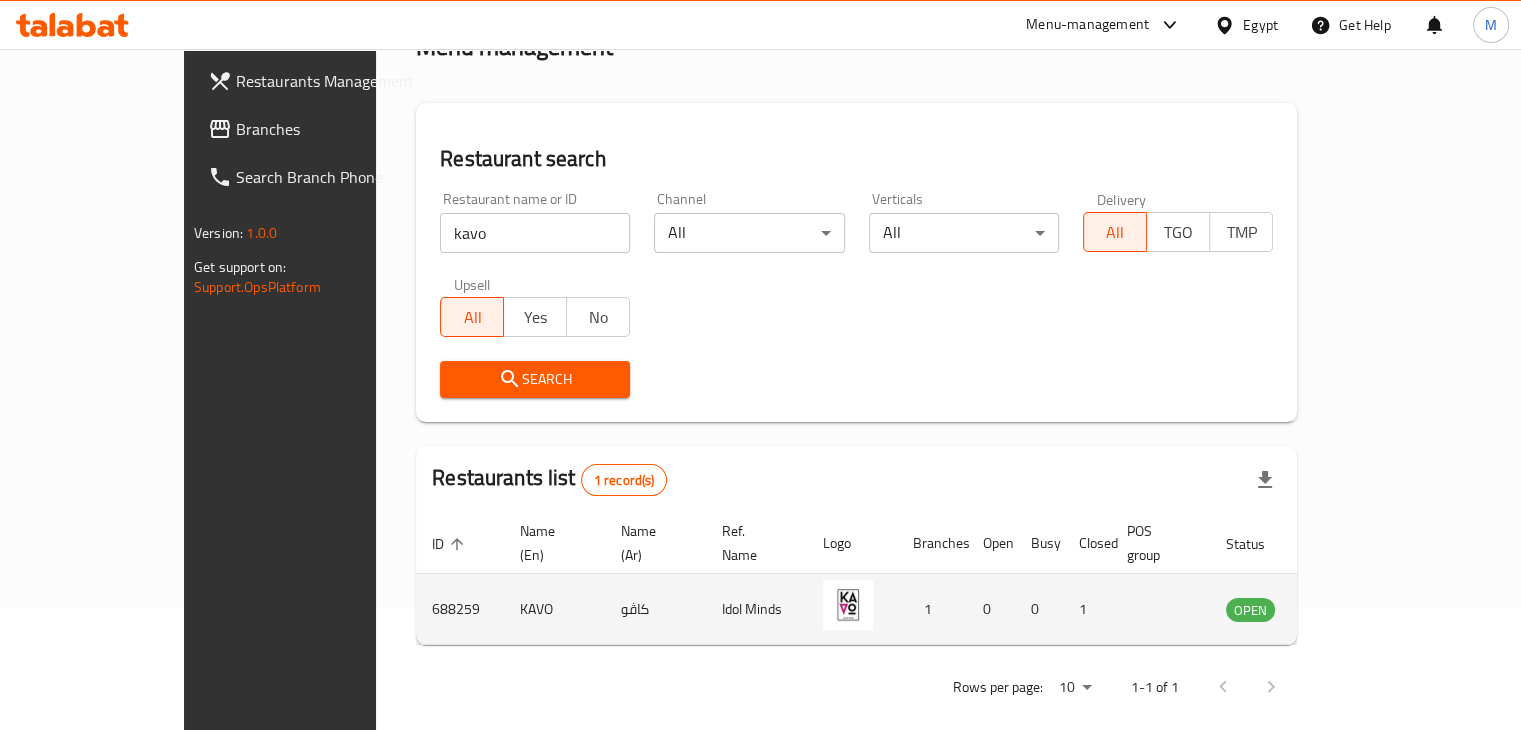 click 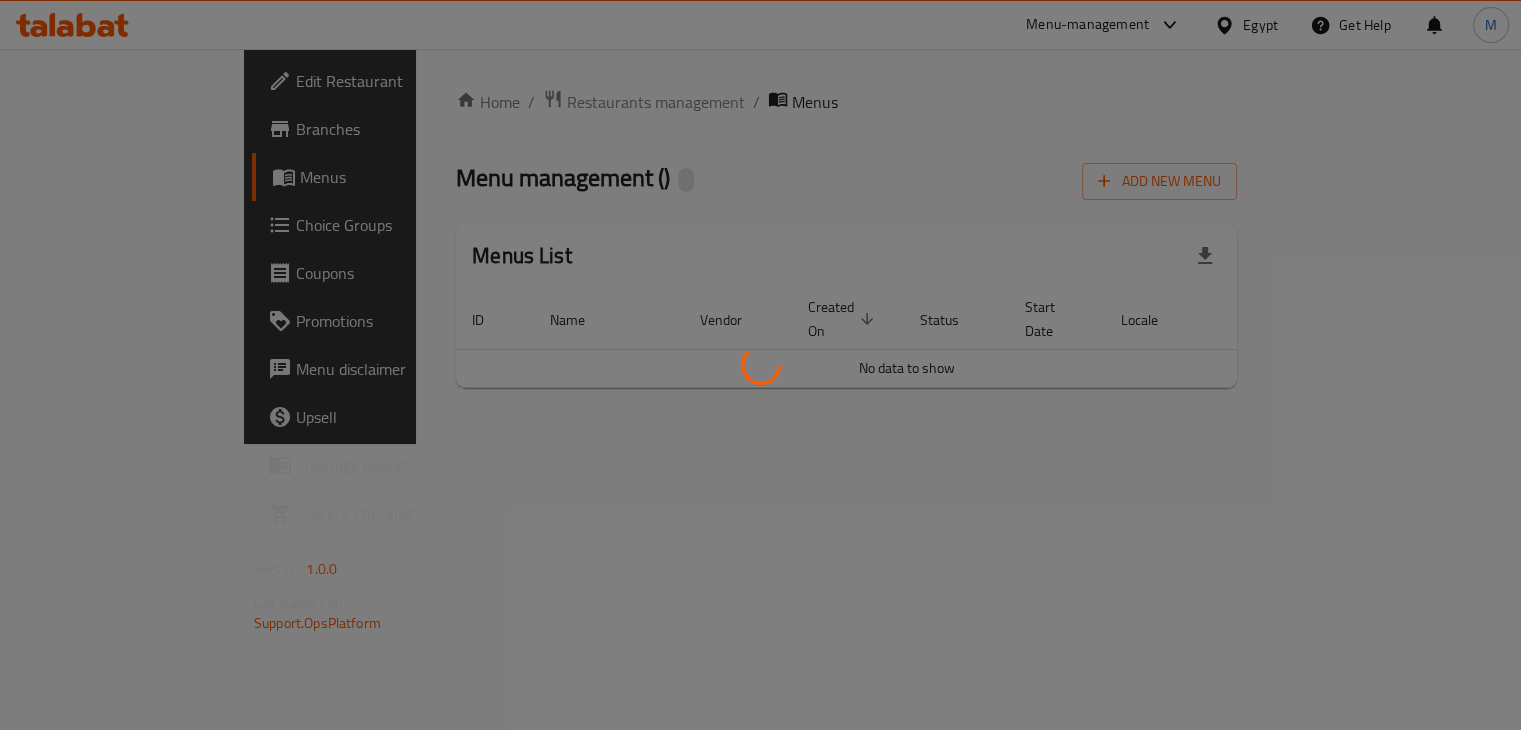 scroll, scrollTop: 0, scrollLeft: 0, axis: both 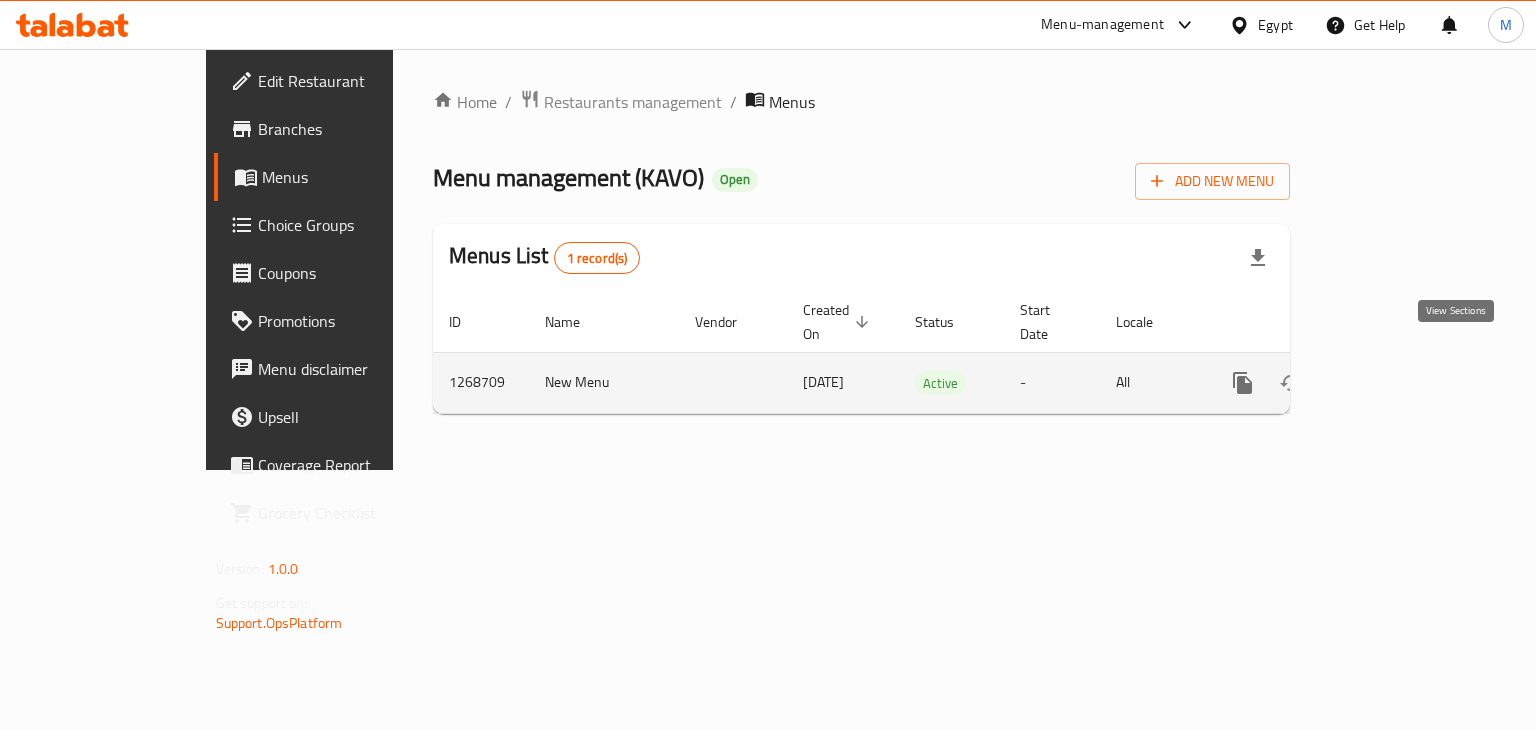 click 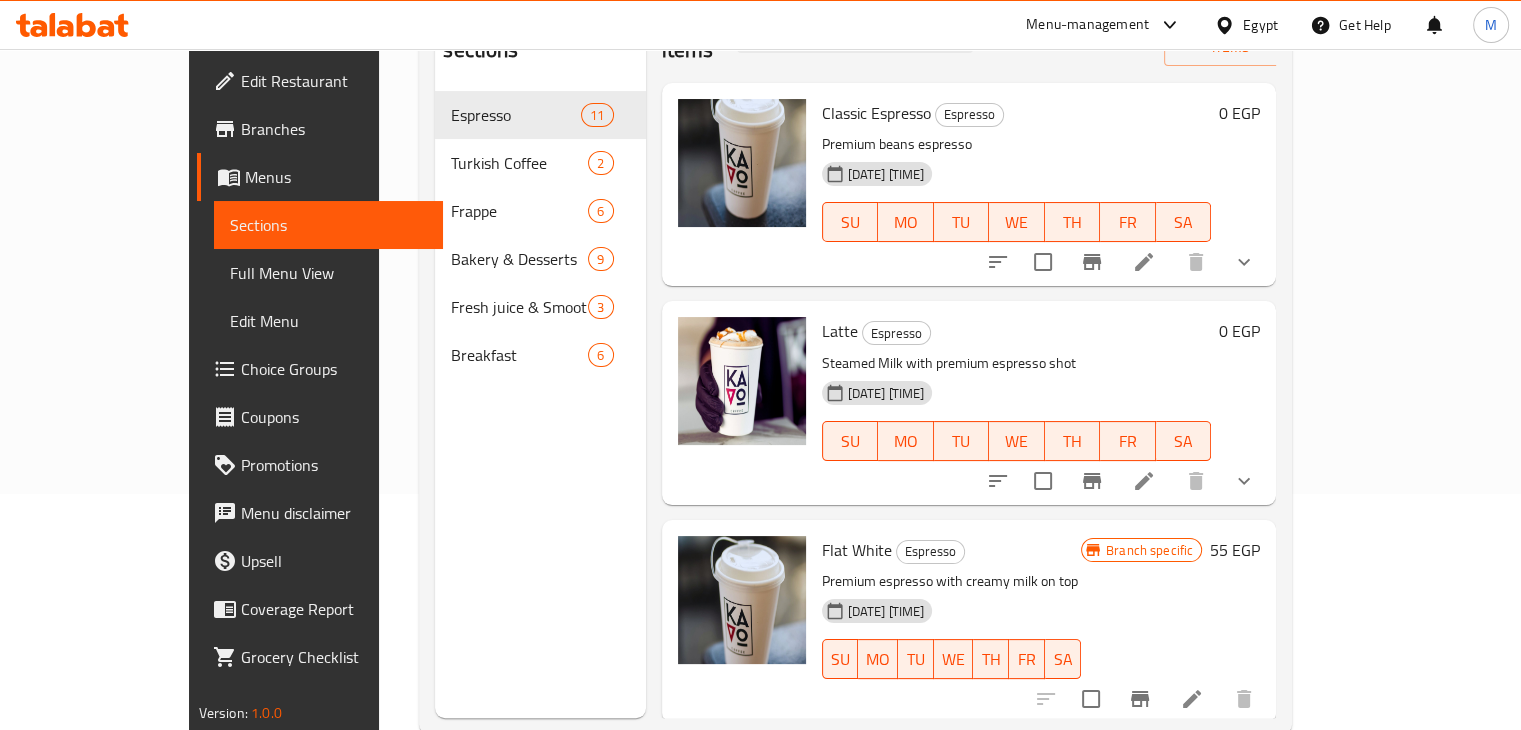 scroll, scrollTop: 280, scrollLeft: 0, axis: vertical 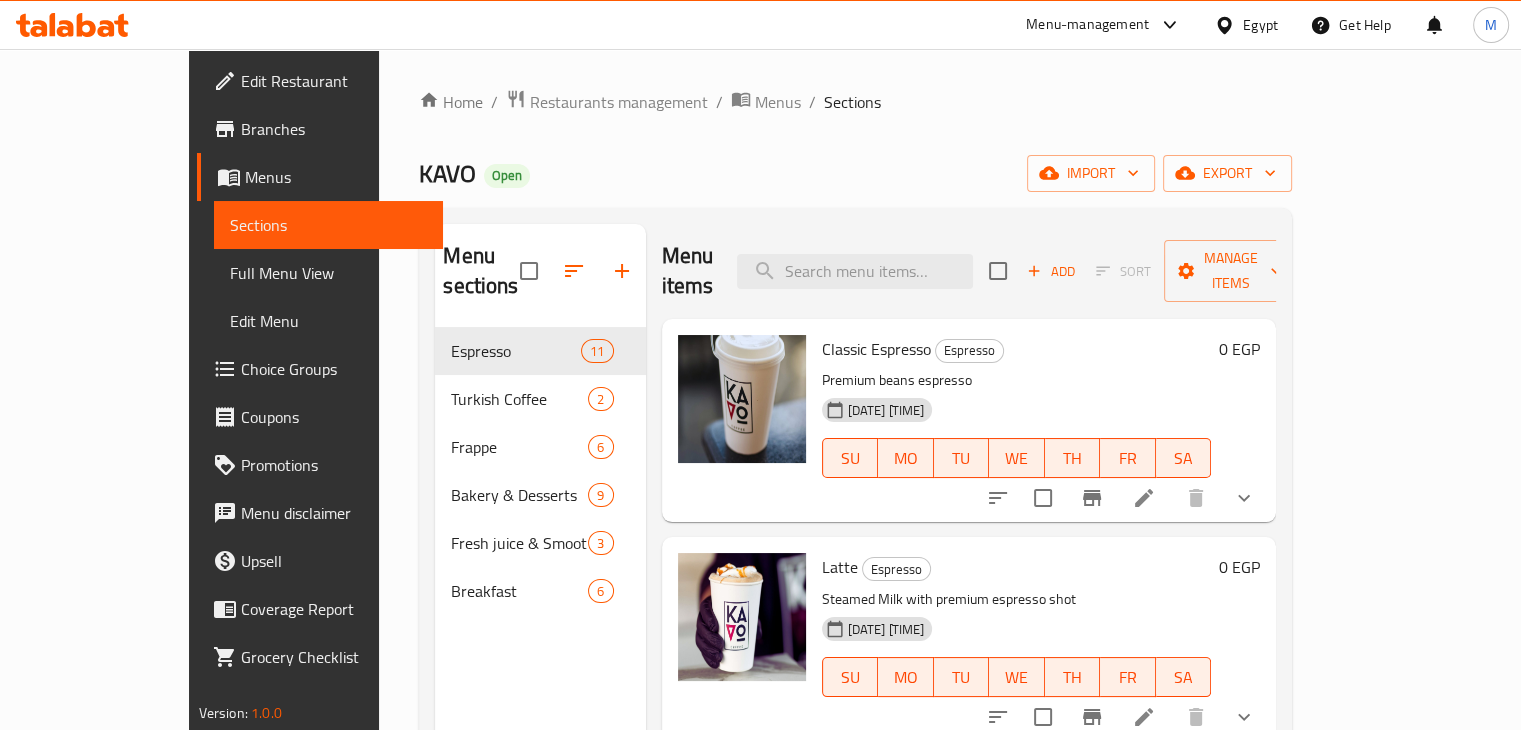 click on "Branches" at bounding box center [334, 129] 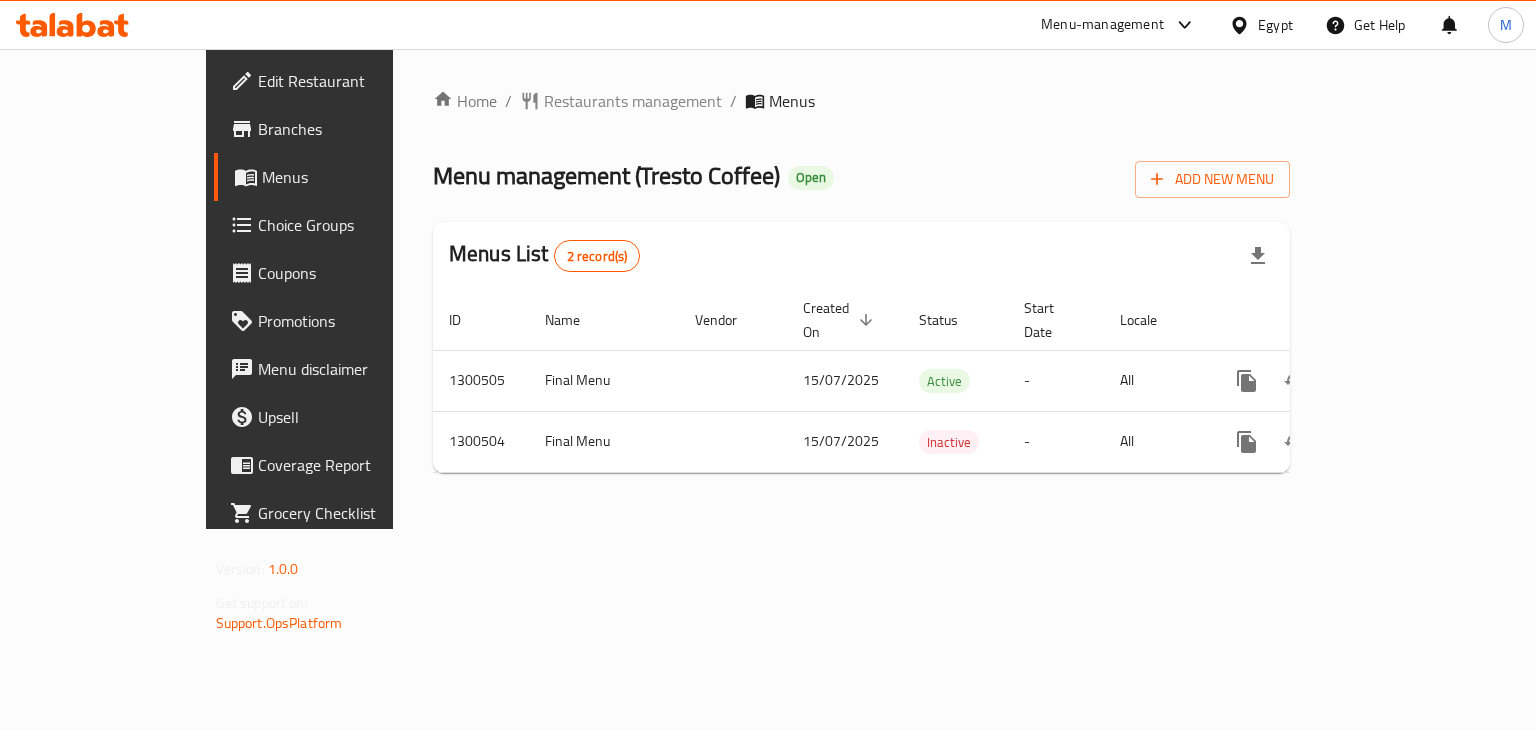 scroll, scrollTop: 0, scrollLeft: 0, axis: both 